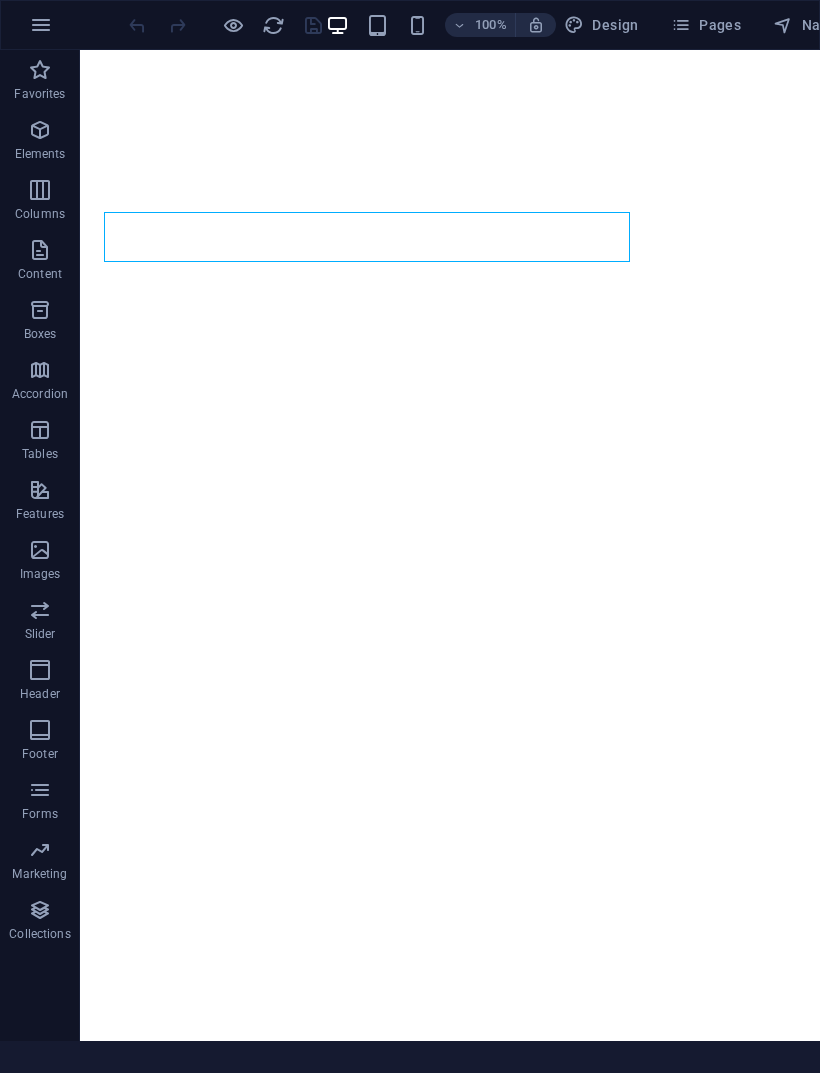 scroll, scrollTop: 0, scrollLeft: 0, axis: both 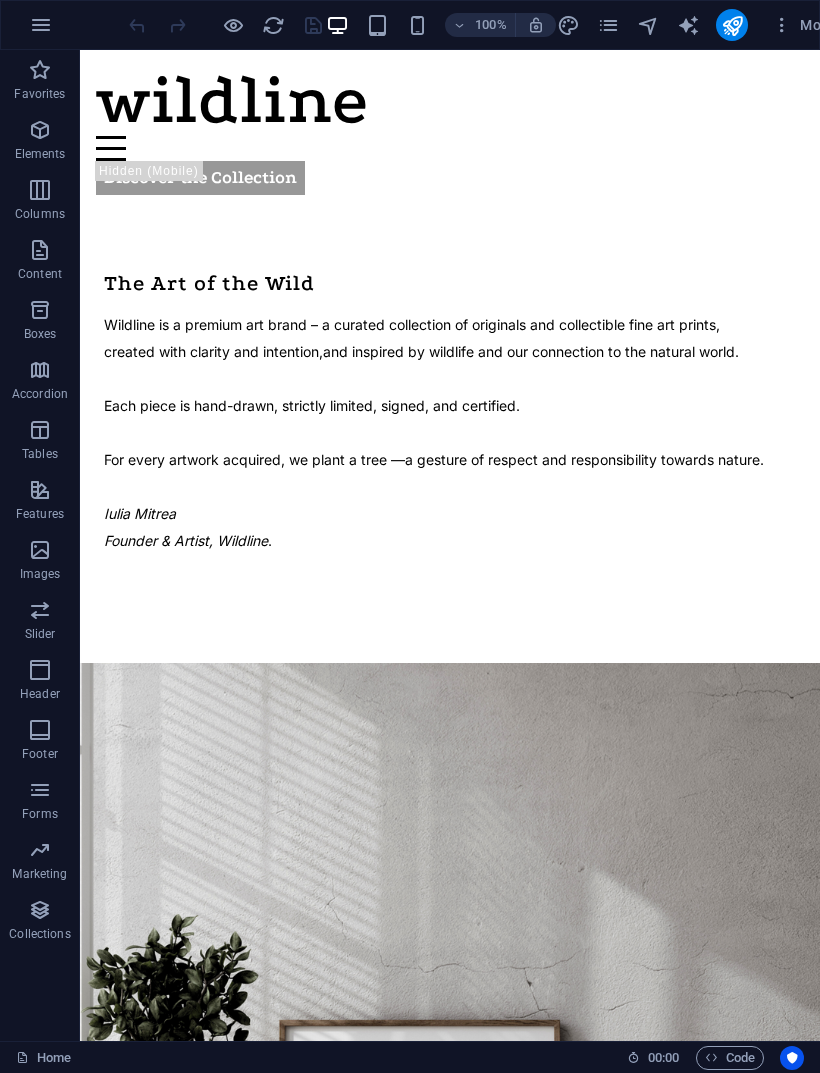 click on "Inspired by wildlife and our connection to the natural world.  For every artwork acquired, we plant a tree - a gesture of respect and responsibility towards nature. [FIRST] [LAST], Founder & Artist" at bounding box center [450, 6544] 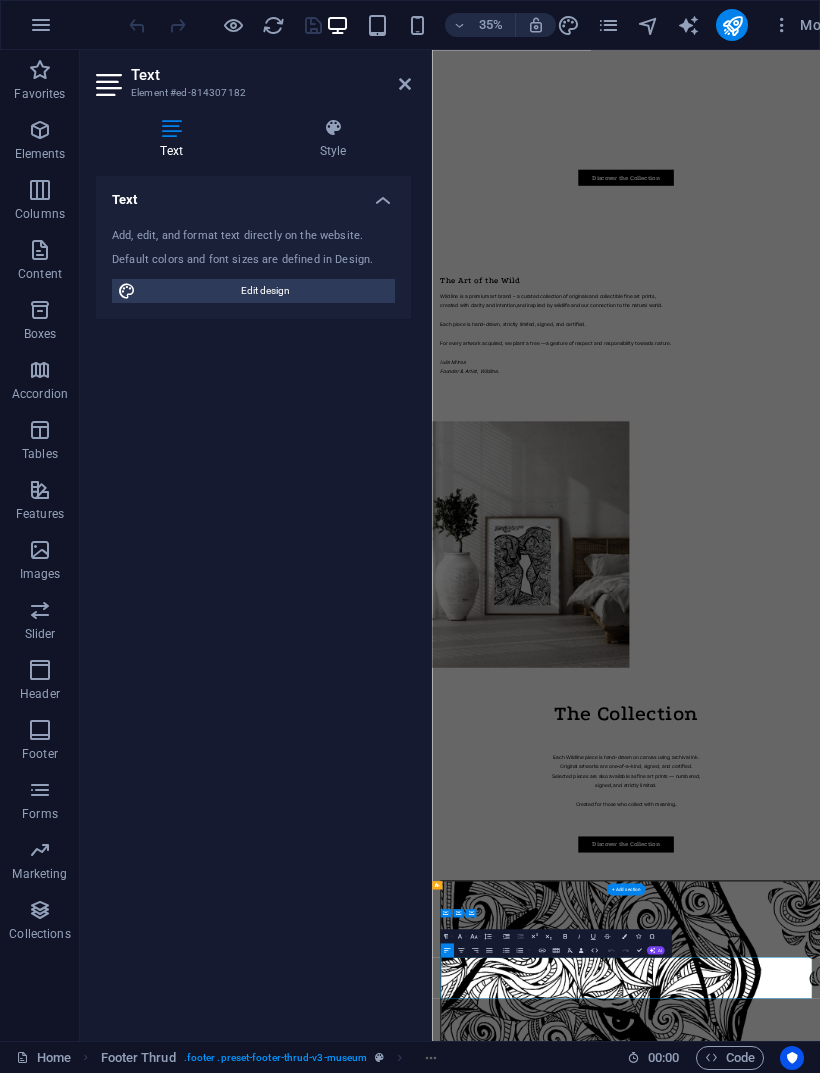 scroll, scrollTop: 2843, scrollLeft: 0, axis: vertical 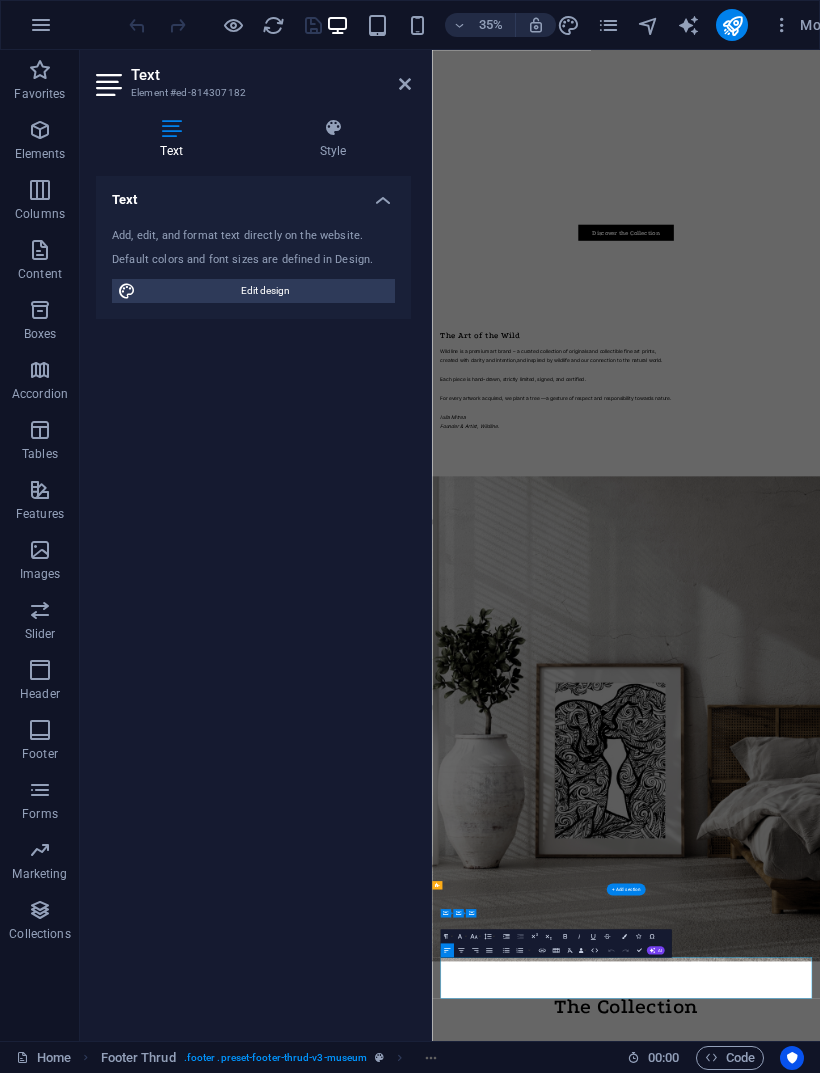 click on "For every artwork acquired, we plant a tree - a gesture of respect and responsibility towards nature." at bounding box center (825, 9309) 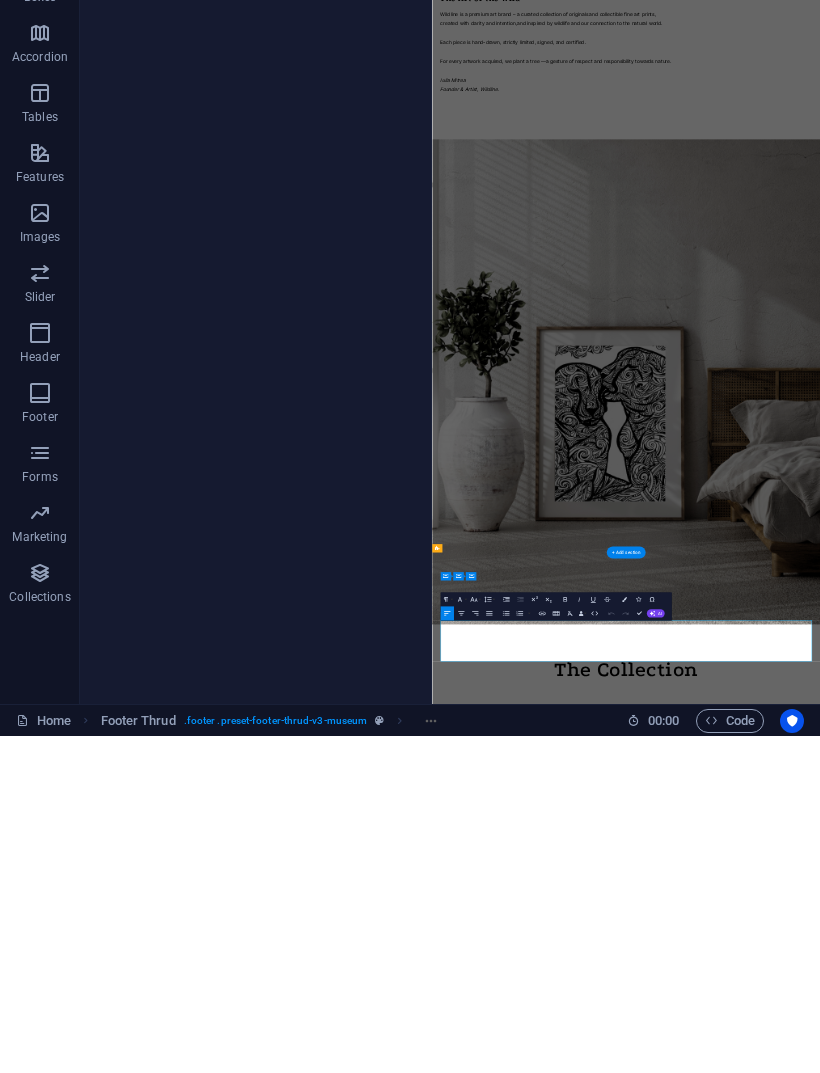 click on "For every artwork acquired, we plant a tree - a gesture of respect and responsibility towards nature." at bounding box center [986, 8972] 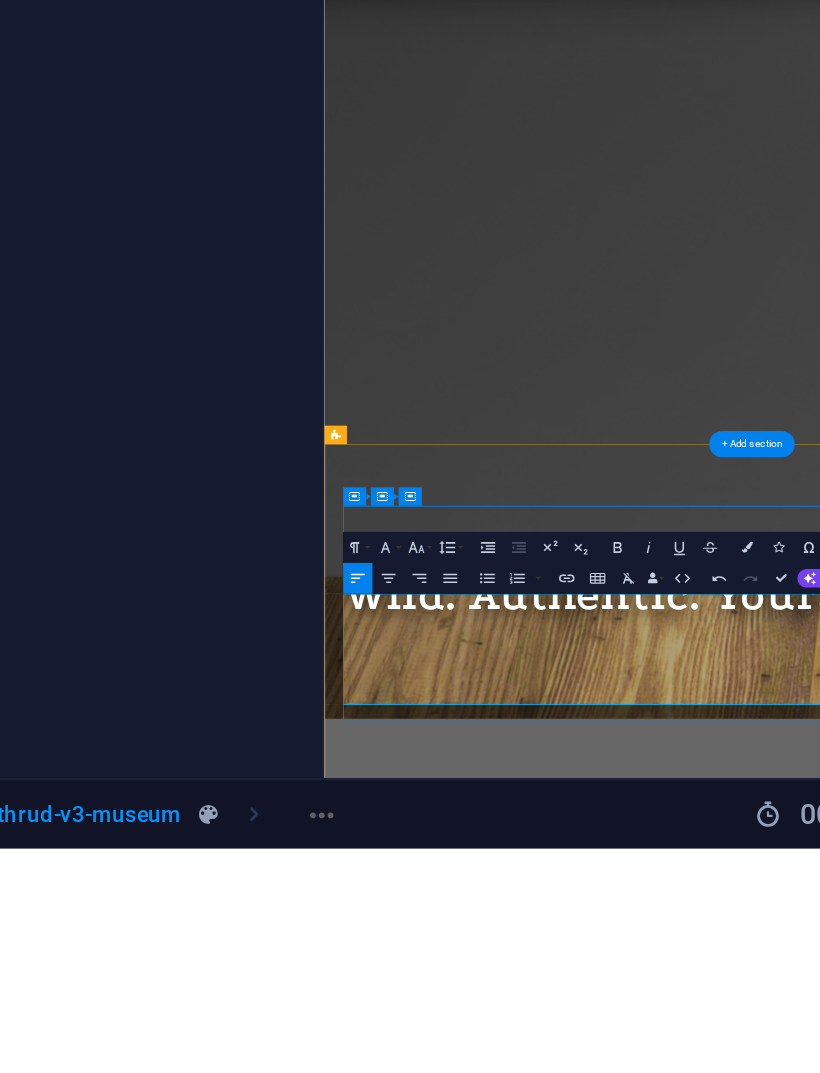 click on "- a gesture of respect and responsibility towards nature." at bounding box center [554, 10946] 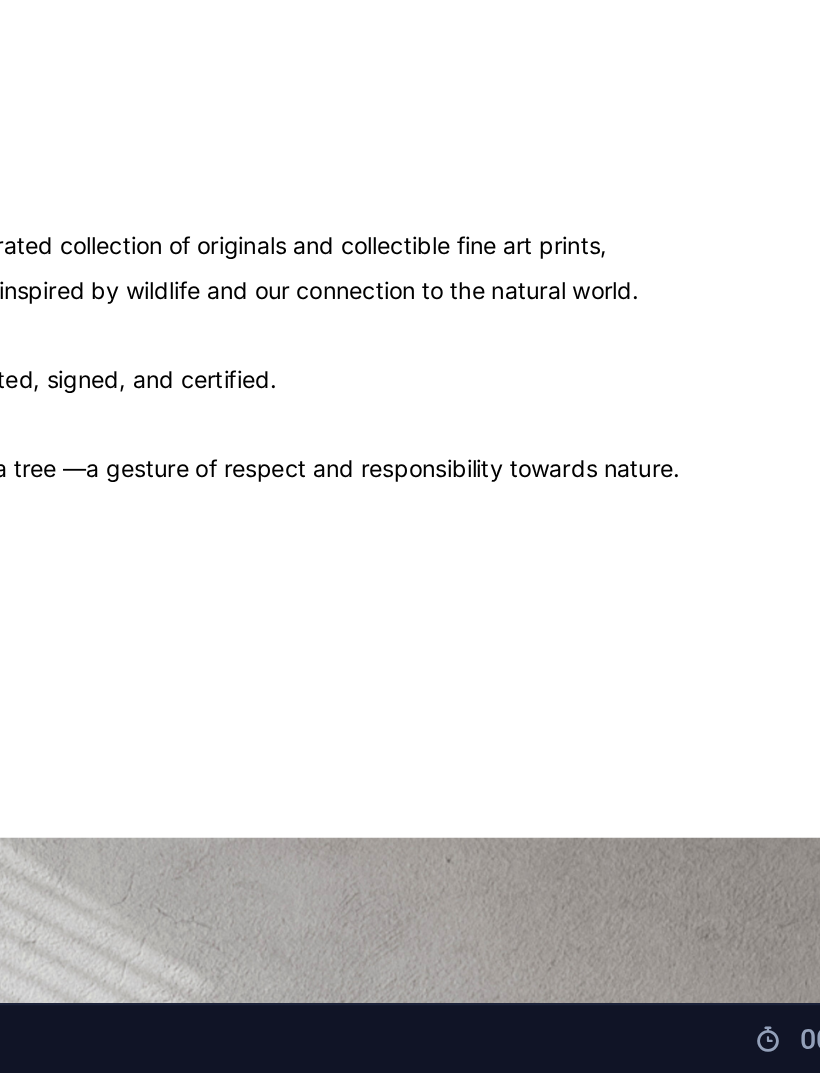 scroll, scrollTop: 3458, scrollLeft: 0, axis: vertical 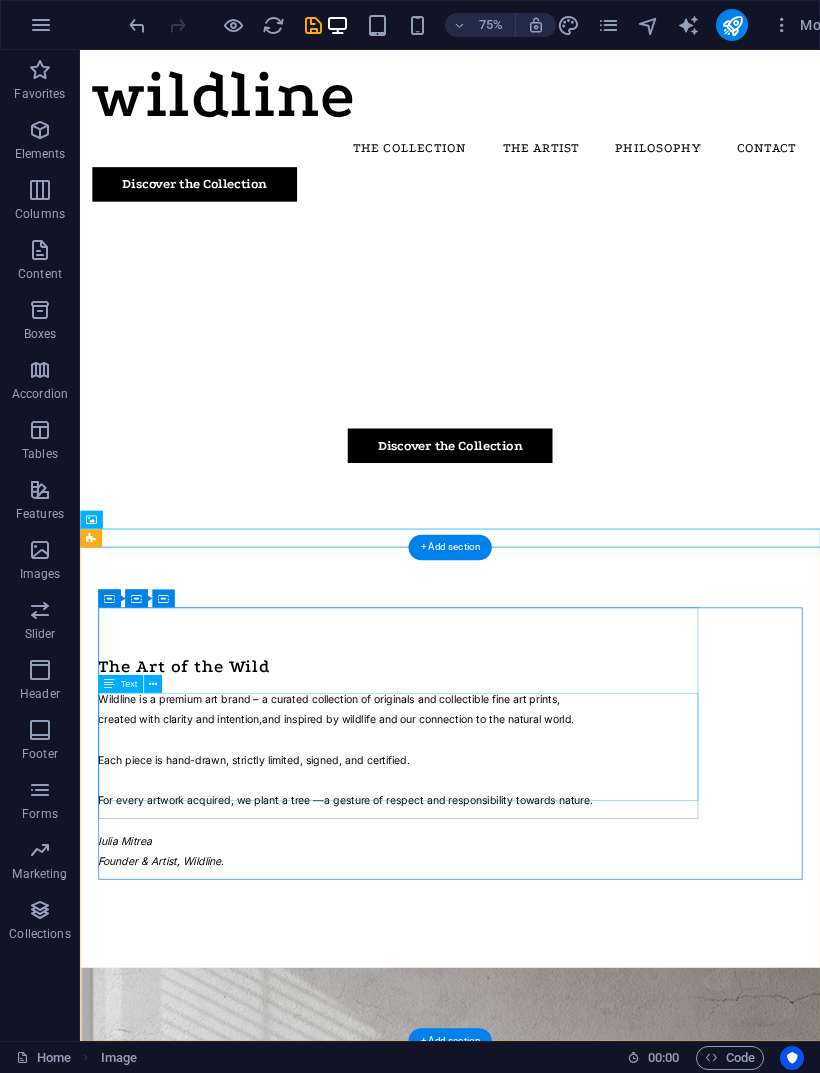 click on "Inspired by wildlife and our connection to the natural world.  For every artwork acquired, we plant a tree  — a gesture of respect and responsibility towards nature. [FIRST] [LAST], Founder & Artist" at bounding box center [573, 8722] 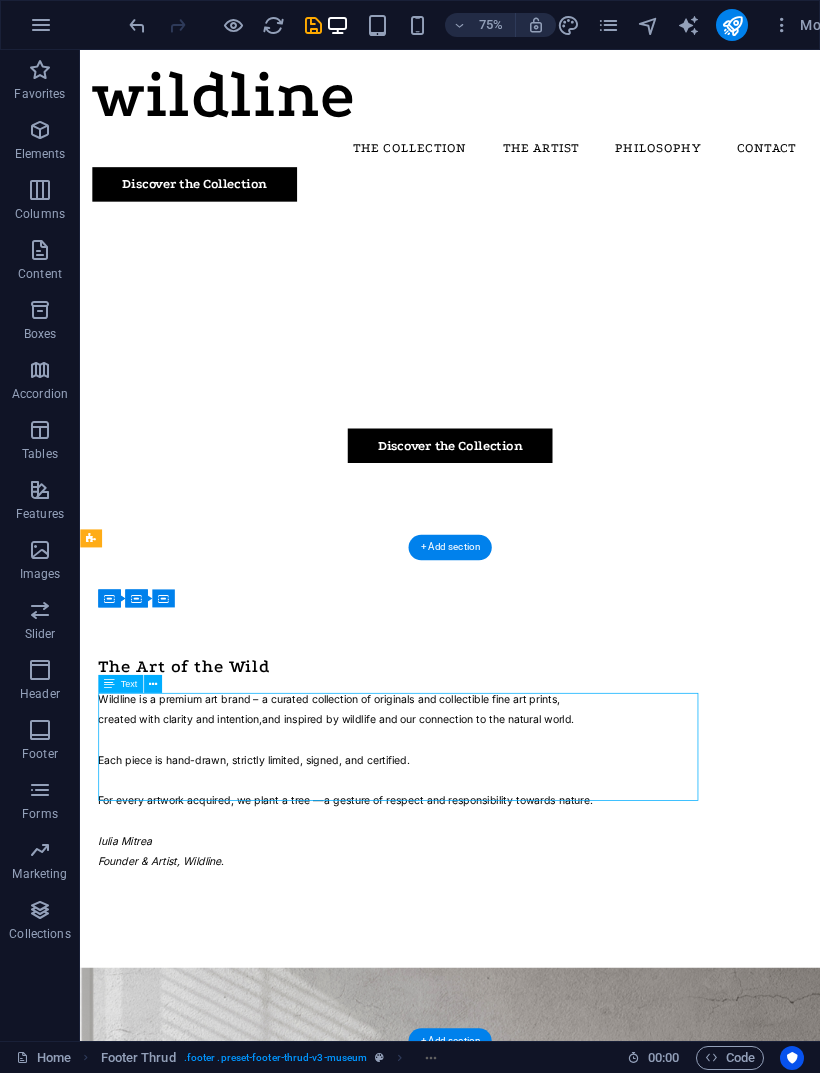 click on "Inspired by wildlife and our connection to the natural world.  For every artwork acquired, we plant a tree  — a gesture of respect and responsibility towards nature. [FIRST] [LAST], Founder & Artist" at bounding box center (573, 8722) 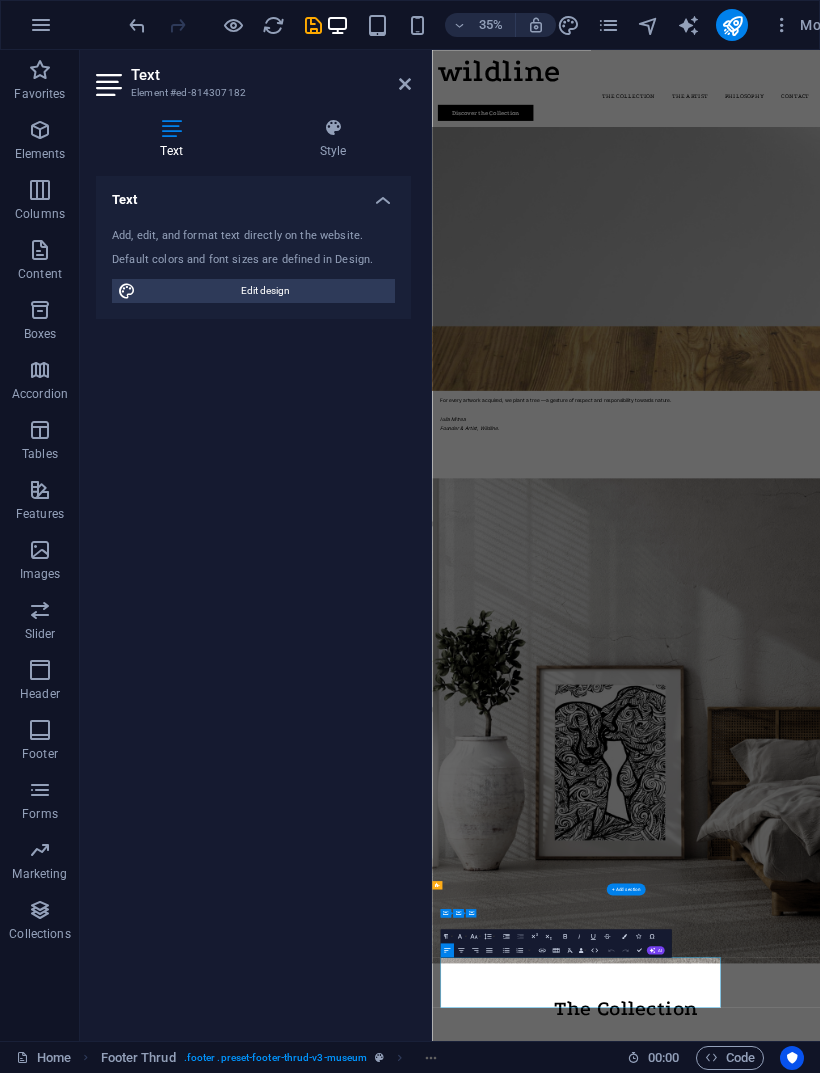 scroll, scrollTop: 2843, scrollLeft: 0, axis: vertical 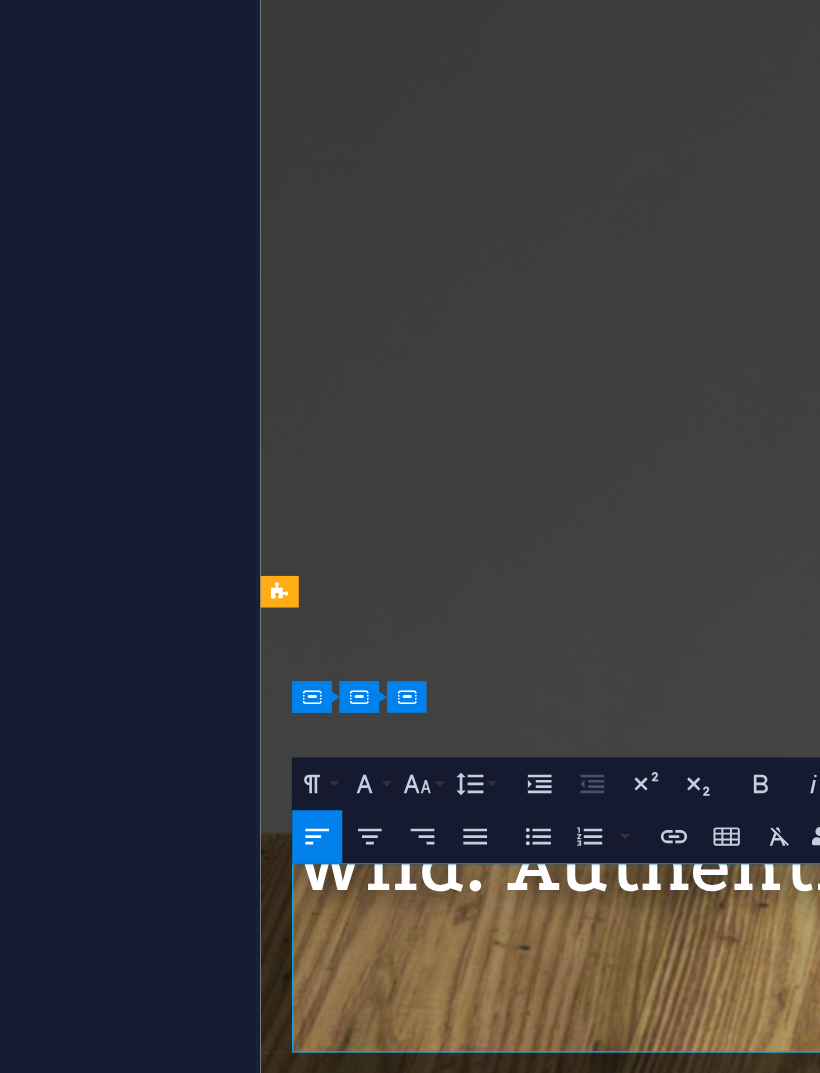 click on "— a gesture of respect and responsibility towards nature." at bounding box center [494, 9801] 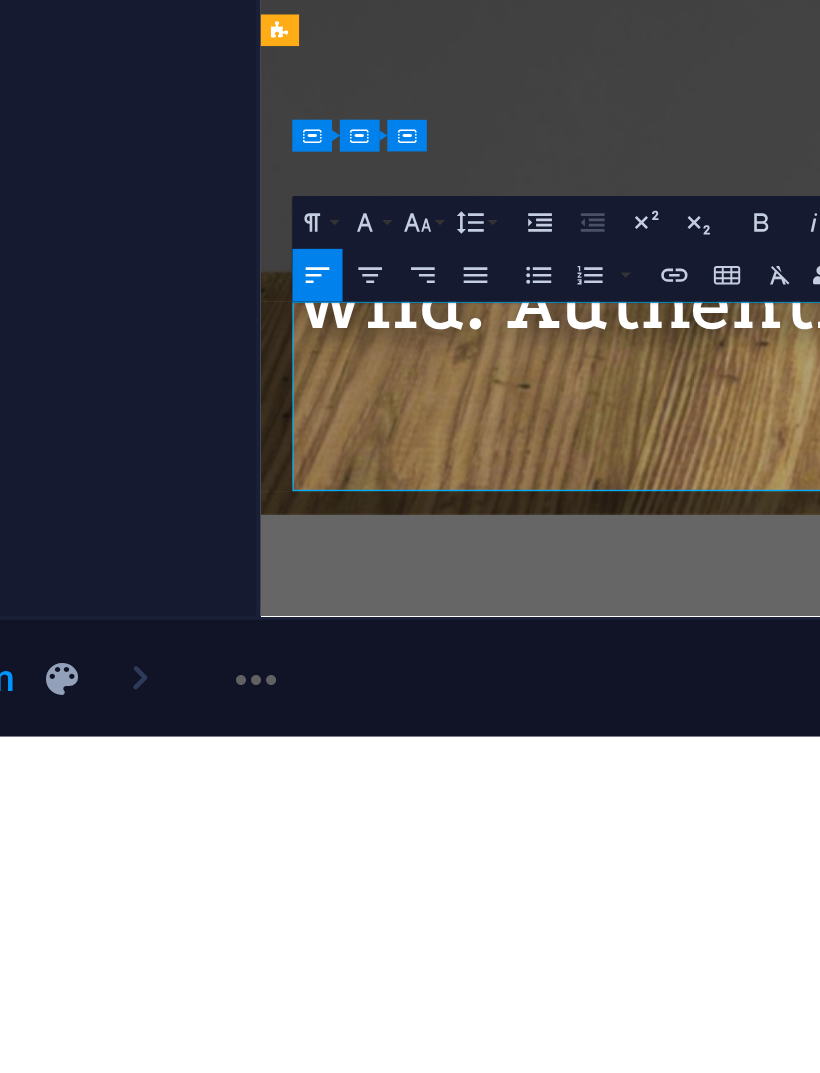 type 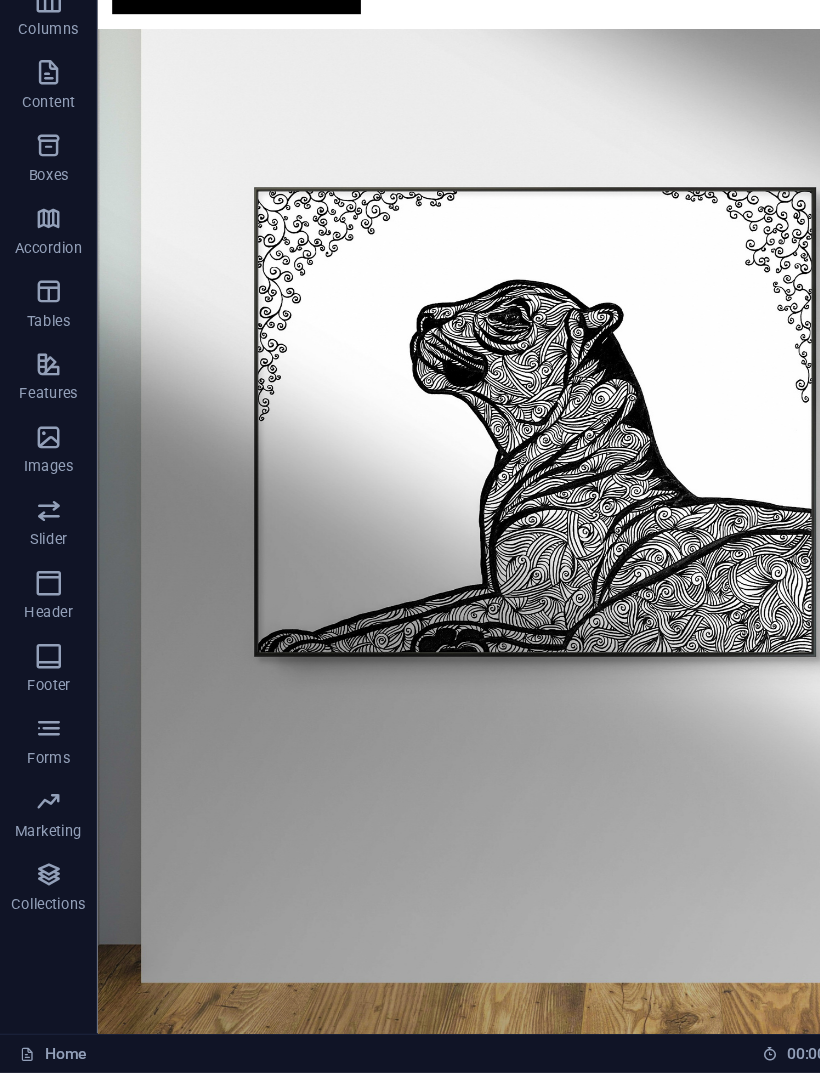 scroll, scrollTop: 1564, scrollLeft: 0, axis: vertical 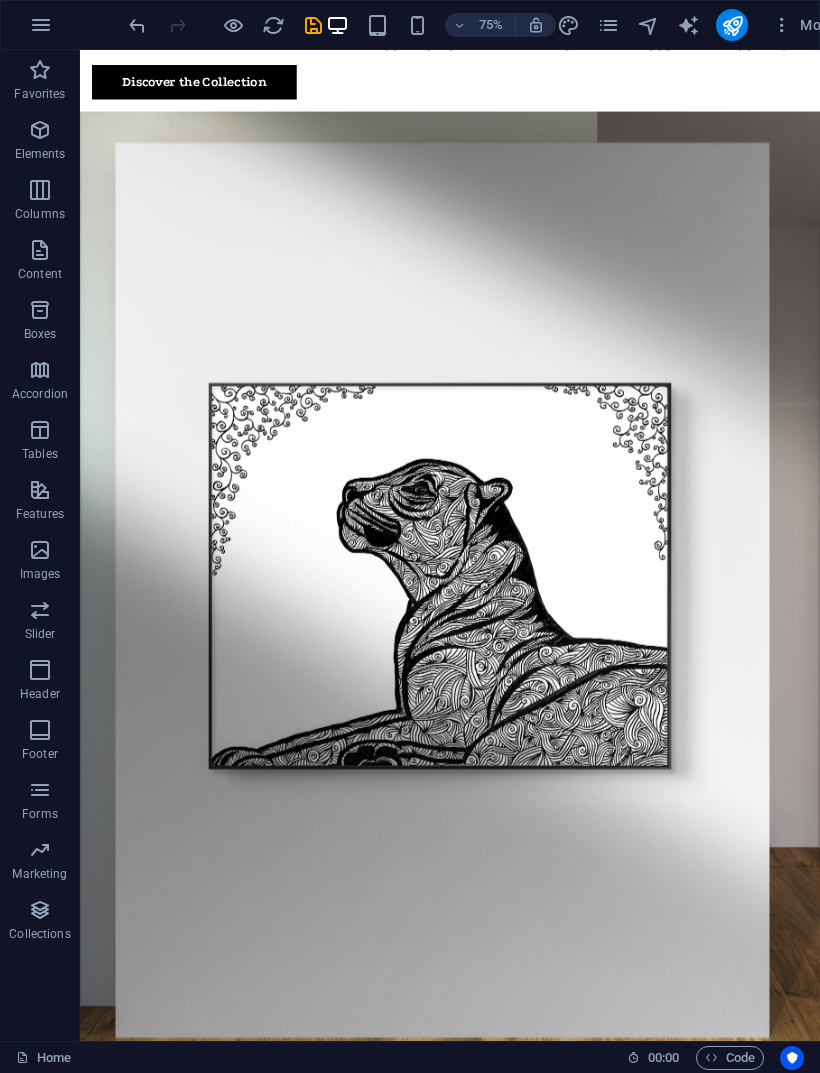click at bounding box center (137, 25) 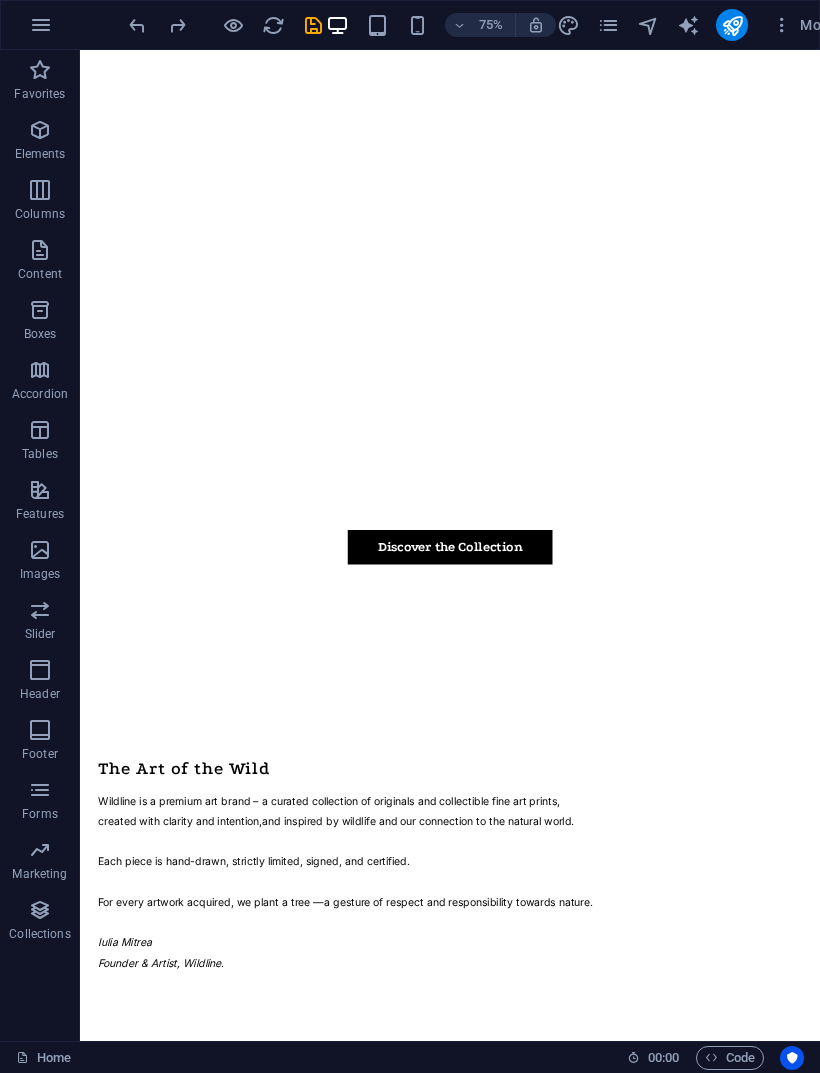 scroll, scrollTop: 3458, scrollLeft: 0, axis: vertical 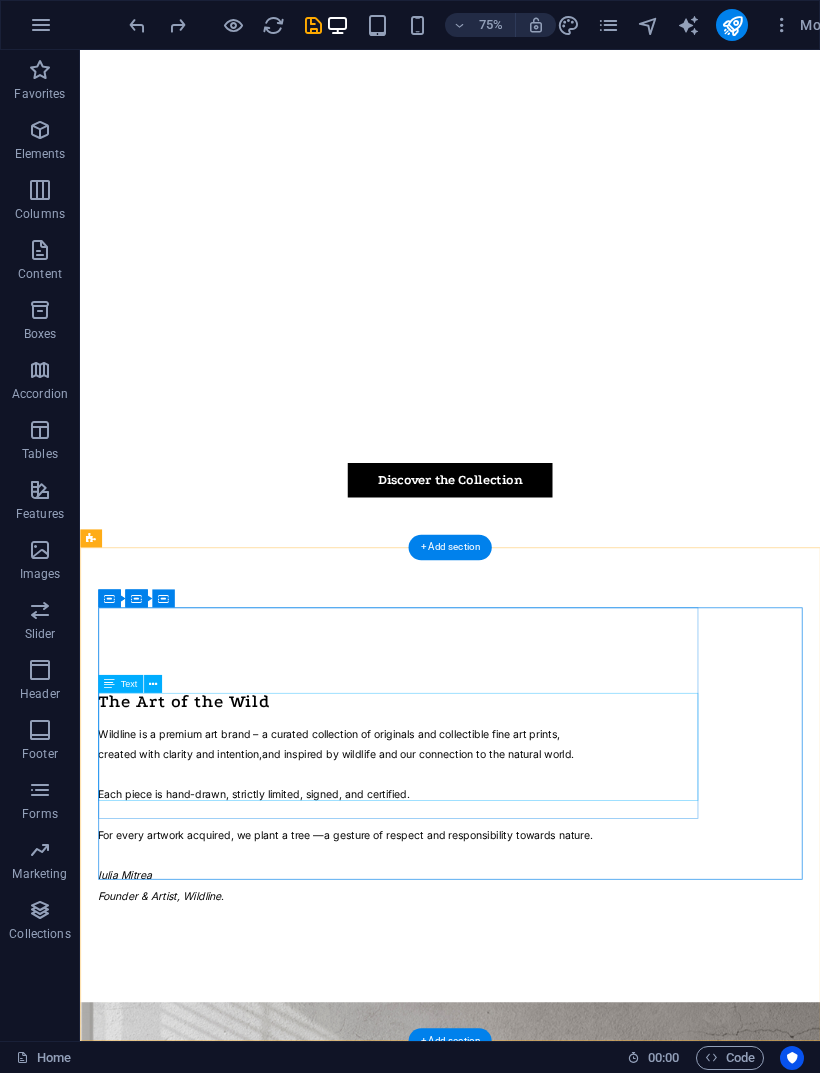click on "Inspired by wildlife and our connection to the natural world.  For every artwork acquired, we plant a tree  — a gesture of respect and responsibility towards nature. [FIRST] [LAST], Founder & Artist" at bounding box center (573, 8768) 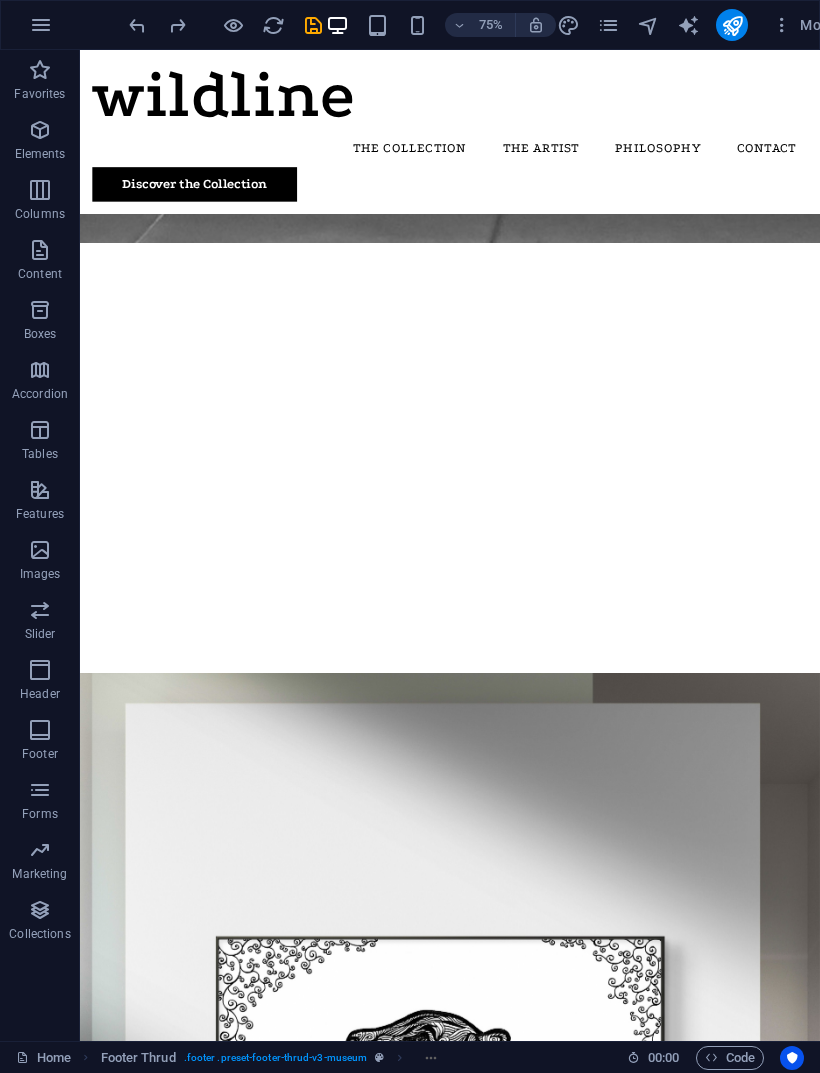 click at bounding box center (608, 25) 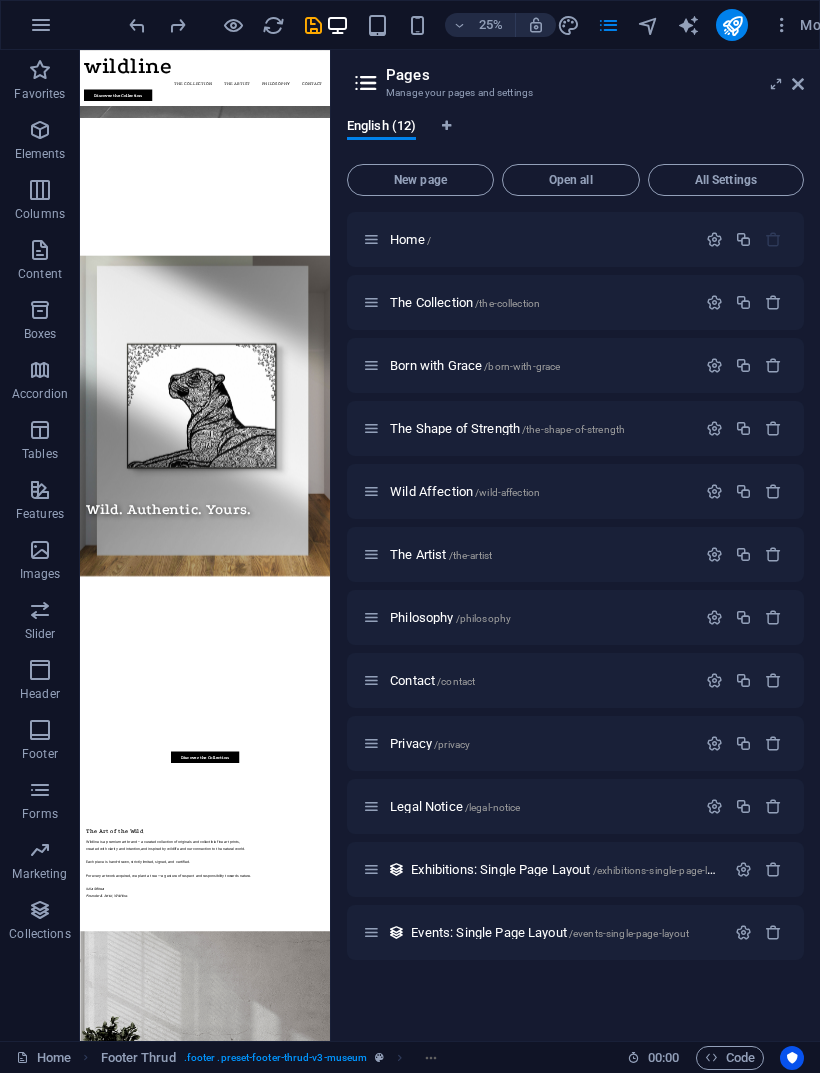 scroll, scrollTop: 2955, scrollLeft: 0, axis: vertical 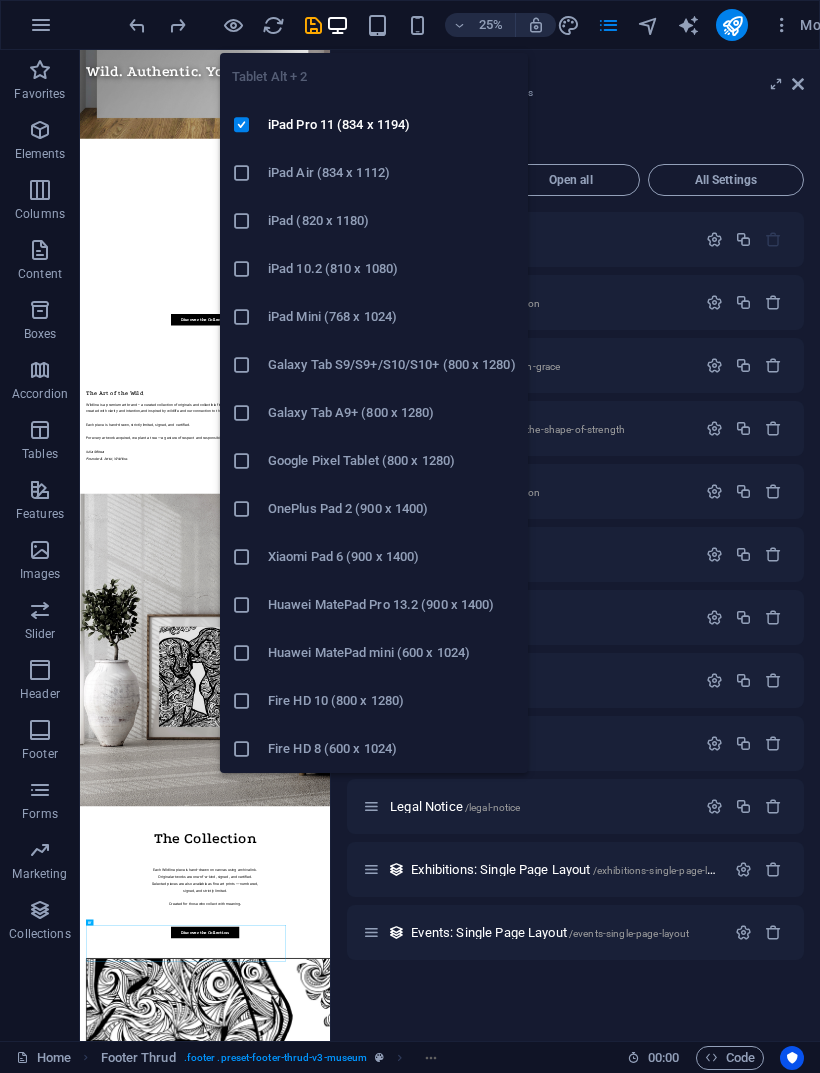 click on "iPad Pro 11 (834 x 1194)" at bounding box center (392, 125) 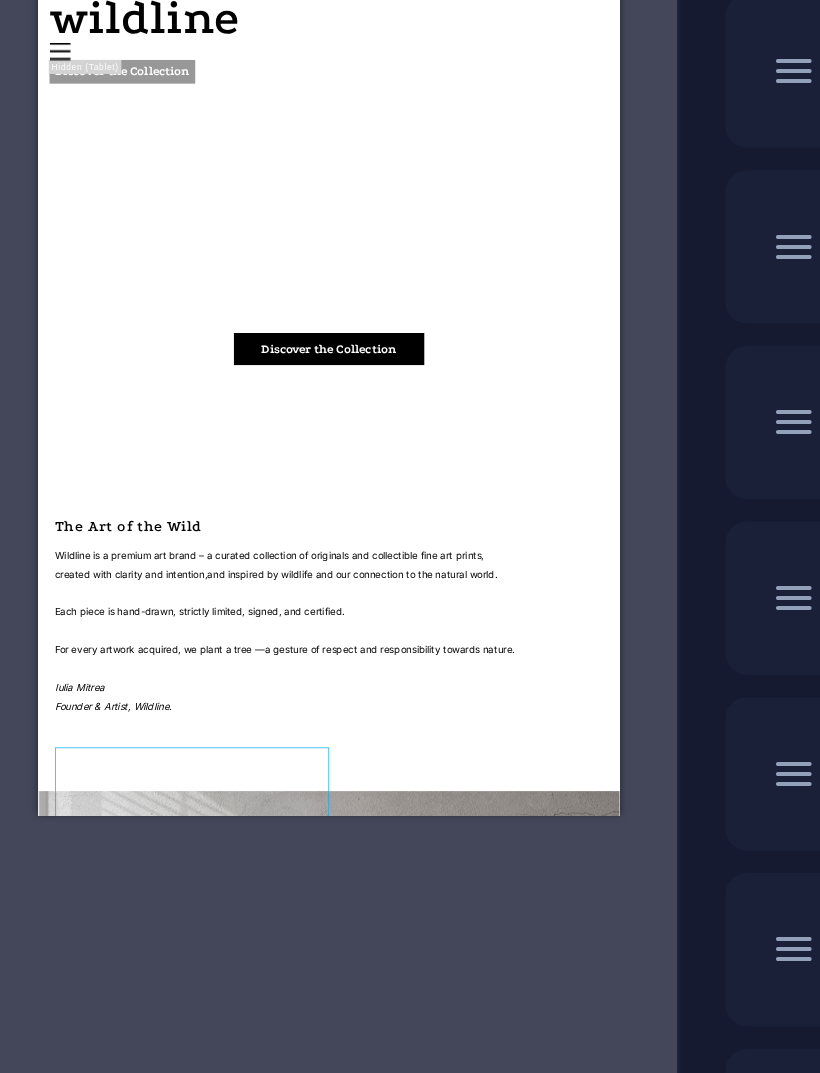 scroll, scrollTop: 2510, scrollLeft: 0, axis: vertical 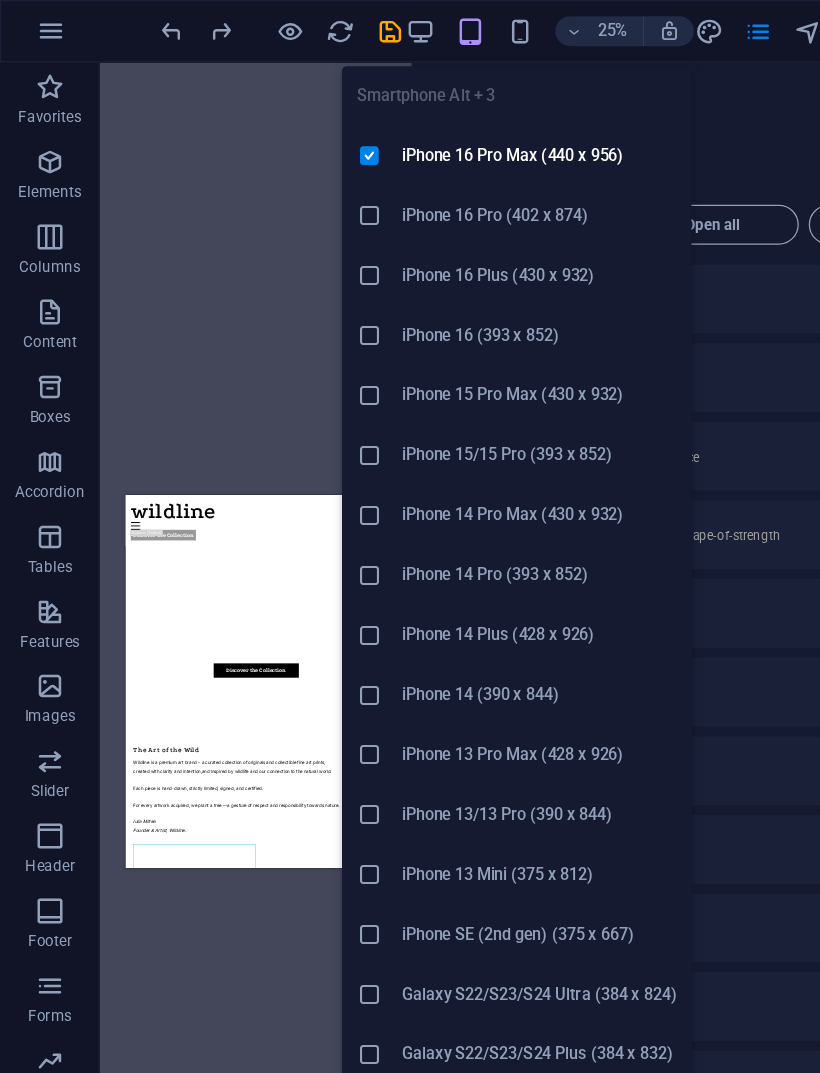 click on "iPhone 16 Pro Max (440 x 956)" at bounding box center (432, 125) 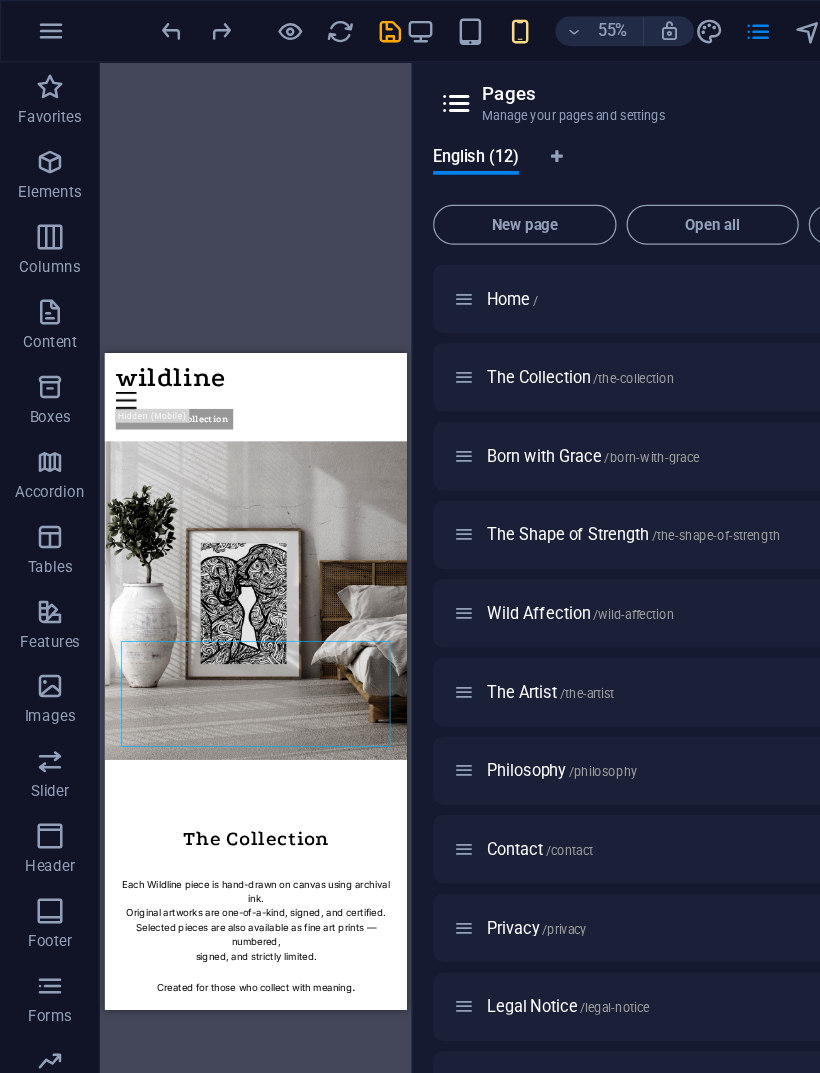 scroll, scrollTop: 2858, scrollLeft: 0, axis: vertical 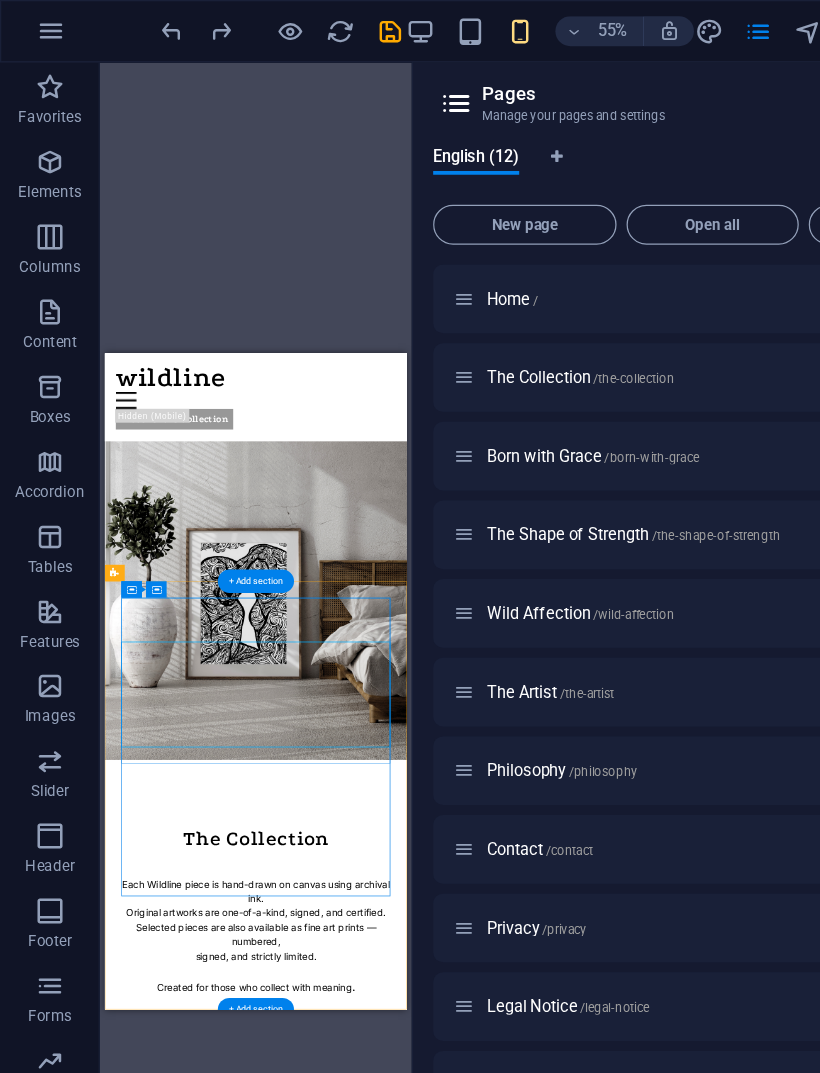 click on "Inspired by wildlife and our connection to the natural world.  For every artwork acquired, we plant a tree  — a gesture of respect and responsibility towards nature. [FIRST] [LAST], Founder & Artist" at bounding box center [324, 4603] 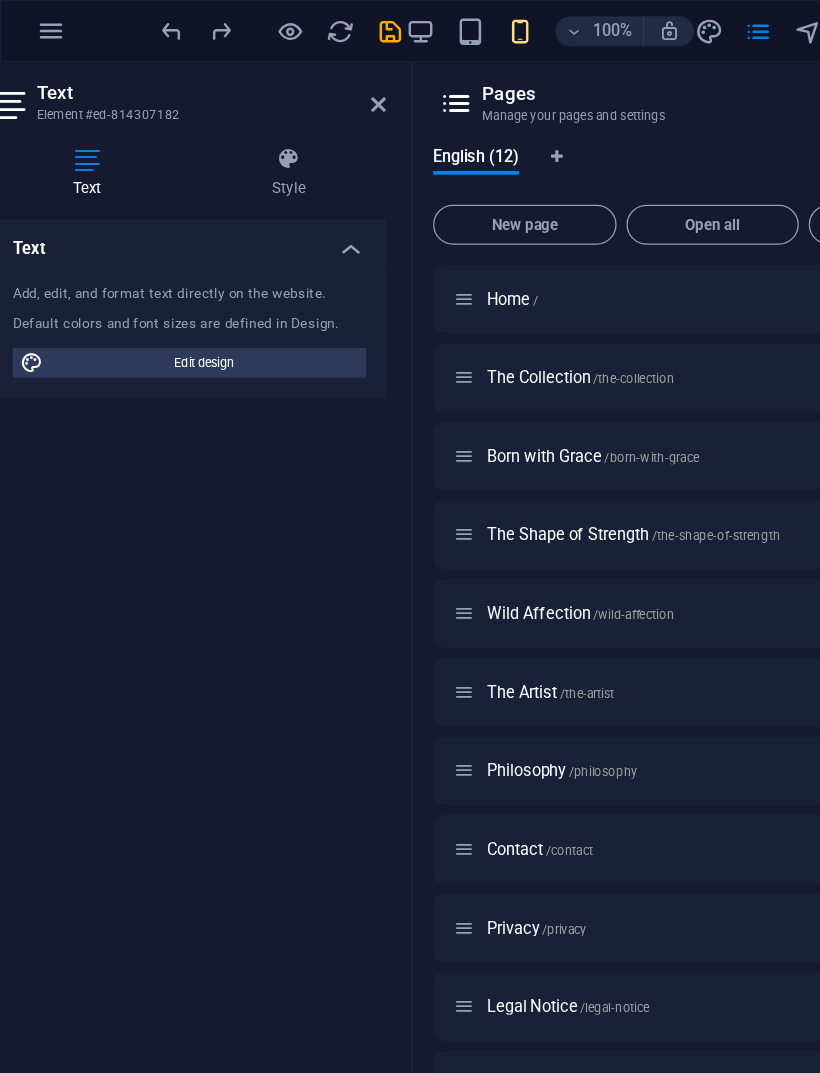 click on "Text Element #ed-814307182" at bounding box center [151, 76] 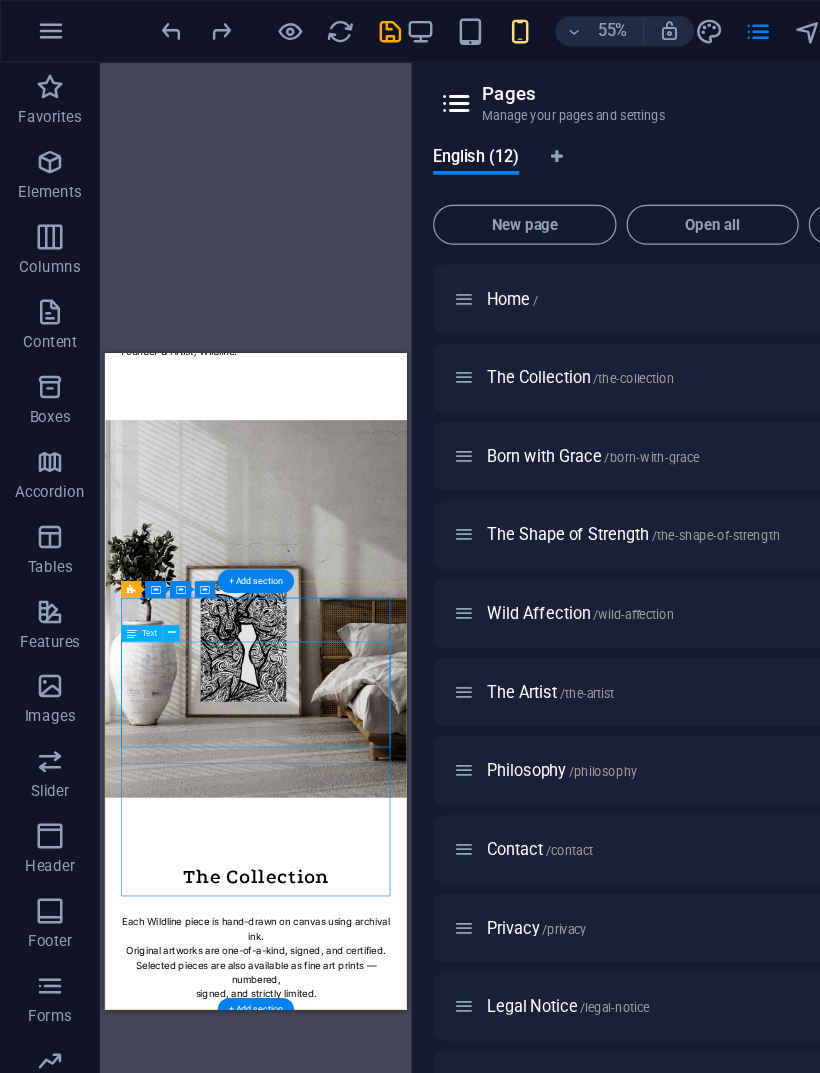 click on "Inspired by wildlife and our connection to the natural world.  For every artwork acquired, we plant a tree  — a gesture of respect and responsibility towards nature. [FIRST] [LAST], Founder & Artist" at bounding box center [324, 4658] 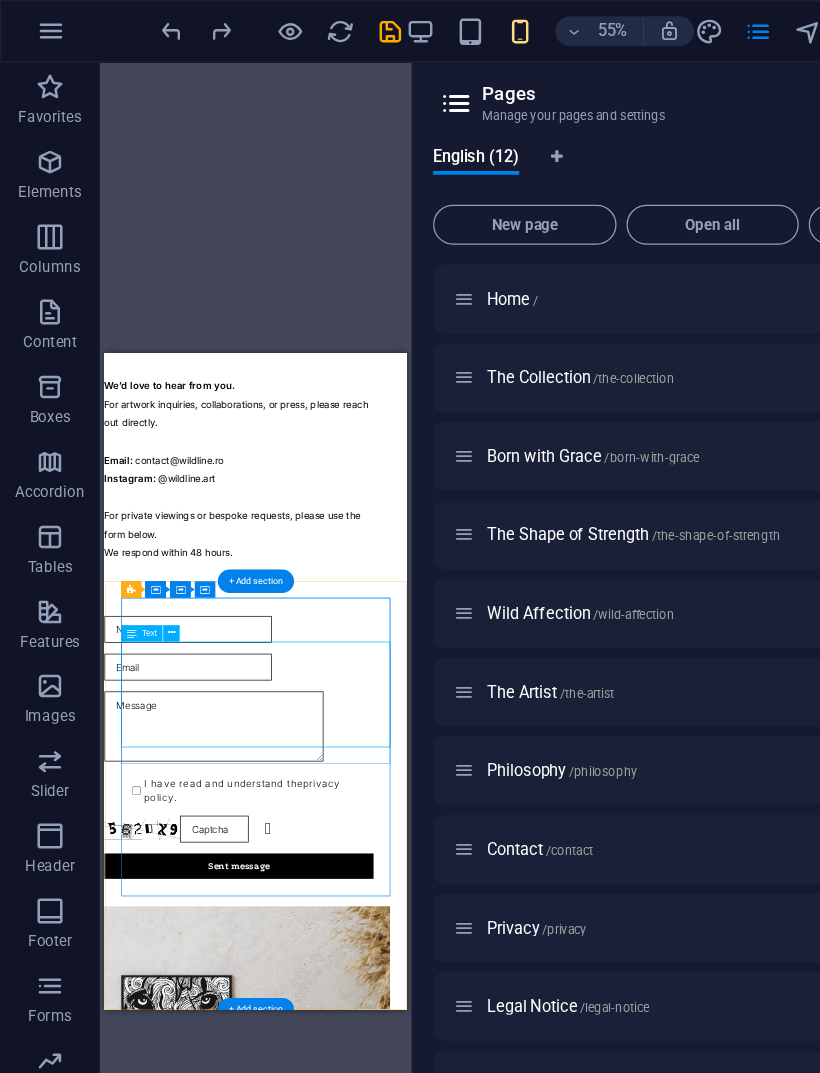 scroll, scrollTop: 0, scrollLeft: 102, axis: horizontal 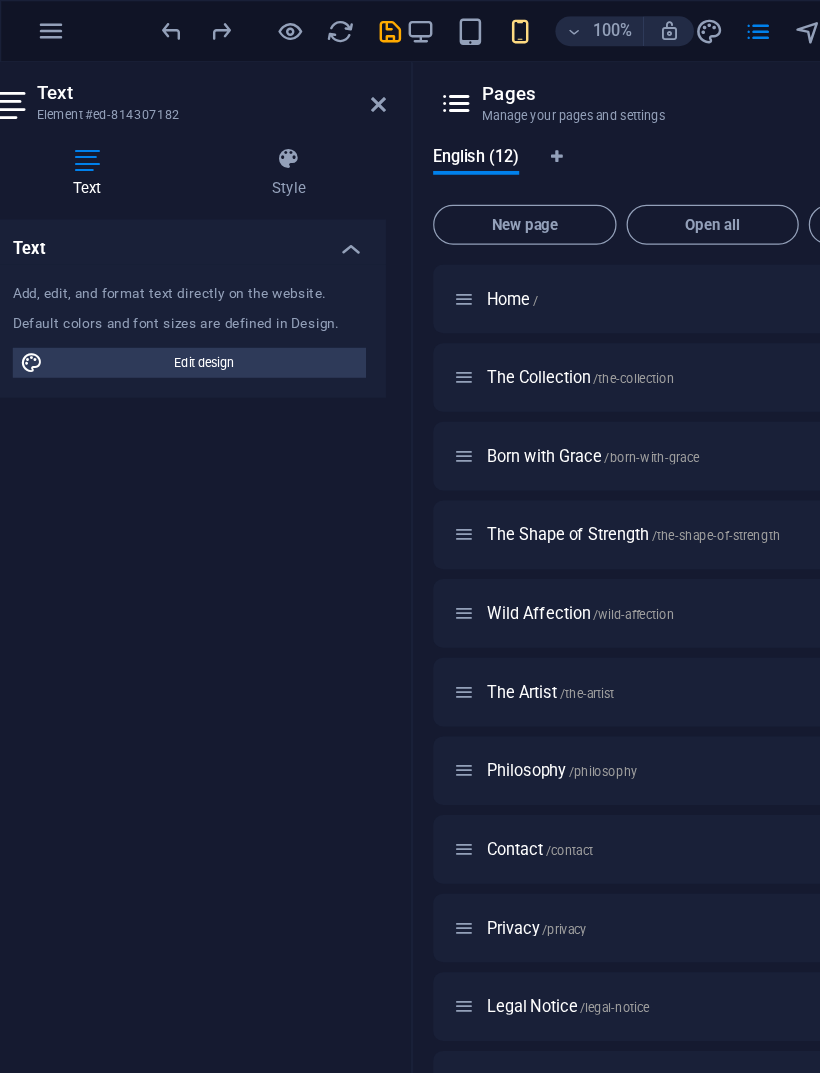 click at bounding box center (303, 84) 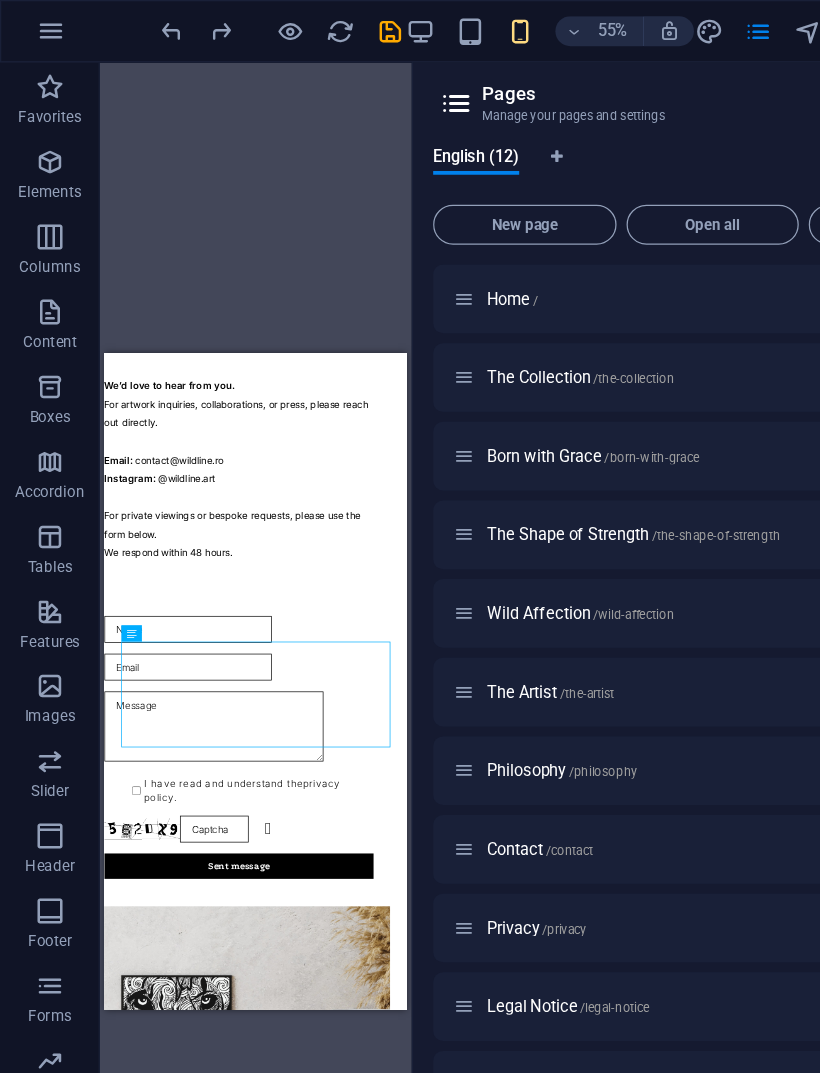 scroll, scrollTop: 0, scrollLeft: 0, axis: both 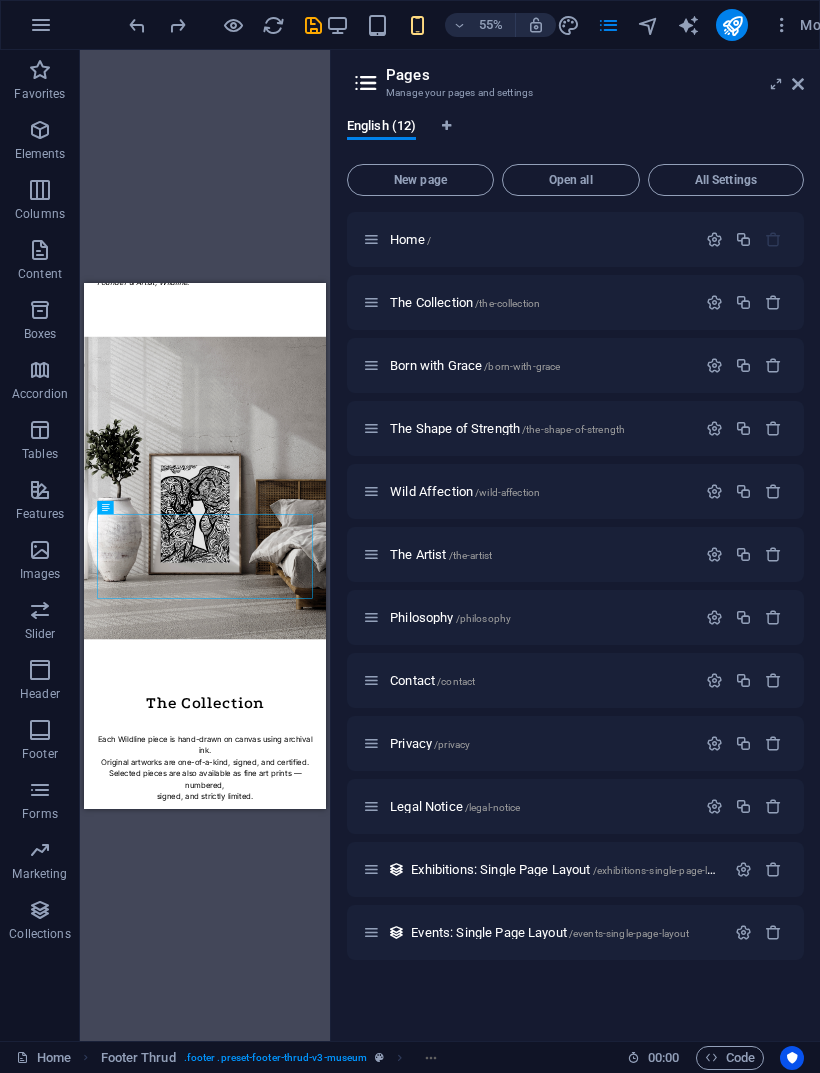 click at bounding box center [798, 84] 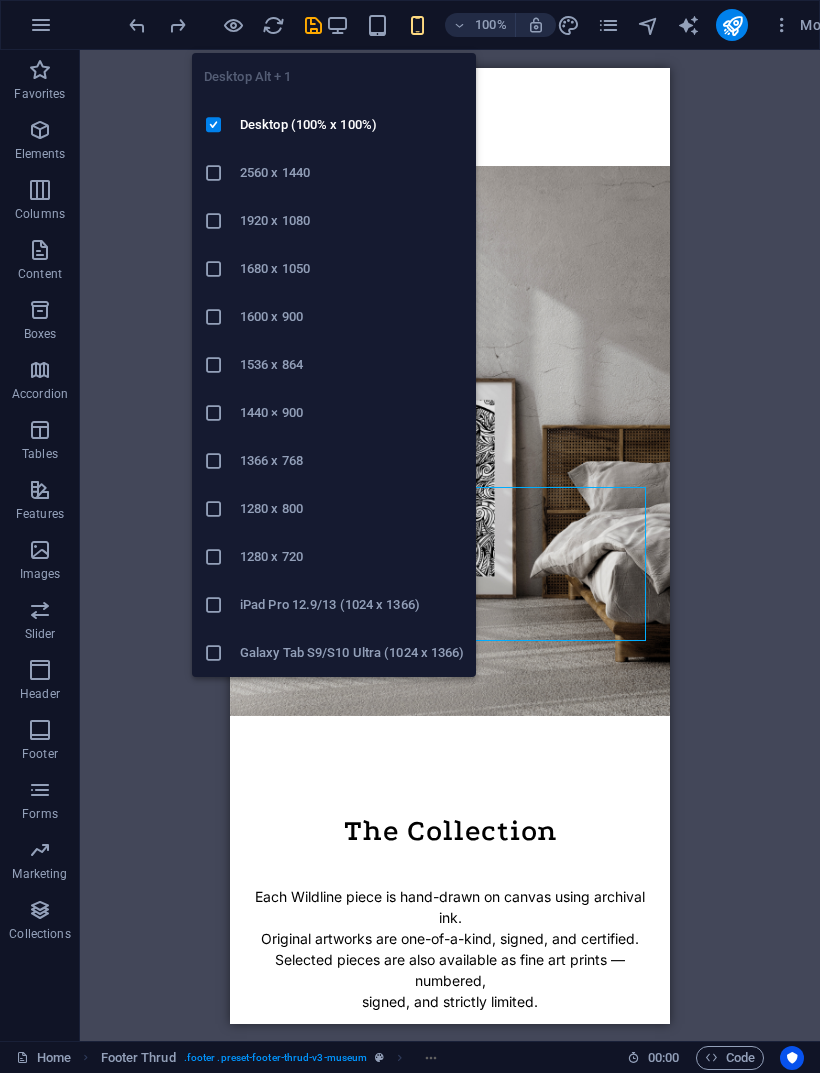 click at bounding box center (337, 25) 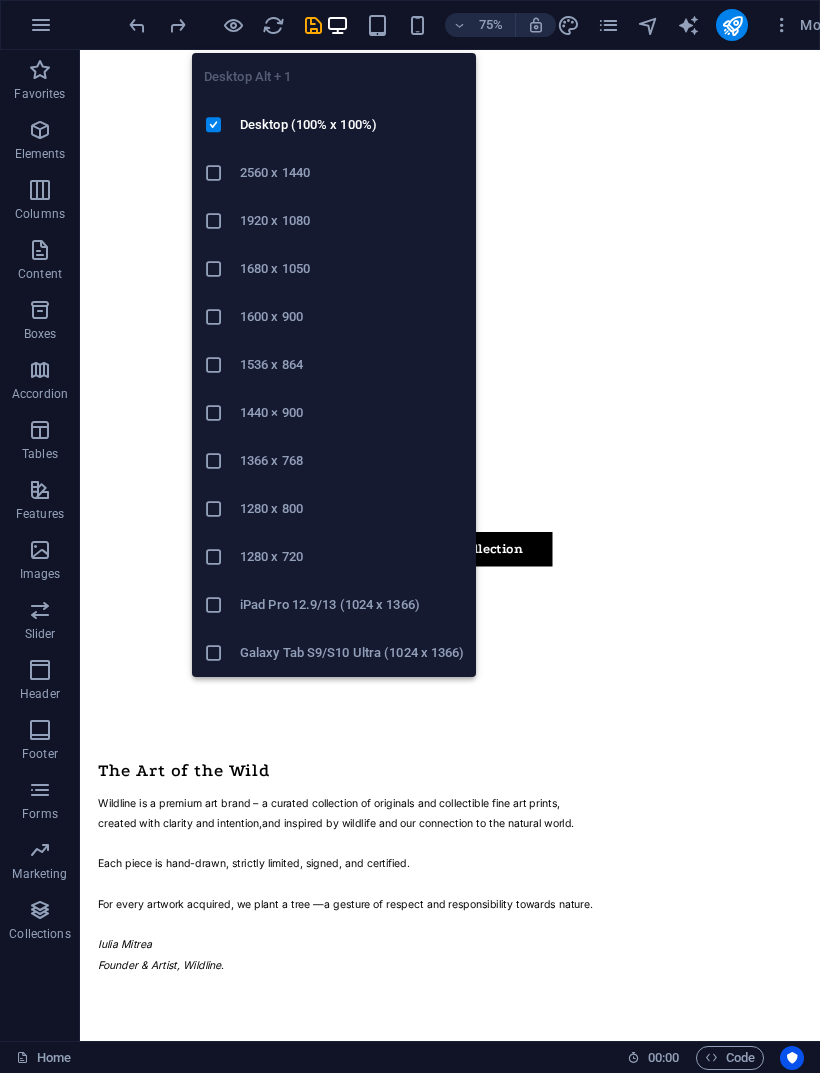 scroll, scrollTop: 3454, scrollLeft: 0, axis: vertical 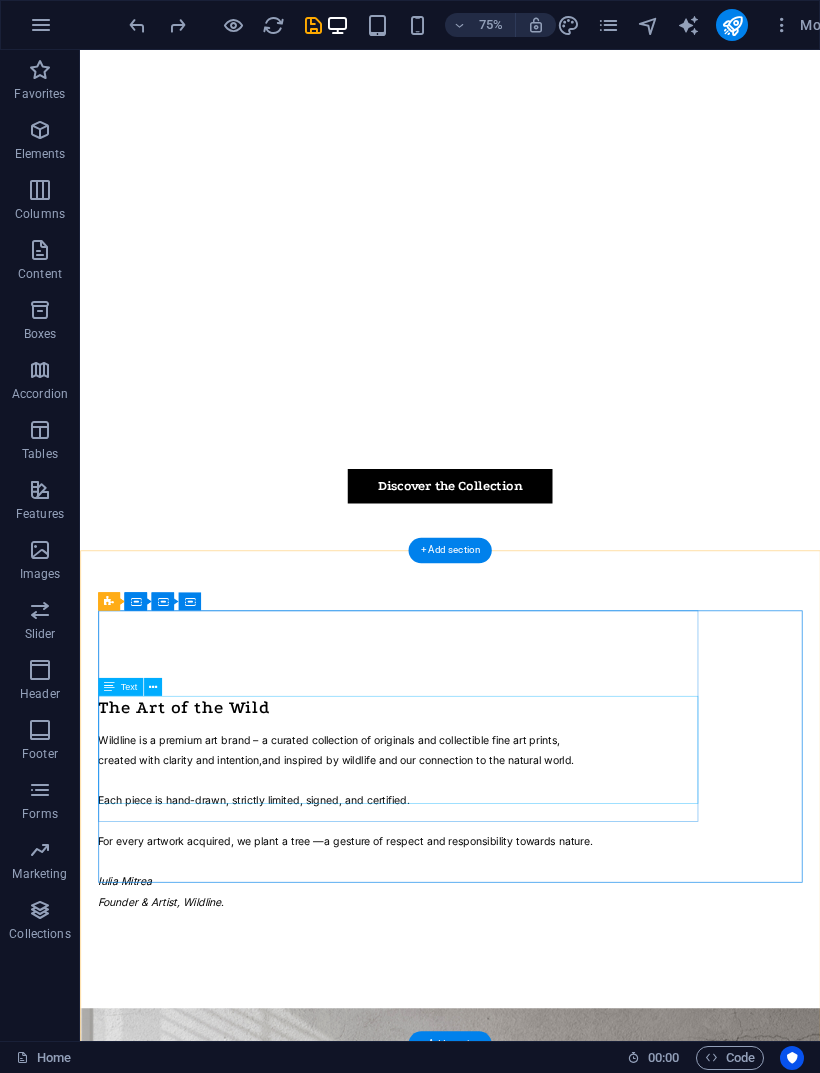 click on "Inspired by wildlife and our connection to the natural world.  For every artwork acquired, we plant a tree  — a gesture of respect and responsibility towards nature. [FIRST] [LAST], Founder & Artist" at bounding box center [573, 8776] 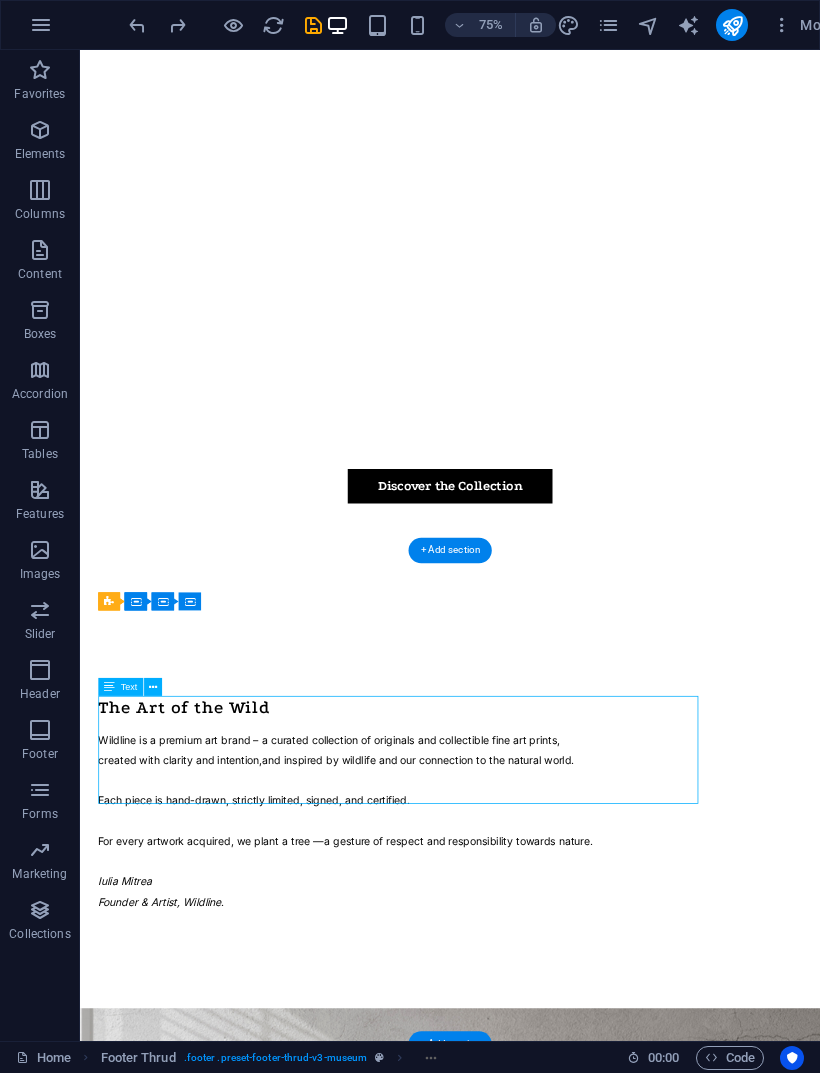 click on "Inspired by wildlife and our connection to the natural world.  For every artwork acquired, we plant a tree  — a gesture of respect and responsibility towards nature. [FIRST] [LAST], Founder & Artist" at bounding box center (573, 8776) 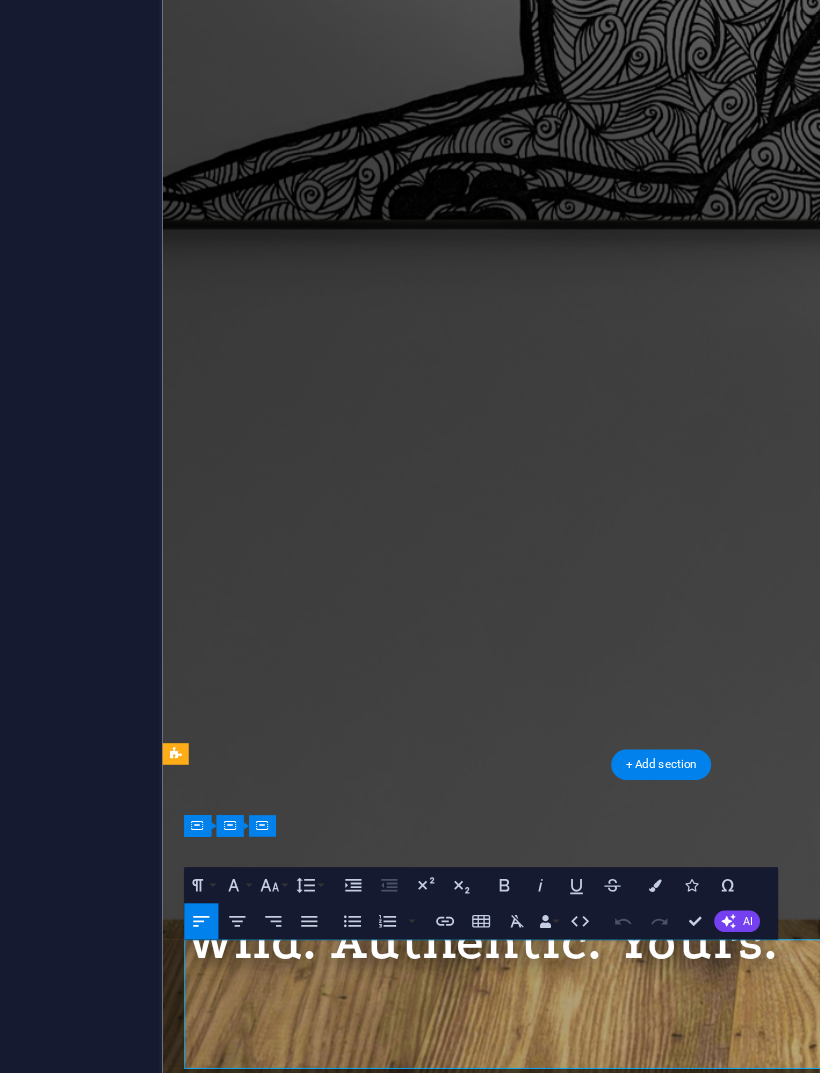 click on "— a gesture of respect and responsibility towards nature." at bounding box center (396, 10958) 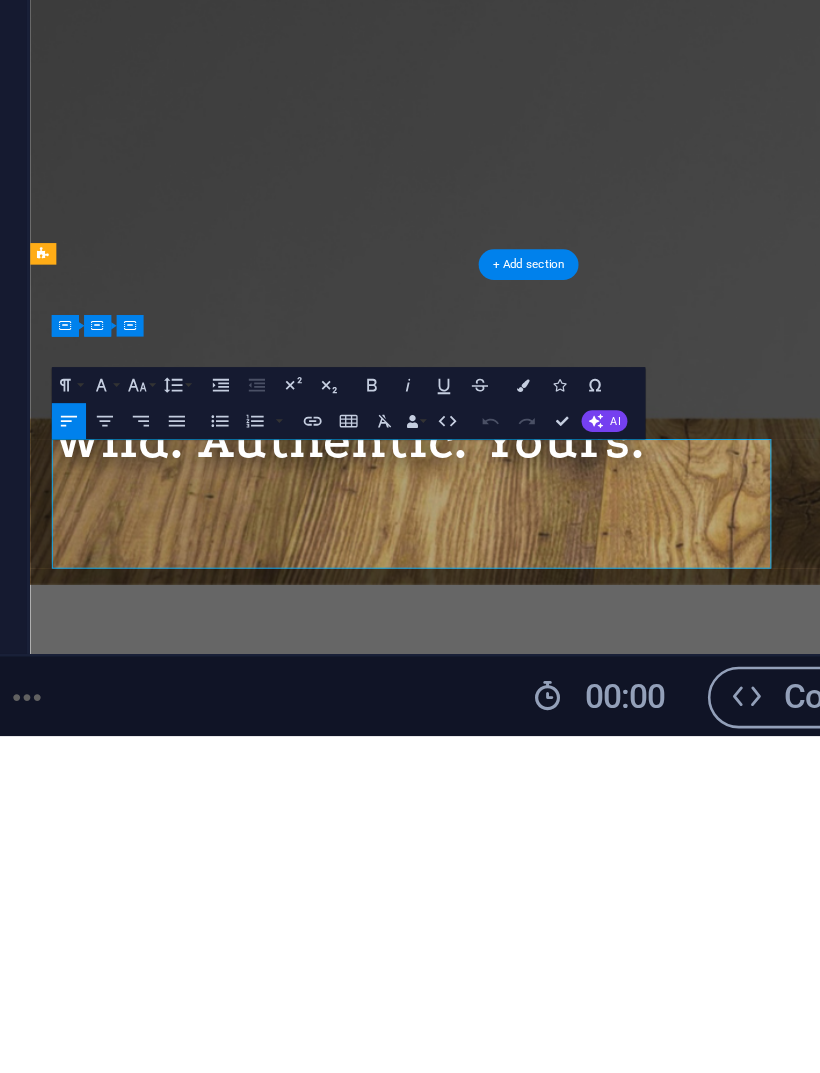 click on "— a gesture of respect and responsibility towards nature." at bounding box center (264, 10459) 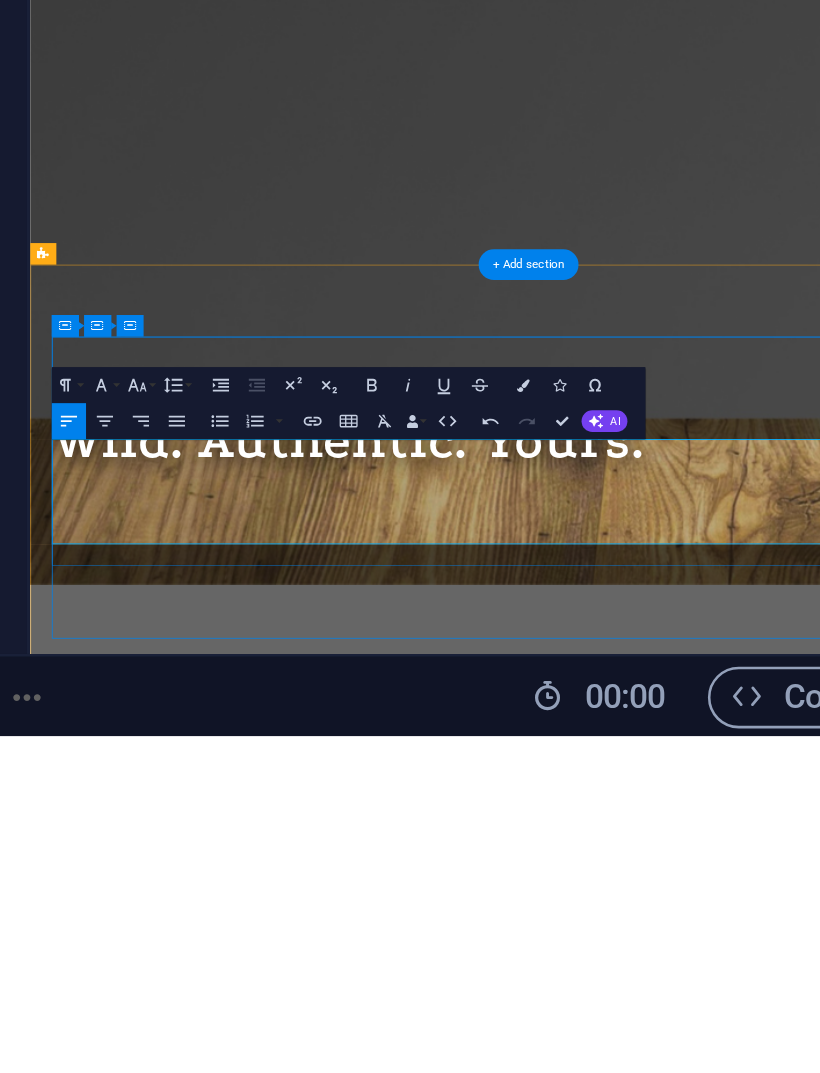 click on "— a gesture of respect and responsibility towards nature." at bounding box center [583, 10432] 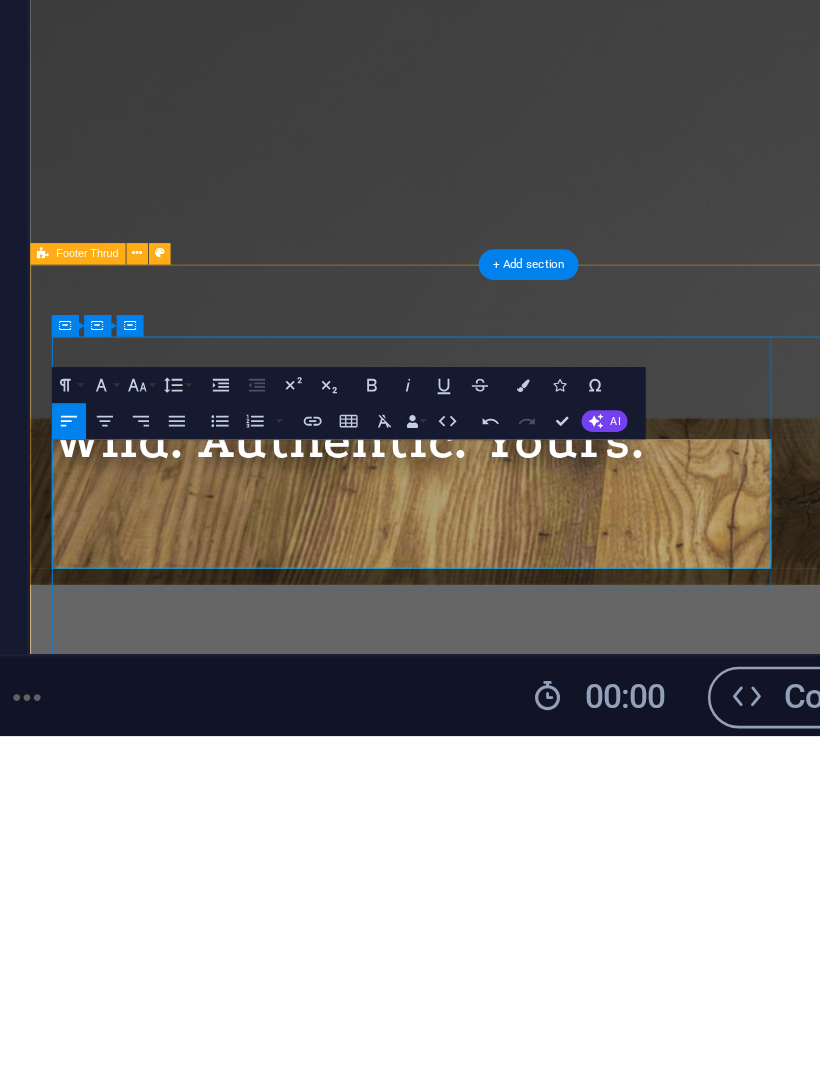click on "Wildline Inspired by wildlife and our connection to the natural world.  For every artwork acquired, we plant a tree  —  a gesture of respect and responsibility towards nature. [FIRST] [LAST], Founder & Artist   The Collection The Artist Philosophy Contact [CITY], [COUNTRY] [EMAIL] Mon-Fri • 10AM-5PM
All rights reserved.    wildline.ro   Legal Notice  |  Privacy Policy" at bounding box center [583, 10576] 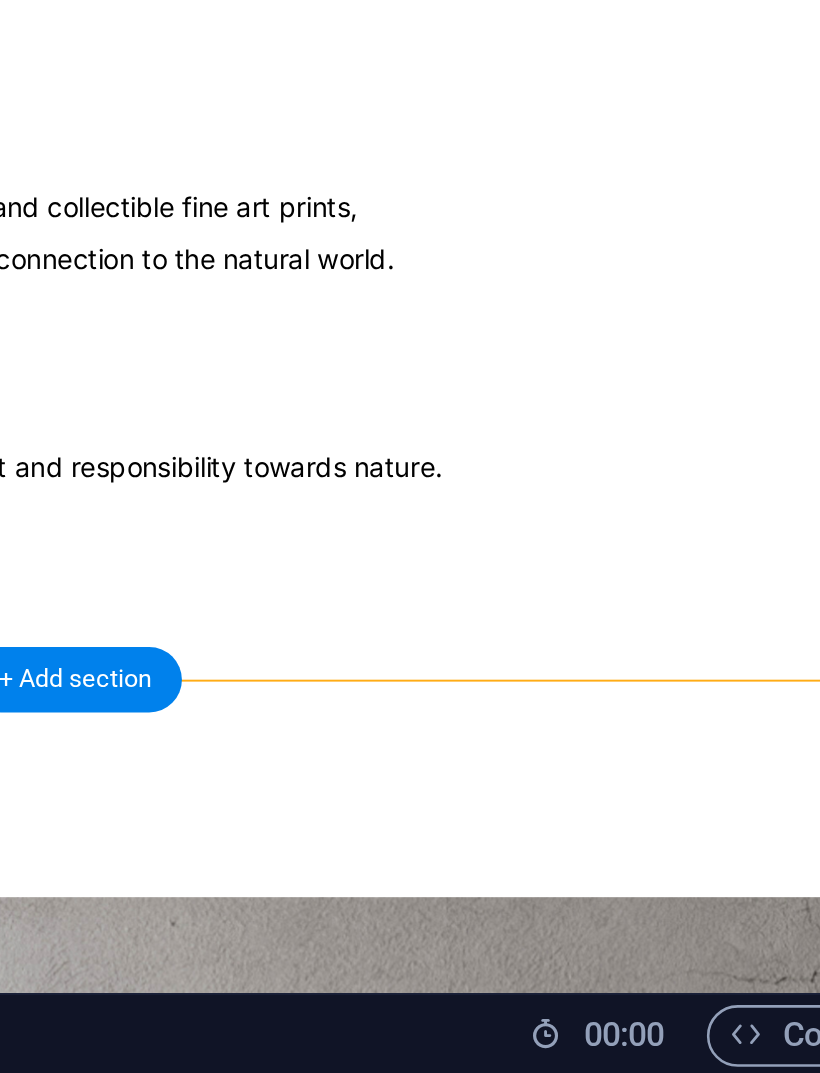scroll, scrollTop: 3458, scrollLeft: 0, axis: vertical 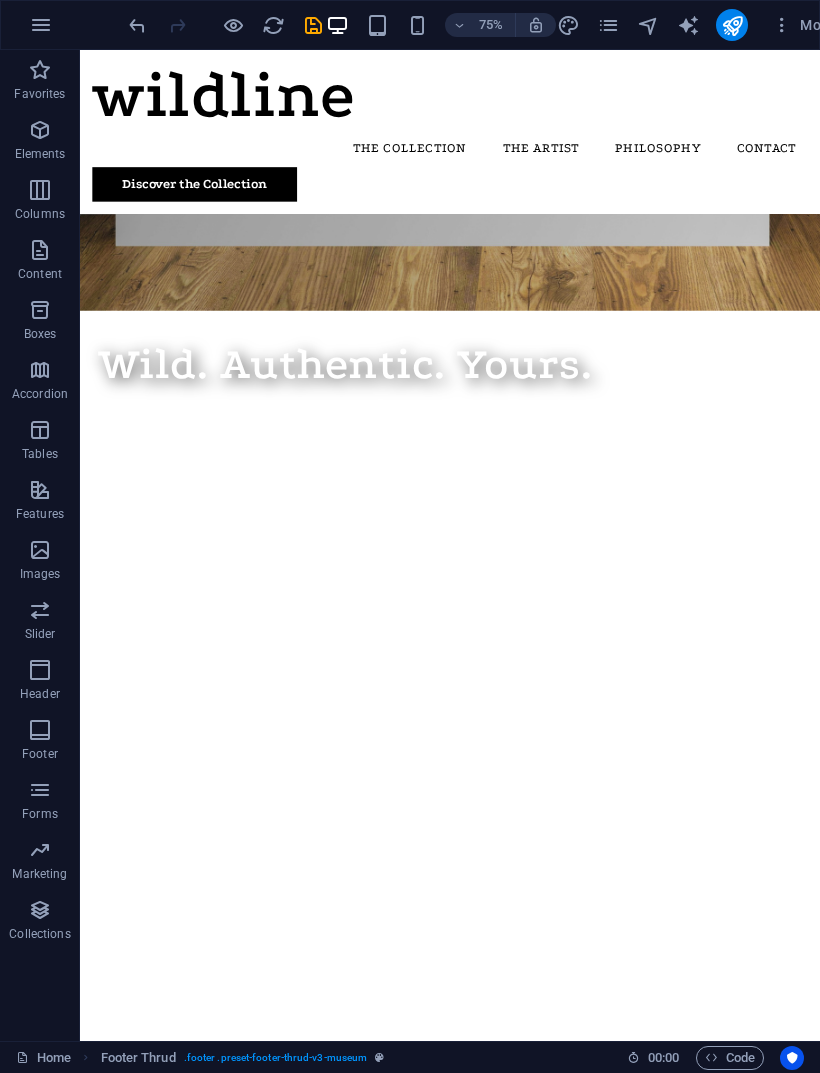 click at bounding box center (608, 25) 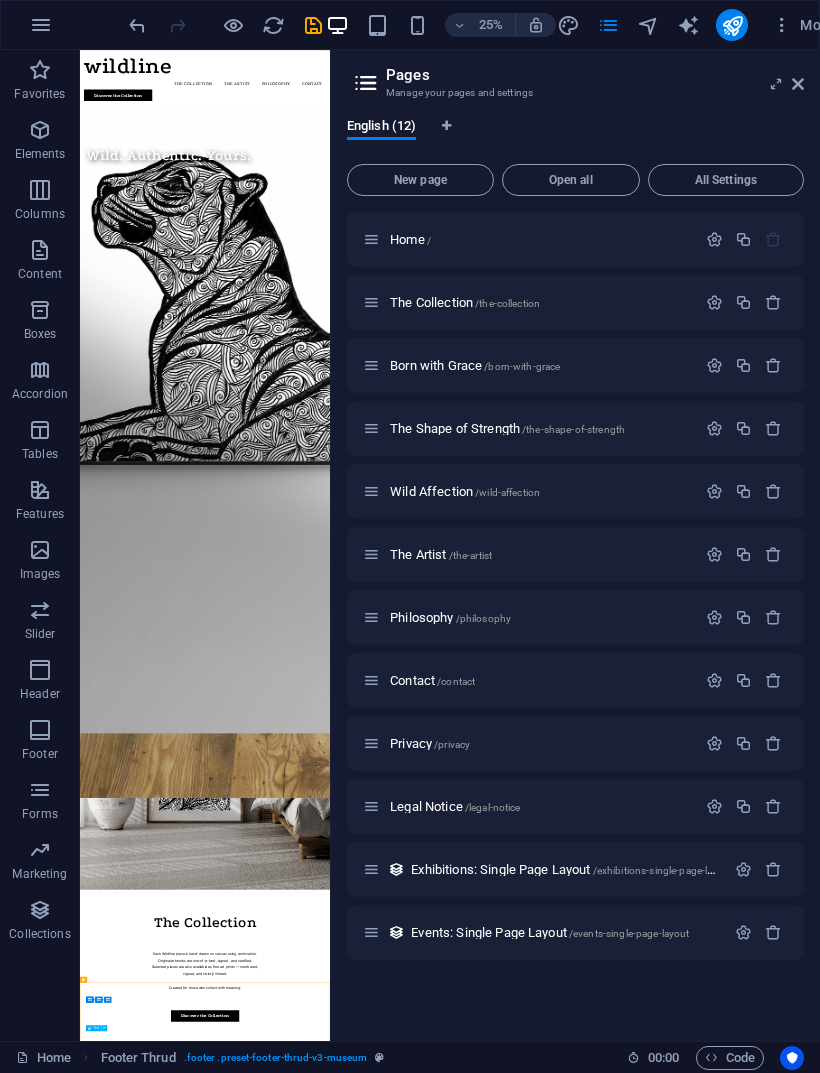 scroll, scrollTop: 2532, scrollLeft: 0, axis: vertical 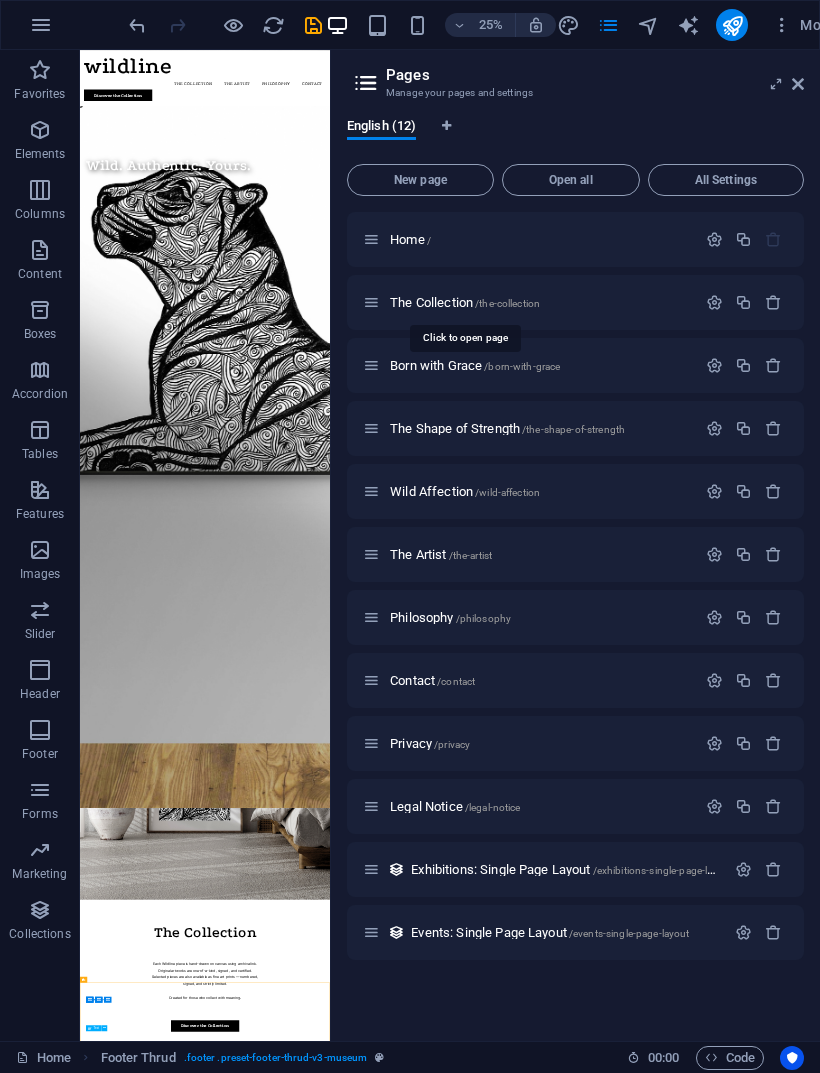 click on "The Collection /the-collection" at bounding box center (465, 302) 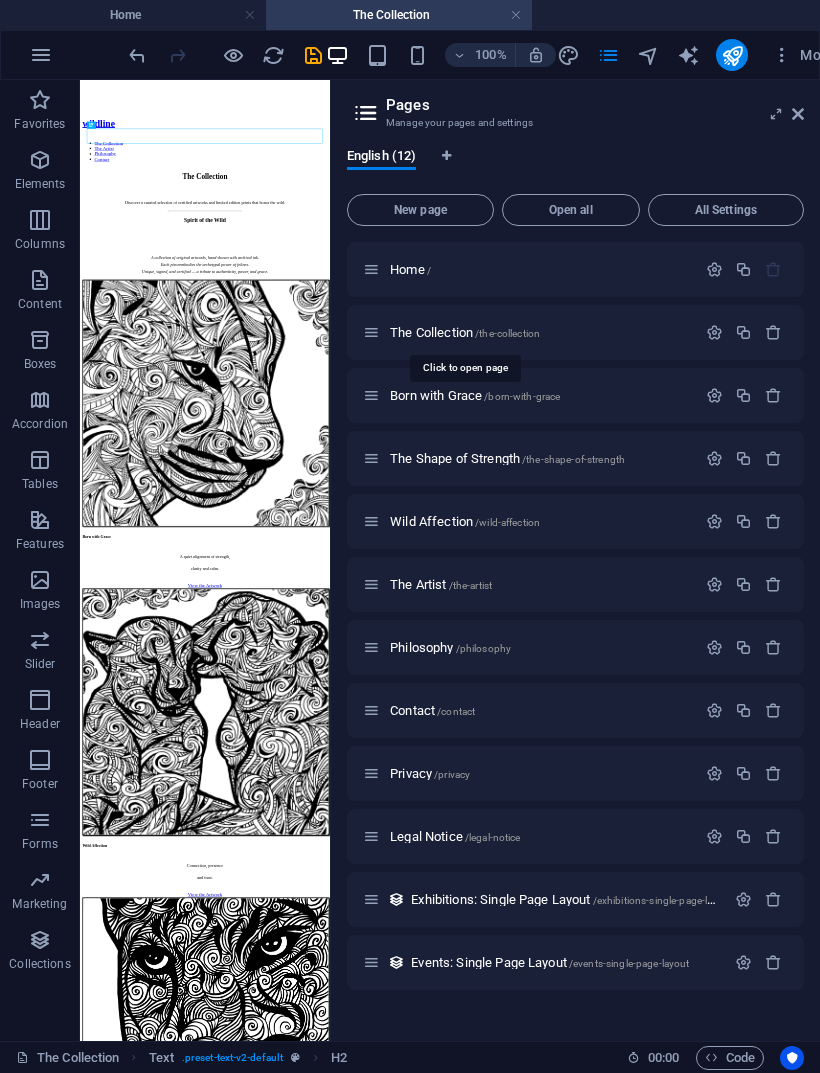 scroll, scrollTop: 0, scrollLeft: 0, axis: both 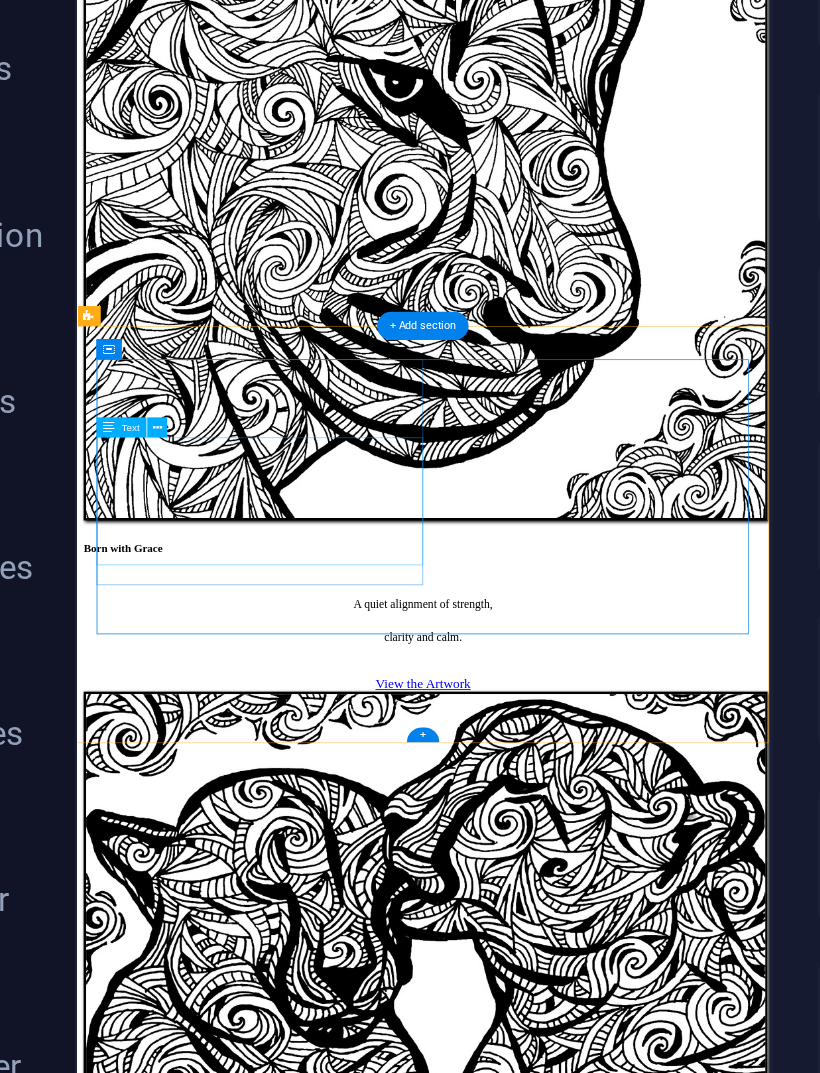 click on "Inspired by wildlife and our connection to the natural world.  For every artwork acquired, we plant a tree - a gesture of respect and responsibility towards nature. [FIRST] [LAST], Founder & Artist" at bounding box center (493, 3353) 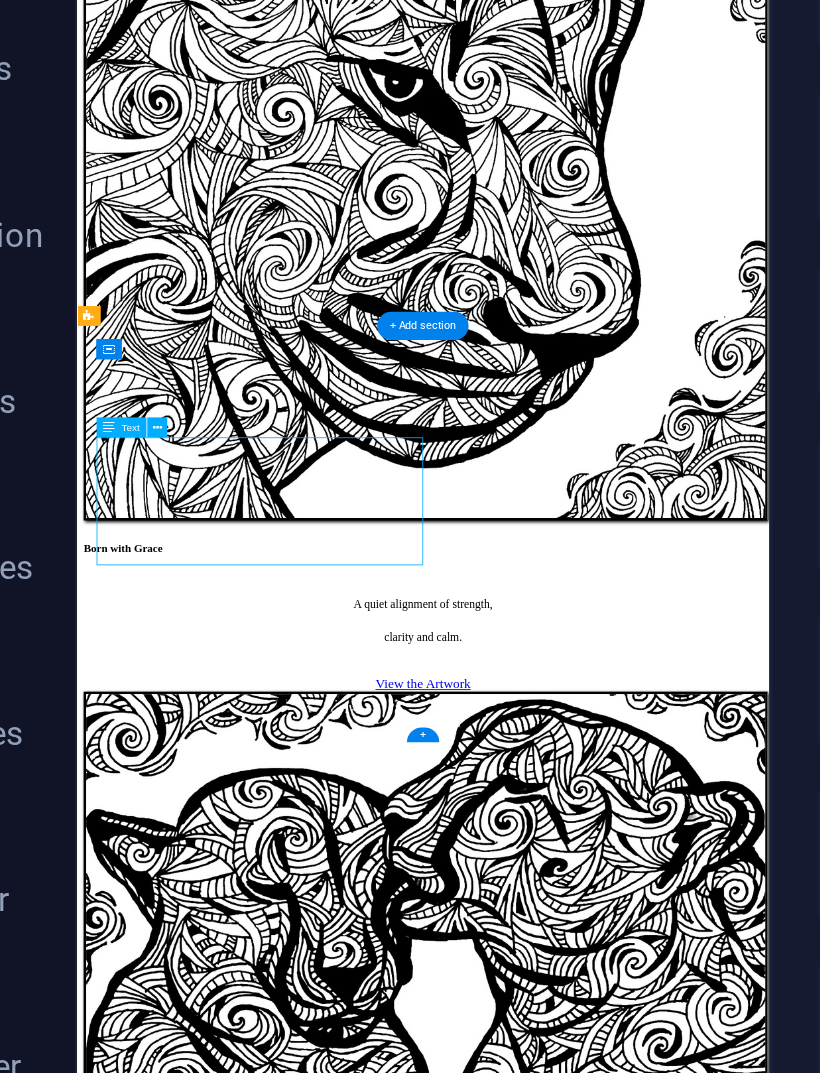 click on "Inspired by wildlife and our connection to the natural world.  For every artwork acquired, we plant a tree - a gesture of respect and responsibility towards nature. [FIRST] [LAST], Founder & Artist" at bounding box center [493, 3353] 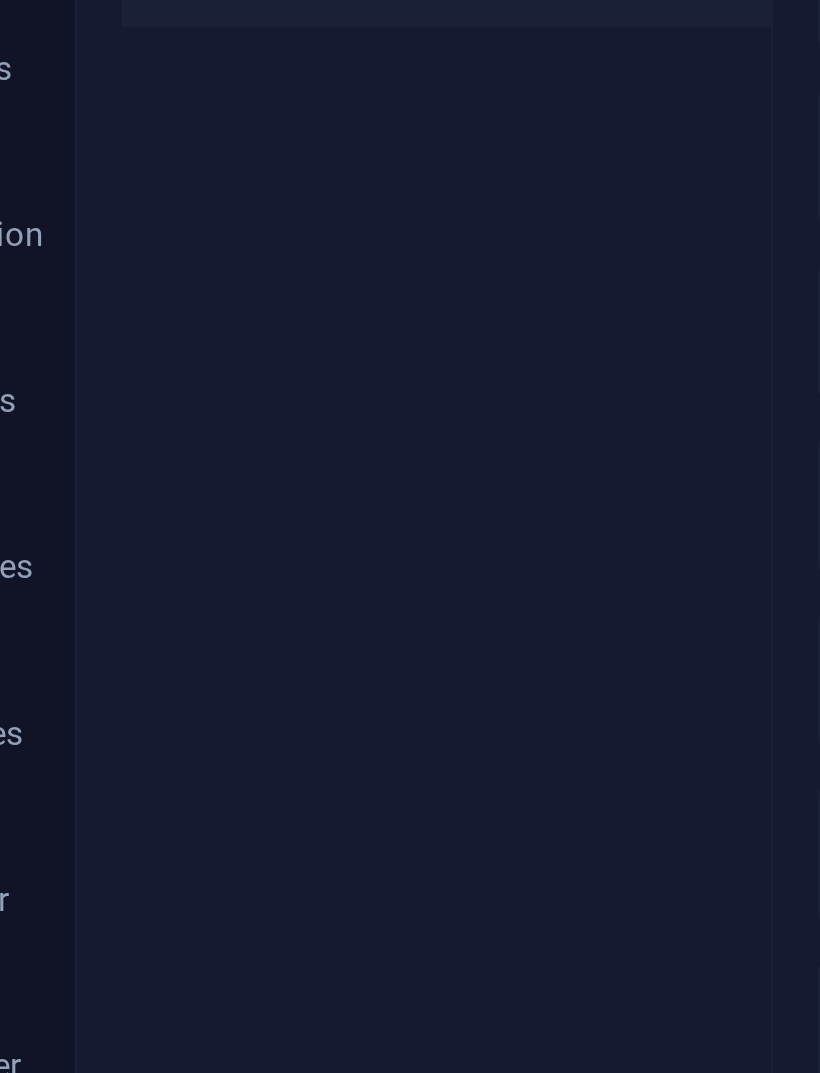 scroll, scrollTop: 1896, scrollLeft: 25, axis: both 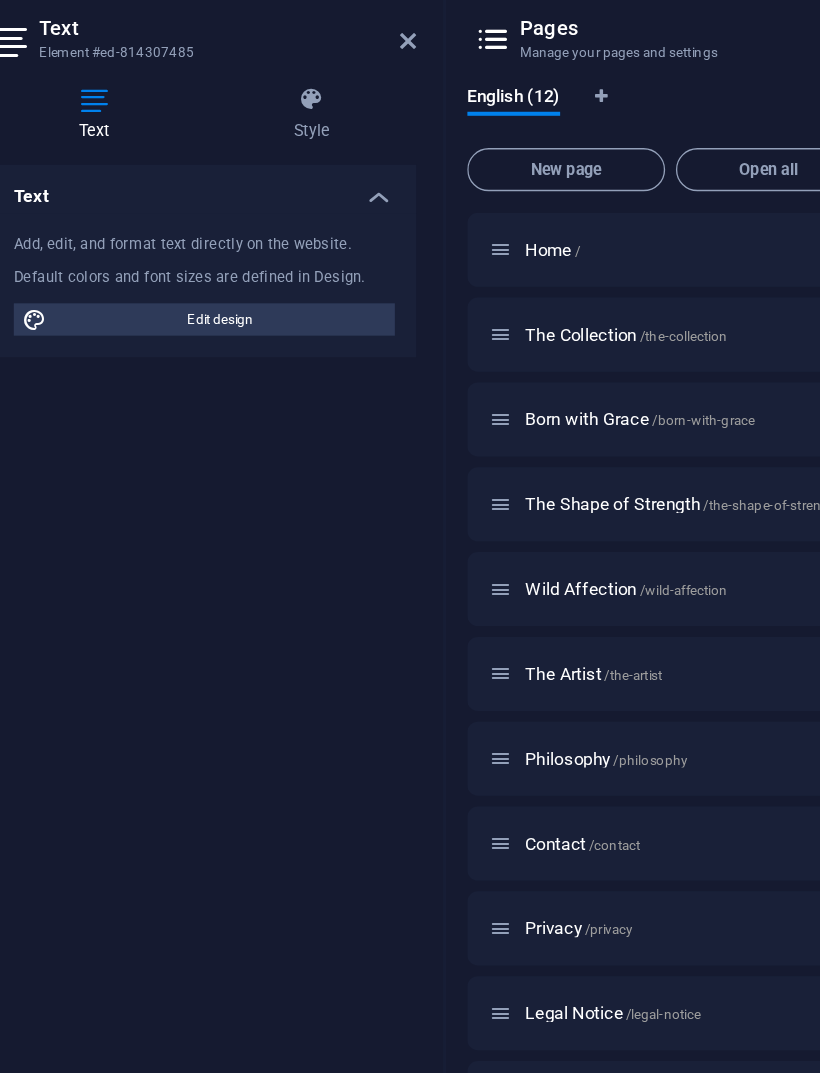 click on "Text Element #ed-814307485" at bounding box center (151, 106) 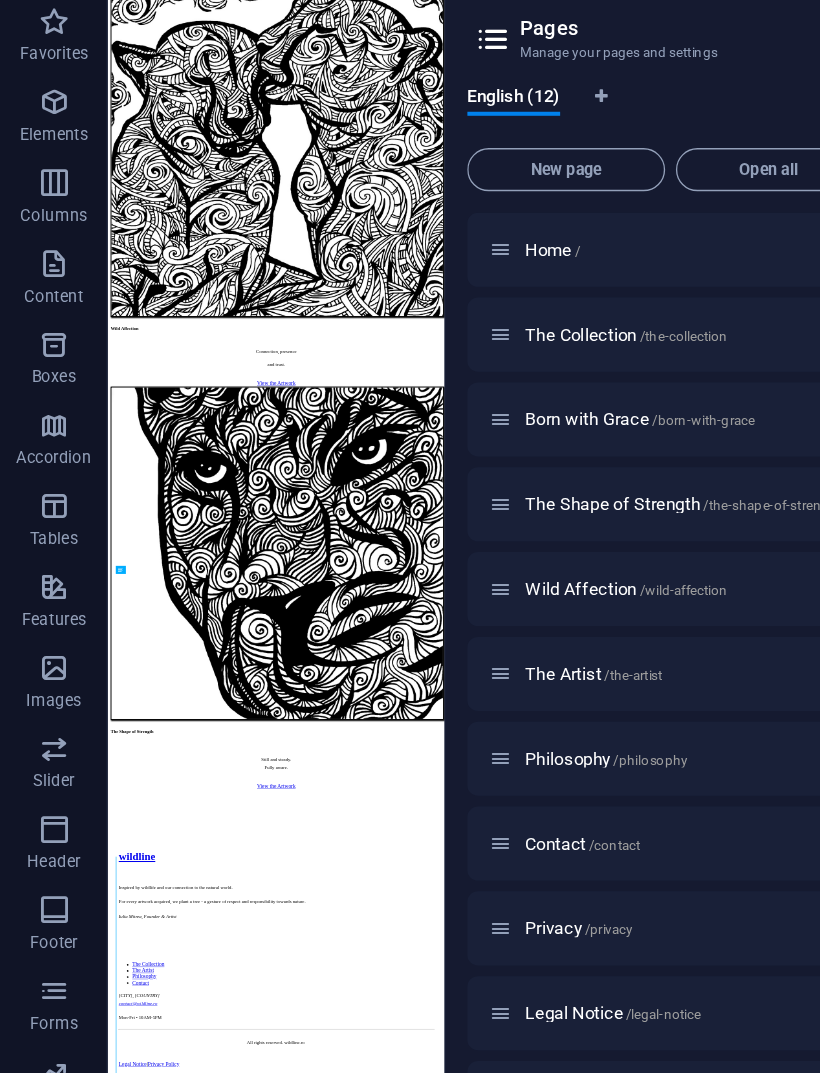 scroll, scrollTop: 0, scrollLeft: 0, axis: both 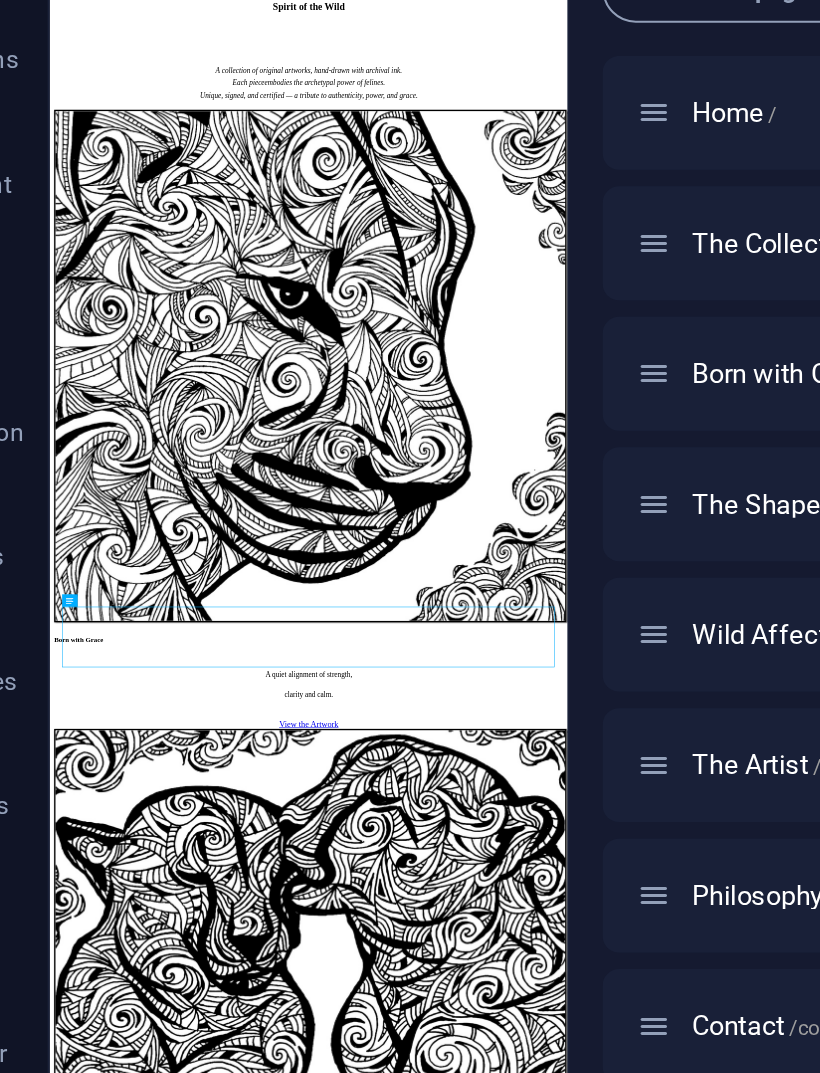 click on "Inspired by wildlife and our connection to the natural world.  For every artwork acquired, we plant a tree - a gesture of respect and responsibility towards nature. [FIRST] [LAST], Founder & Artist" at bounding box center (549, 4417) 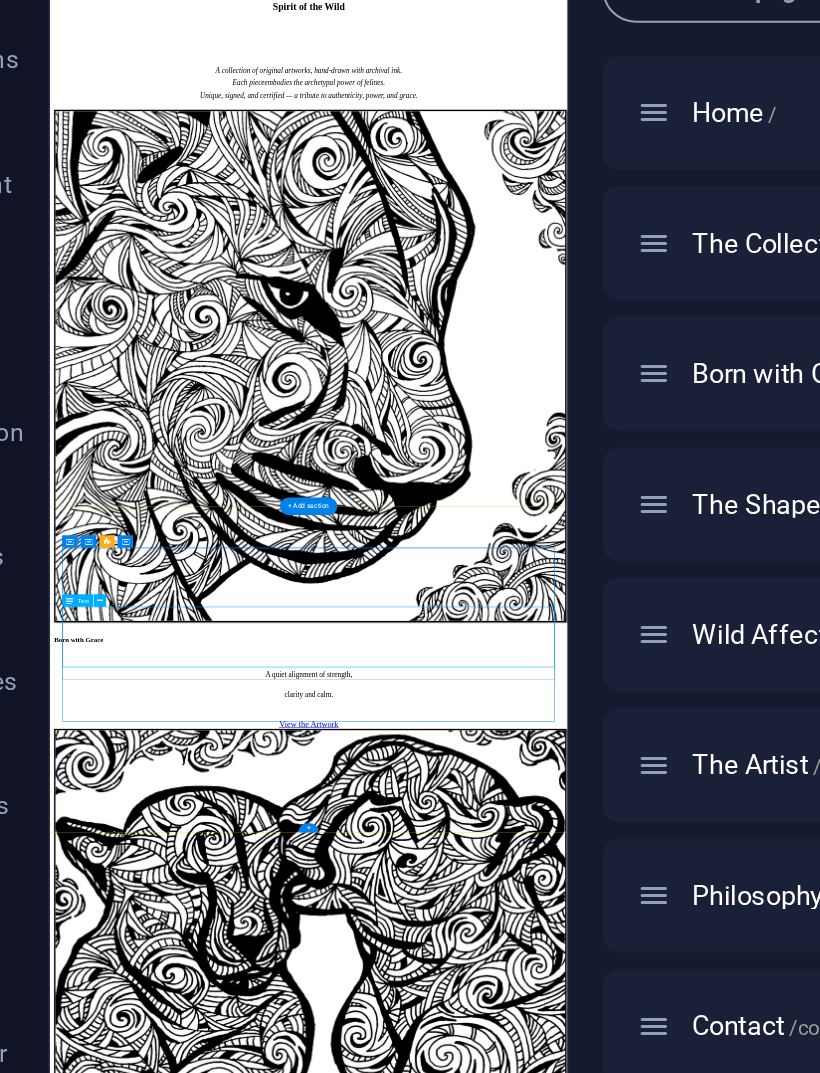 click on "Inspired by wildlife and our connection to the natural world.  For every artwork acquired, we plant a tree - a gesture of respect and responsibility towards nature. [FIRST] [LAST], Founder & Artist" at bounding box center (549, 4417) 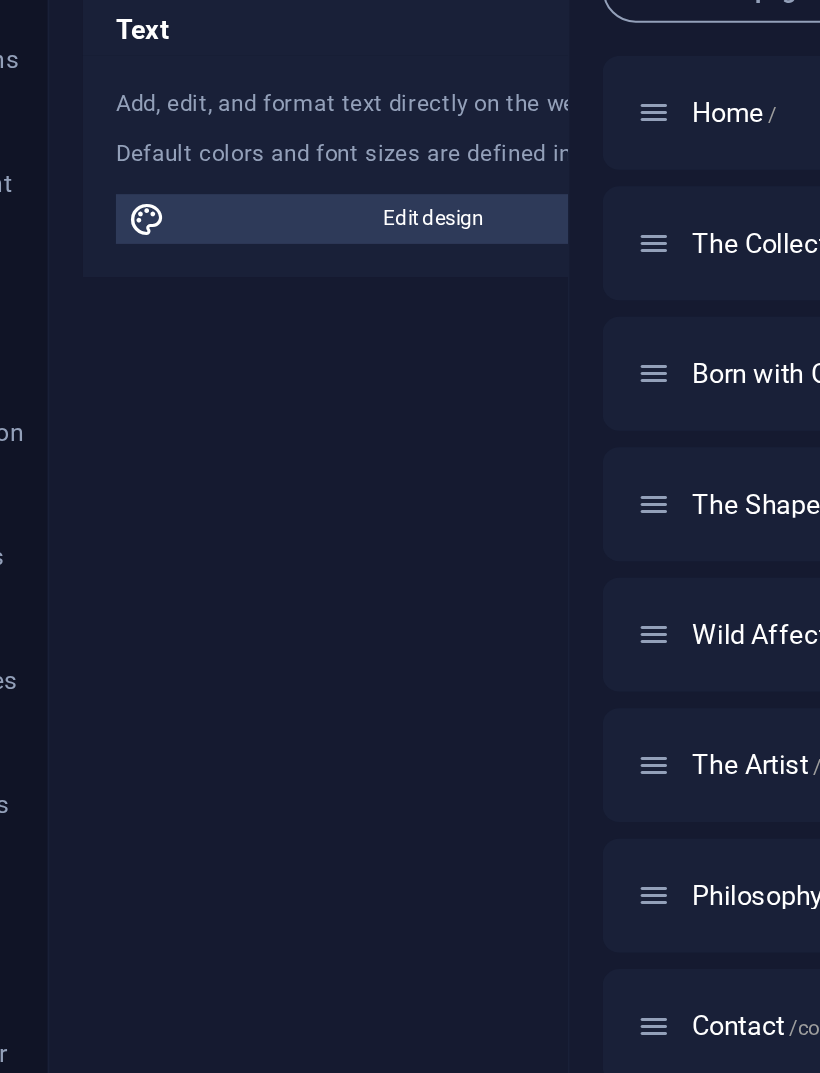 scroll, scrollTop: 1912, scrollLeft: 25, axis: both 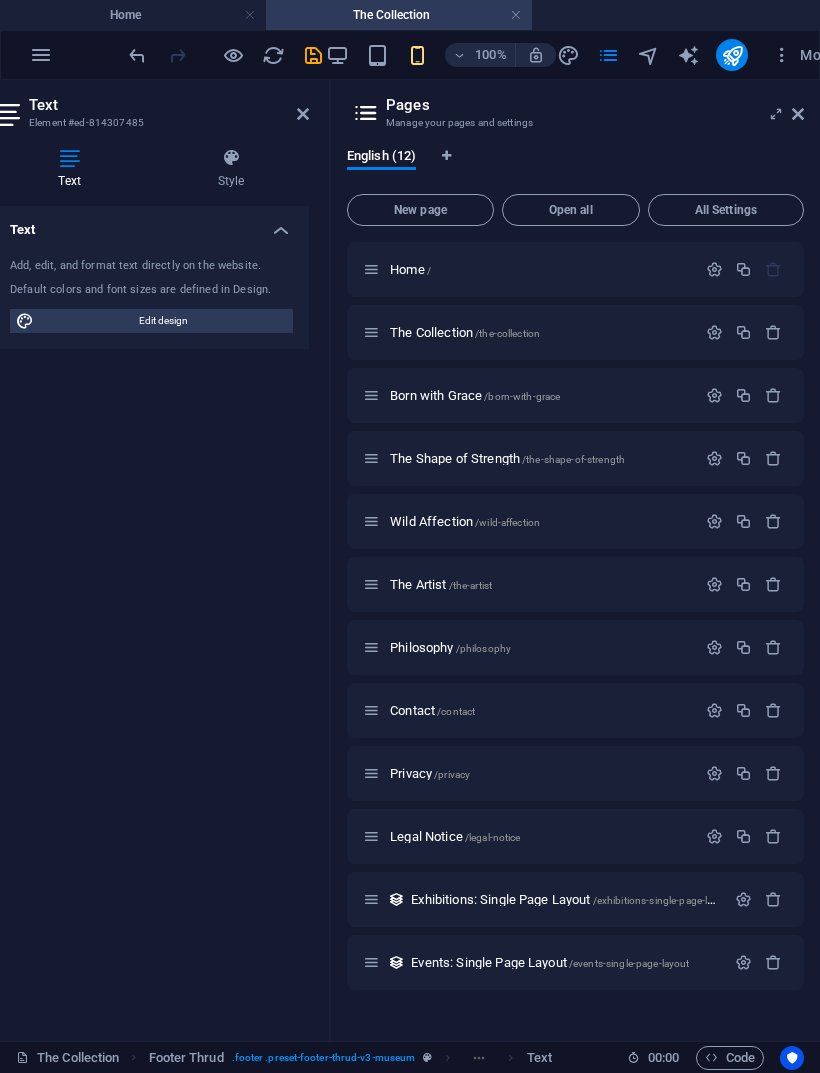 click at bounding box center (798, 114) 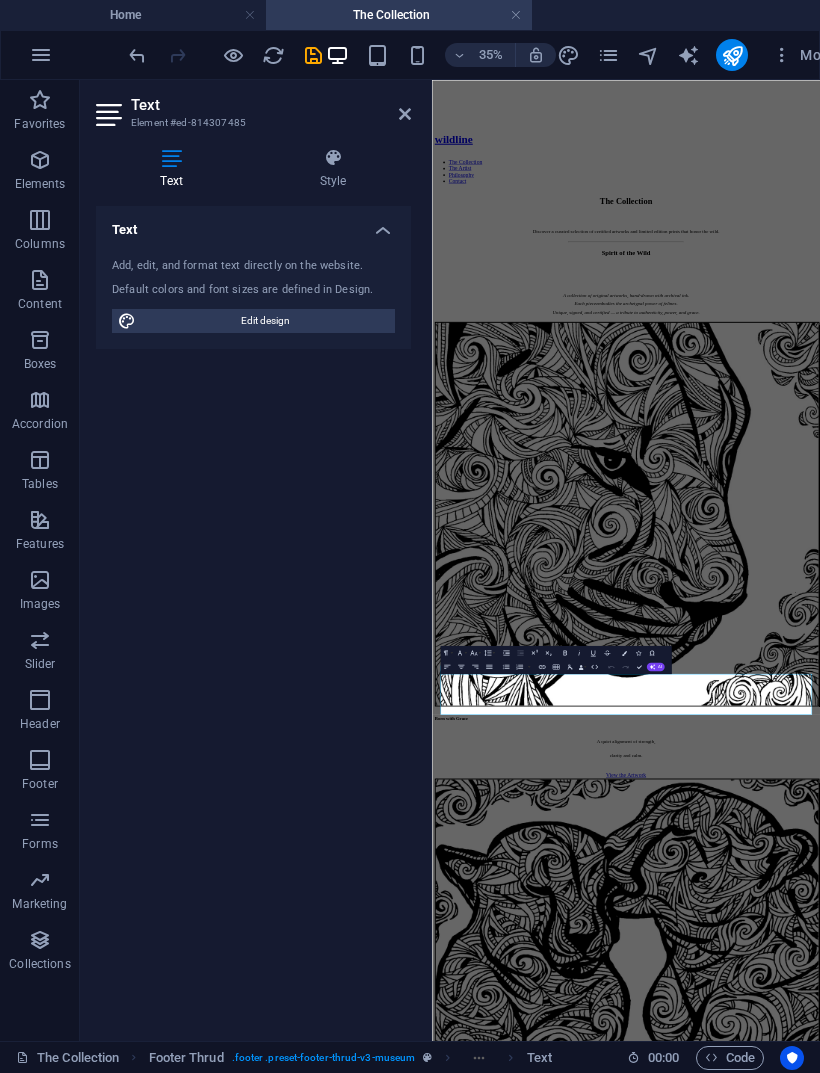 click at bounding box center (405, 114) 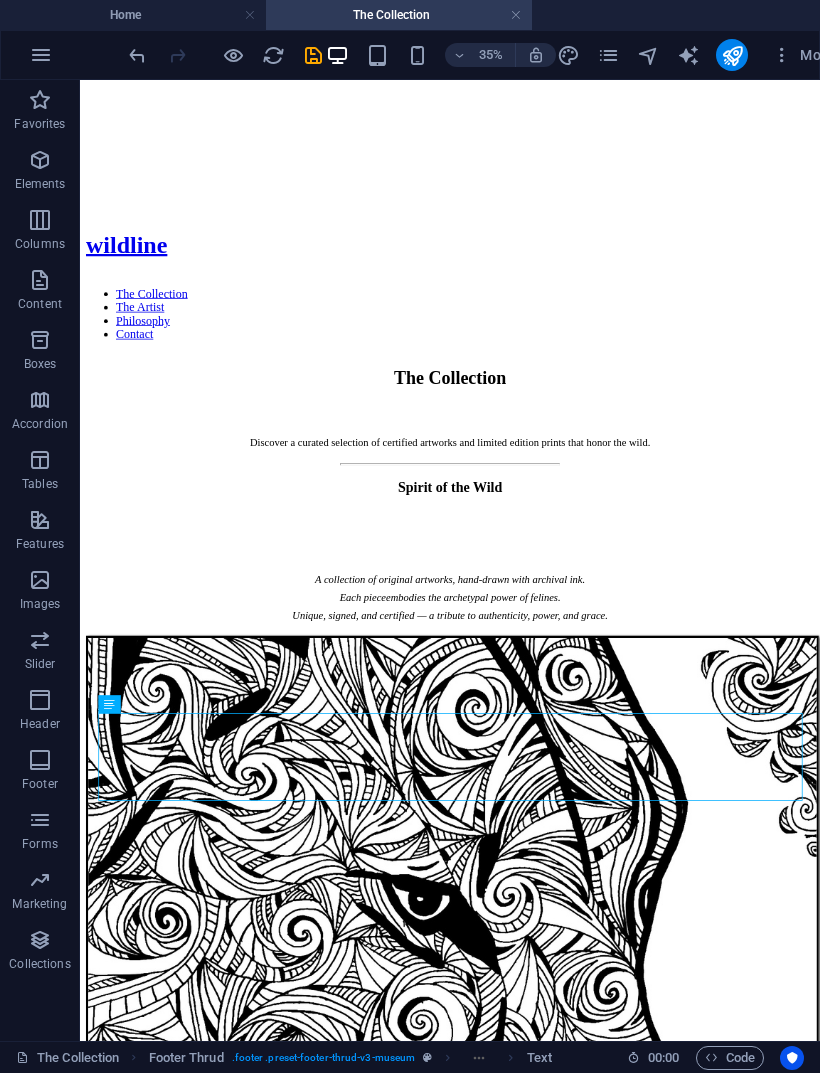 scroll, scrollTop: 862, scrollLeft: 0, axis: vertical 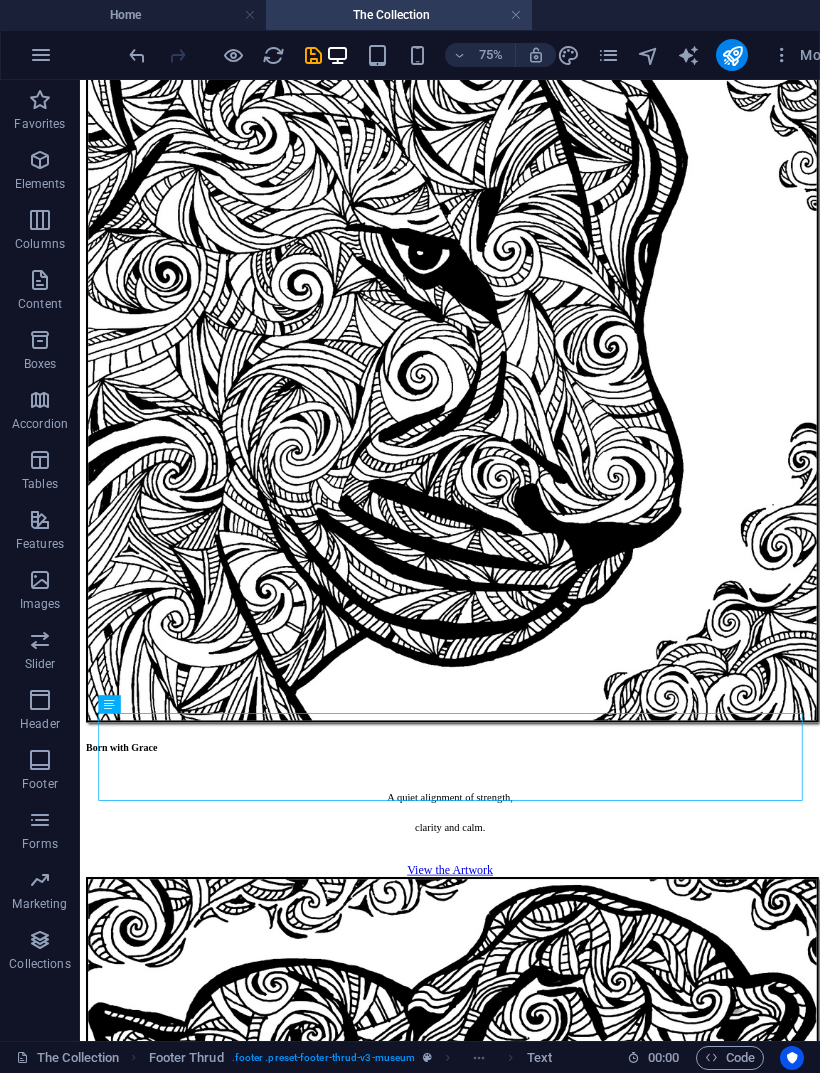 click at bounding box center [608, 55] 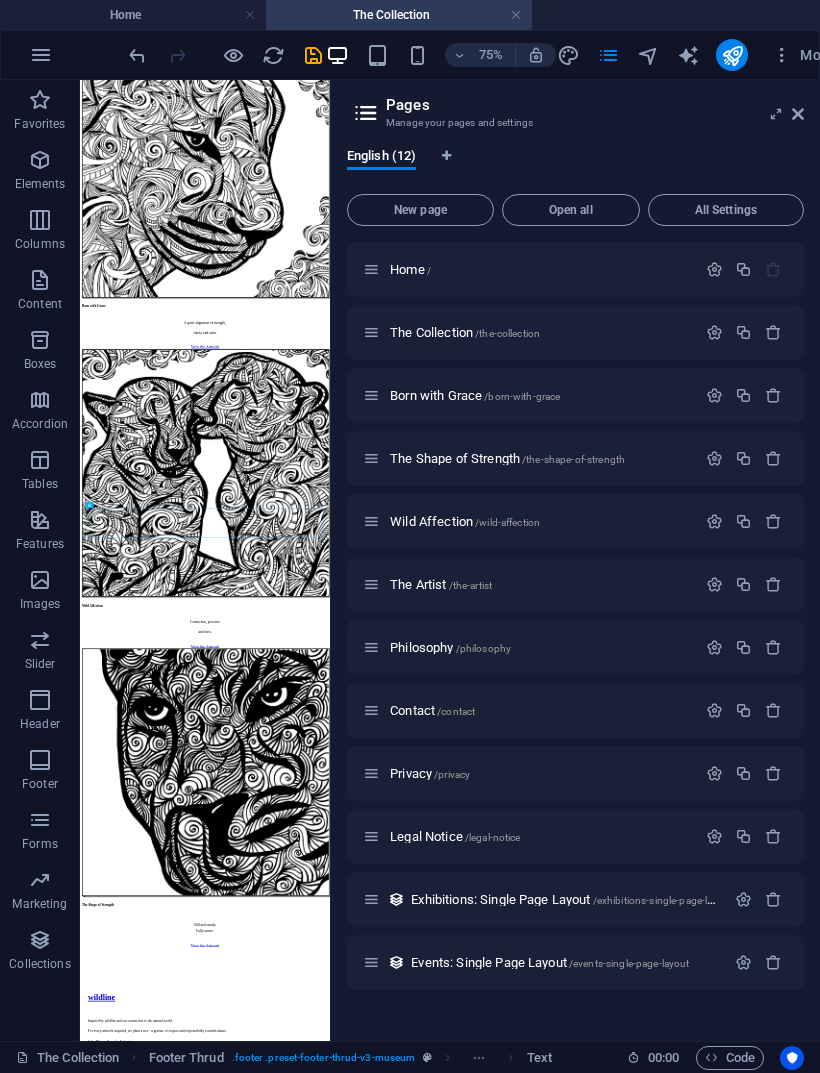 scroll, scrollTop: 0, scrollLeft: 0, axis: both 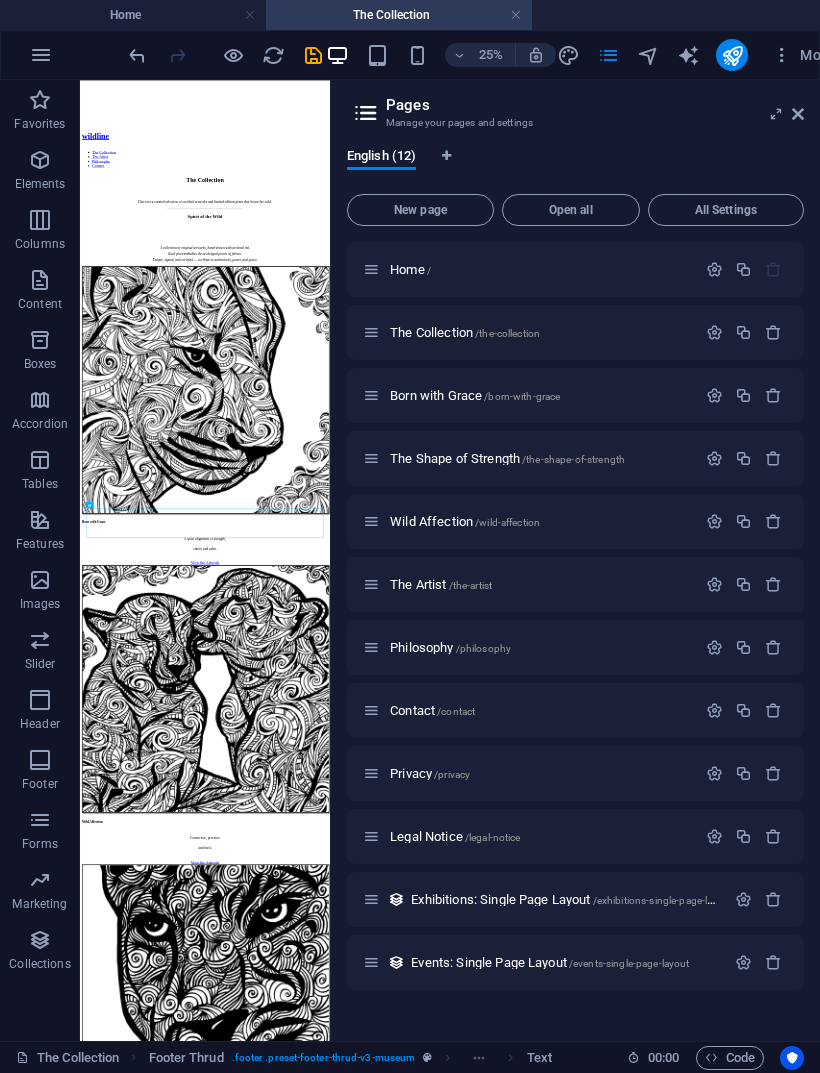 click on "Born with Grace /born-with-grace" at bounding box center (475, 395) 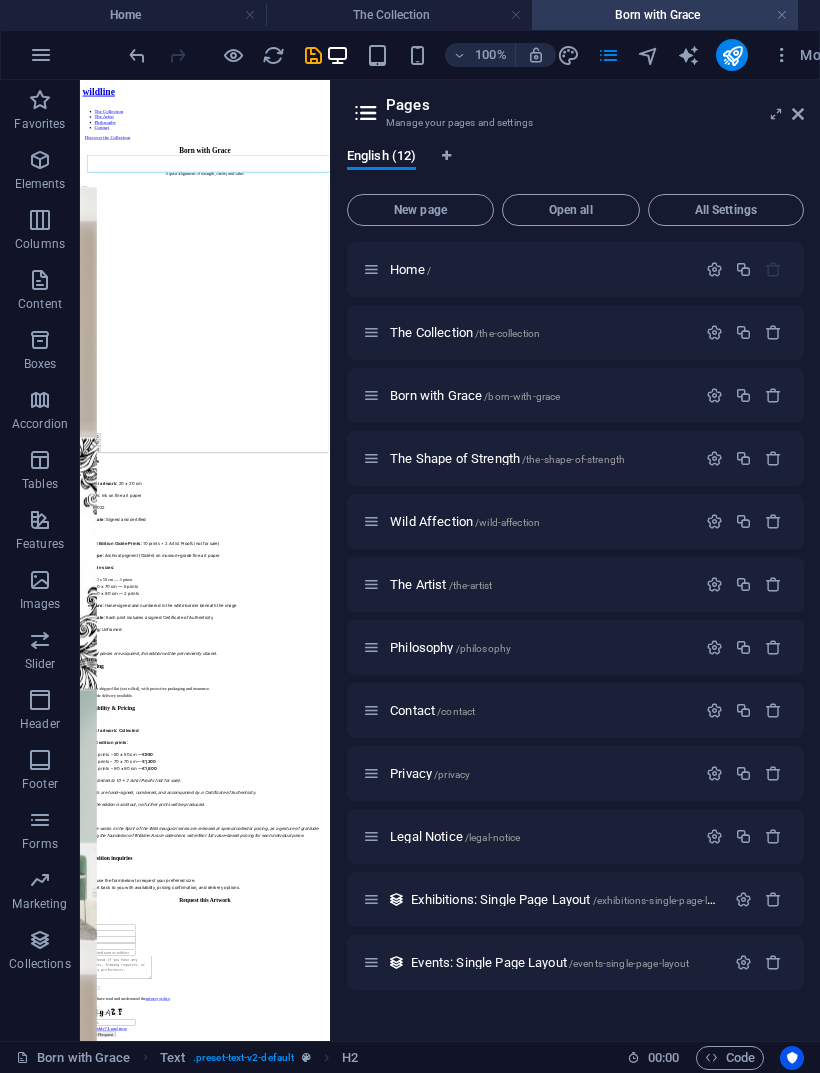 scroll, scrollTop: 0, scrollLeft: 0, axis: both 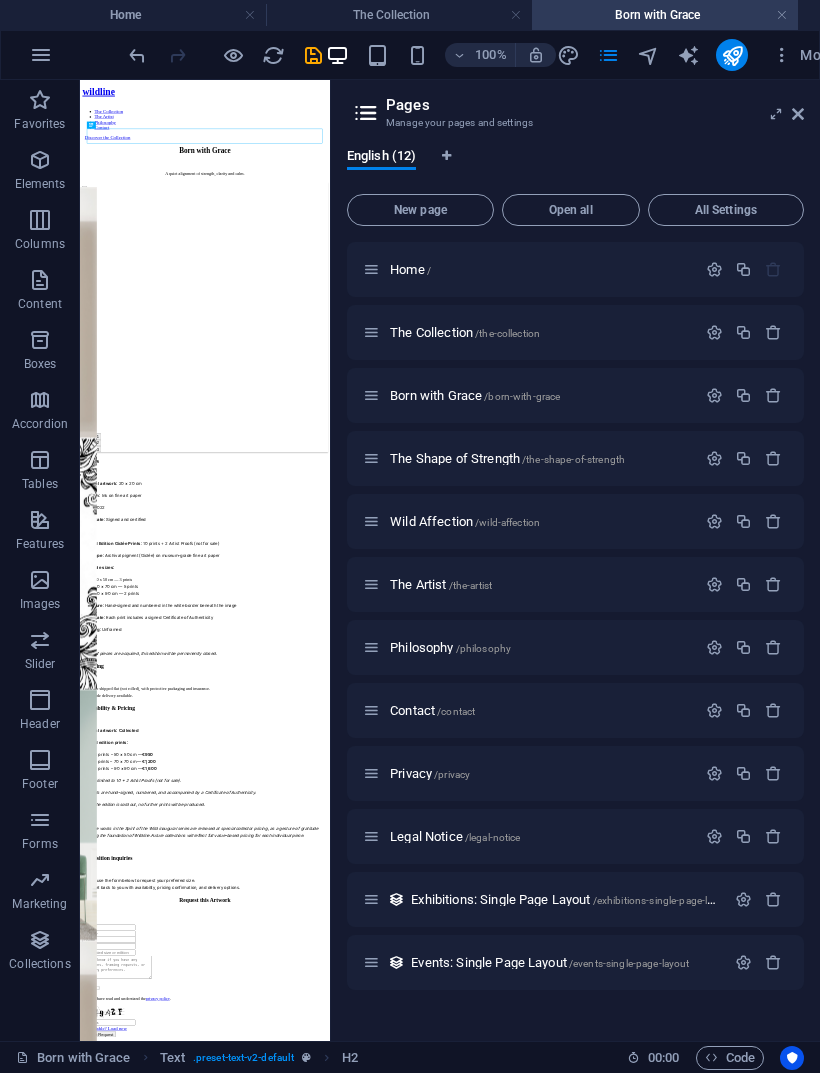 click at bounding box center [608, 55] 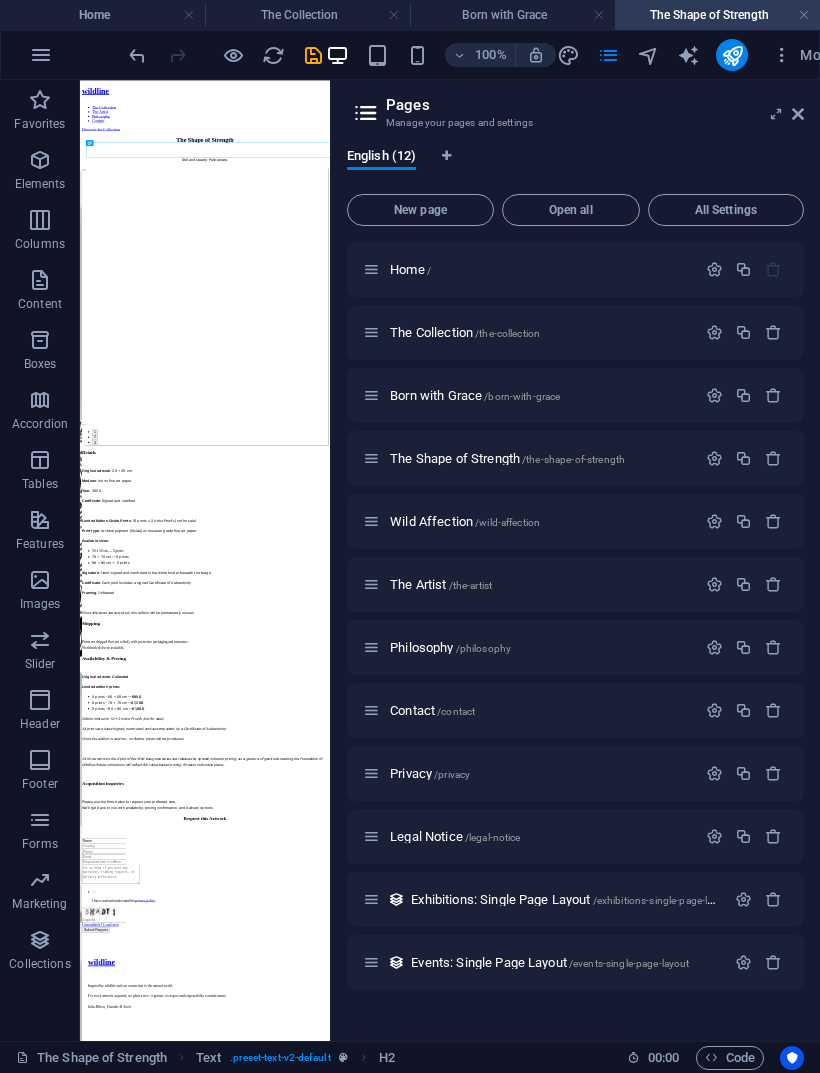 scroll, scrollTop: 0, scrollLeft: 0, axis: both 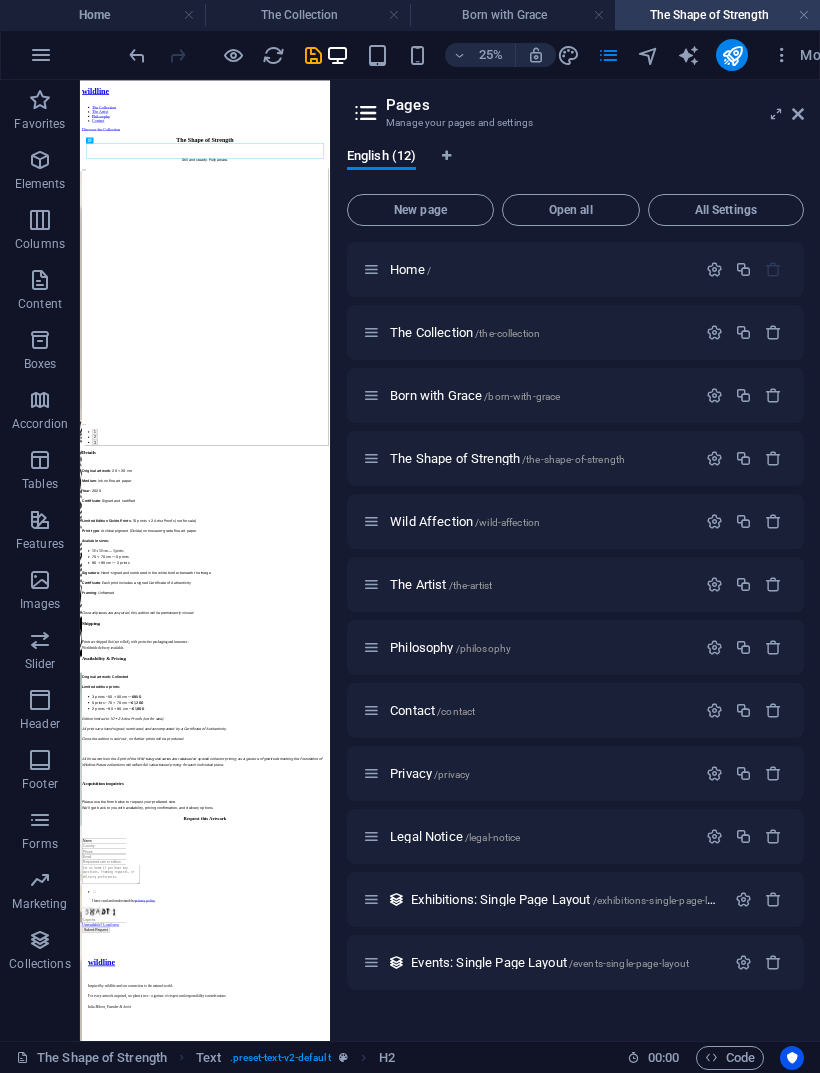 click on "Wild Affection /wild-affection" at bounding box center (465, 521) 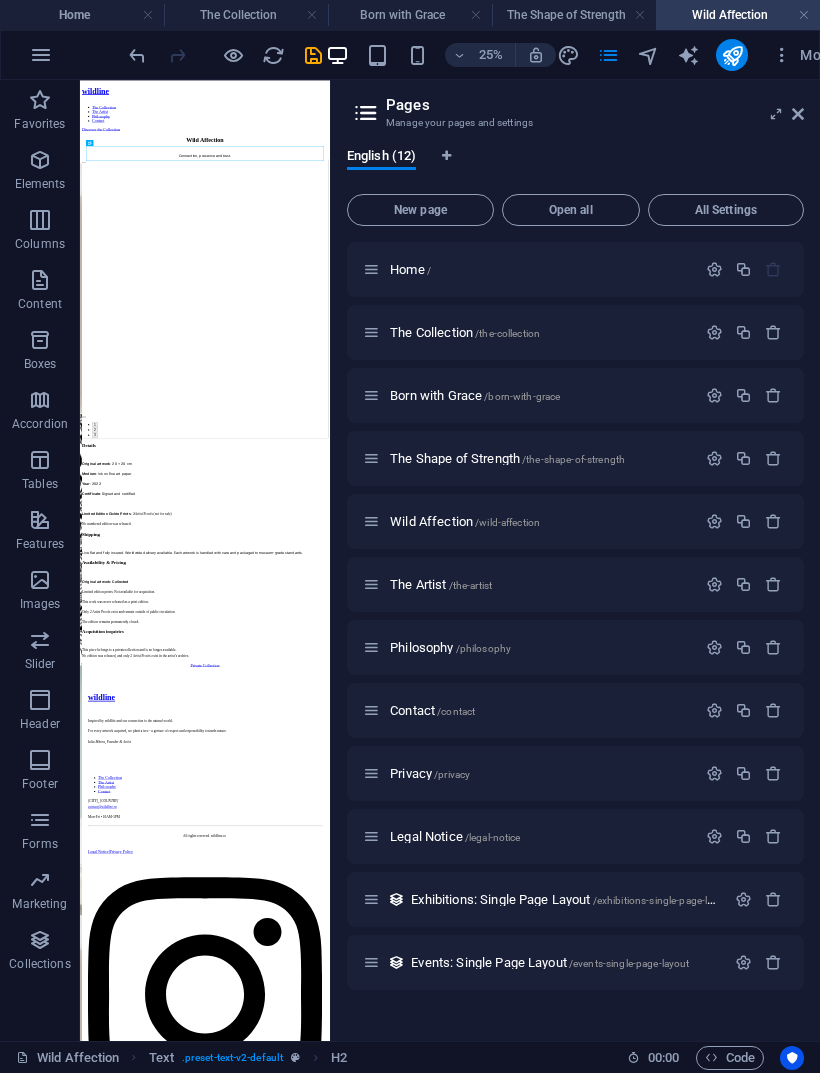 scroll, scrollTop: 0, scrollLeft: 0, axis: both 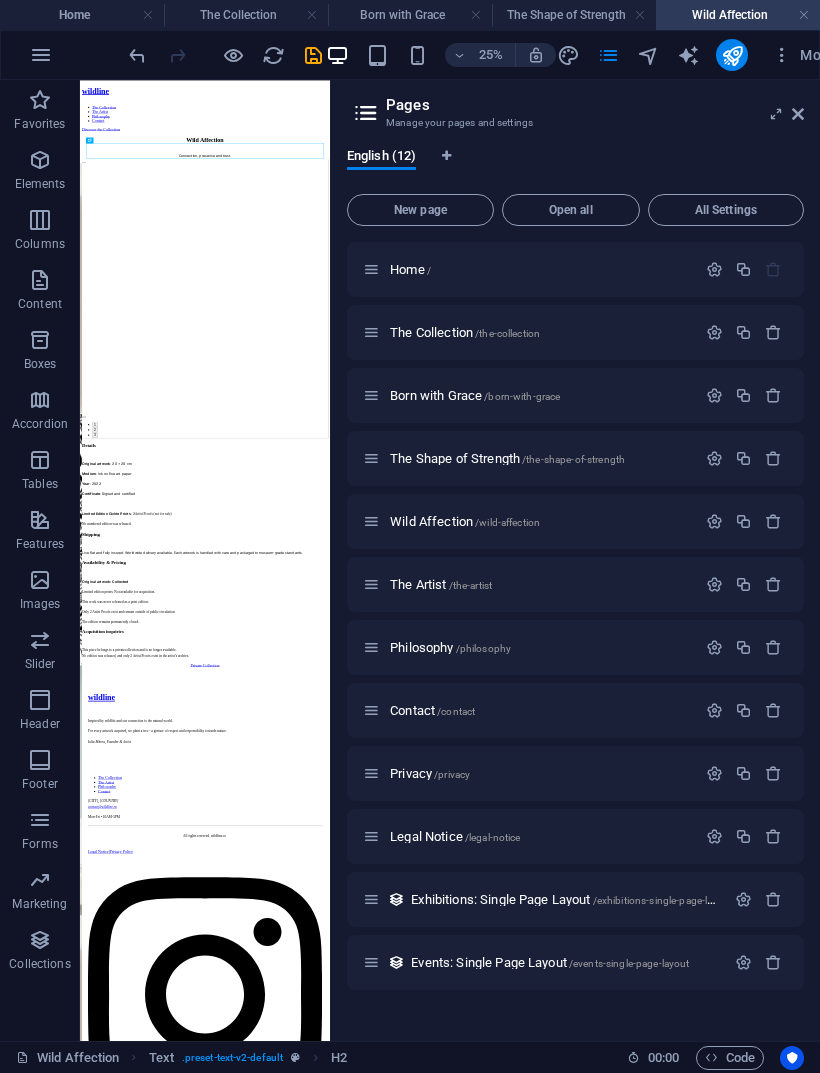 click on "The Artist /the-artist" at bounding box center (575, 584) 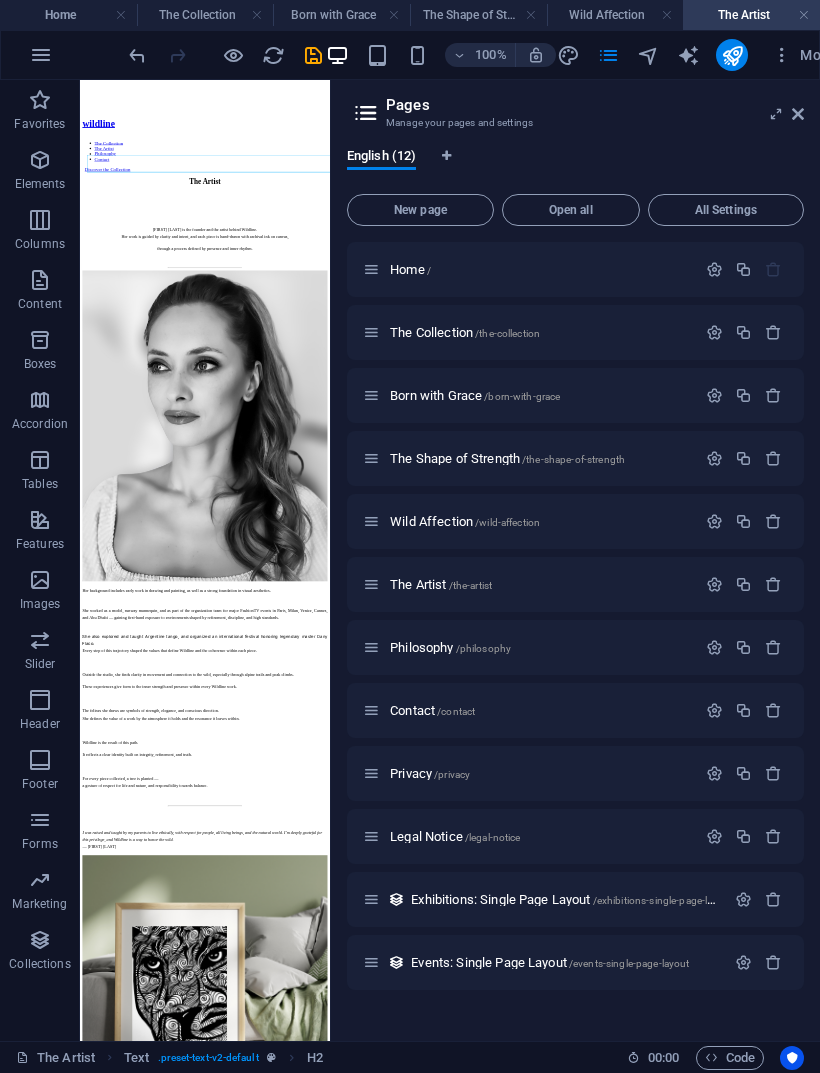 scroll, scrollTop: 0, scrollLeft: 0, axis: both 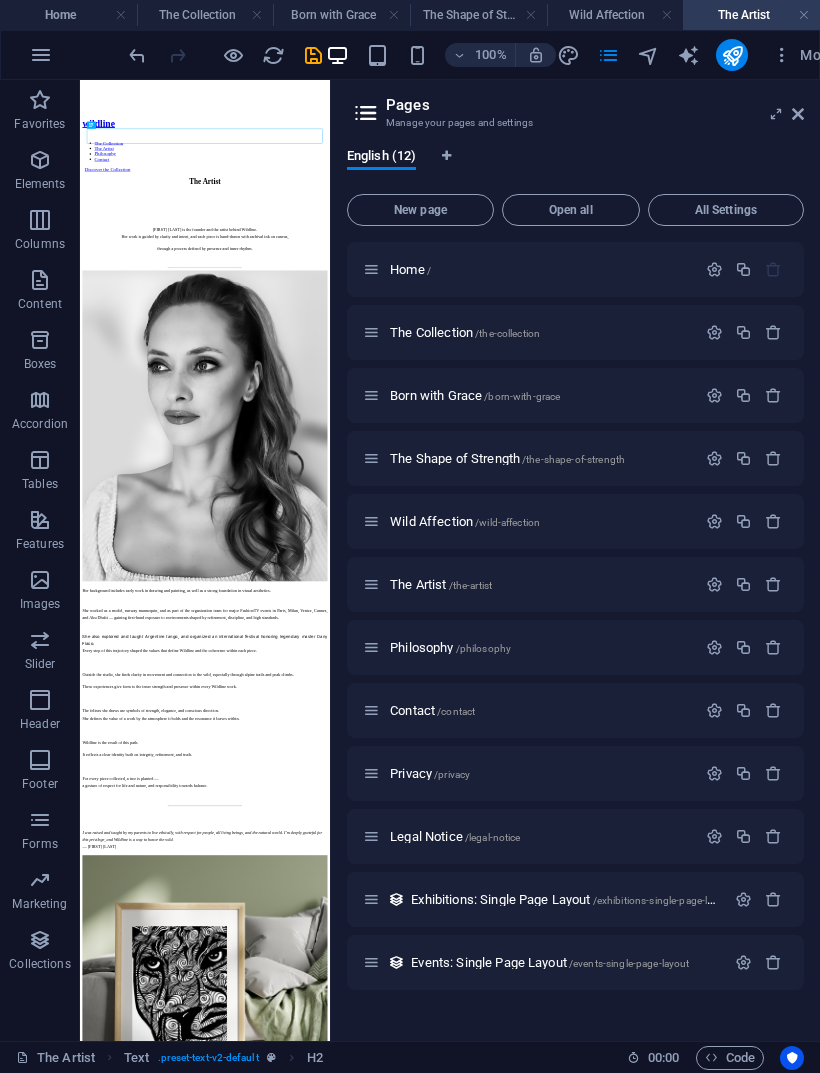 click on "Philosophy /philosophy" at bounding box center [450, 647] 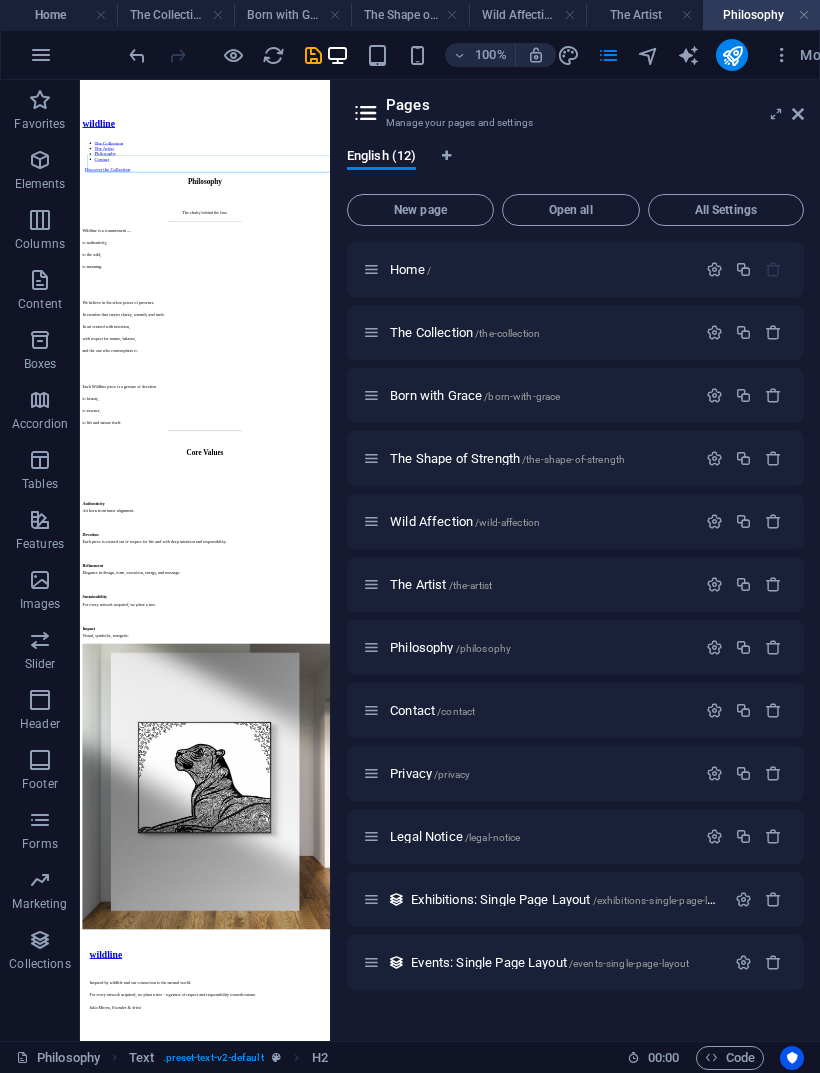 scroll, scrollTop: 0, scrollLeft: 0, axis: both 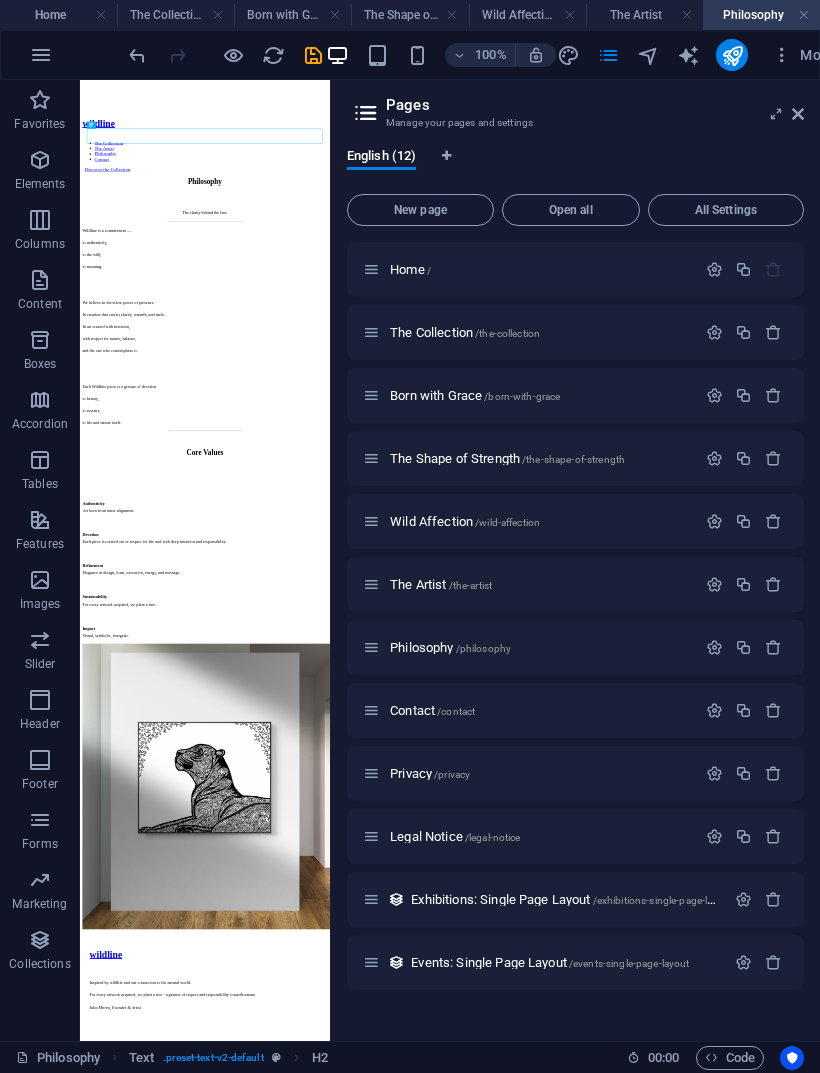 click on "Contact /contact" at bounding box center (432, 710) 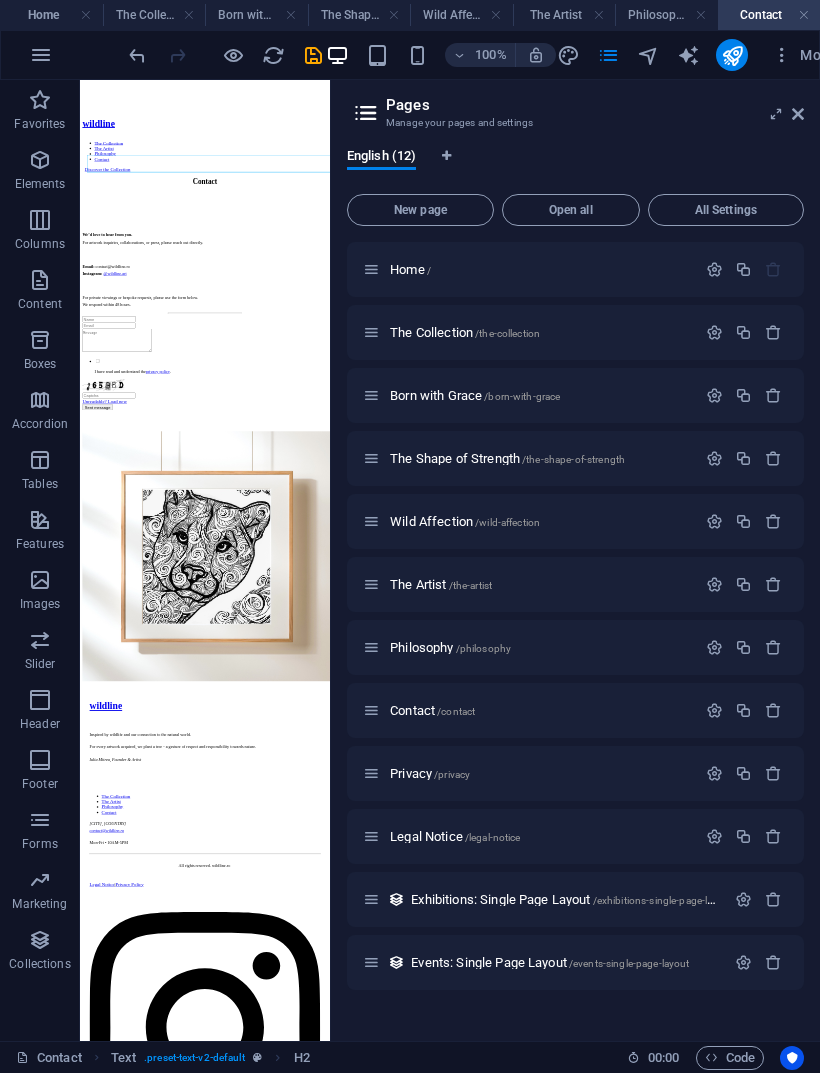 scroll, scrollTop: 0, scrollLeft: 0, axis: both 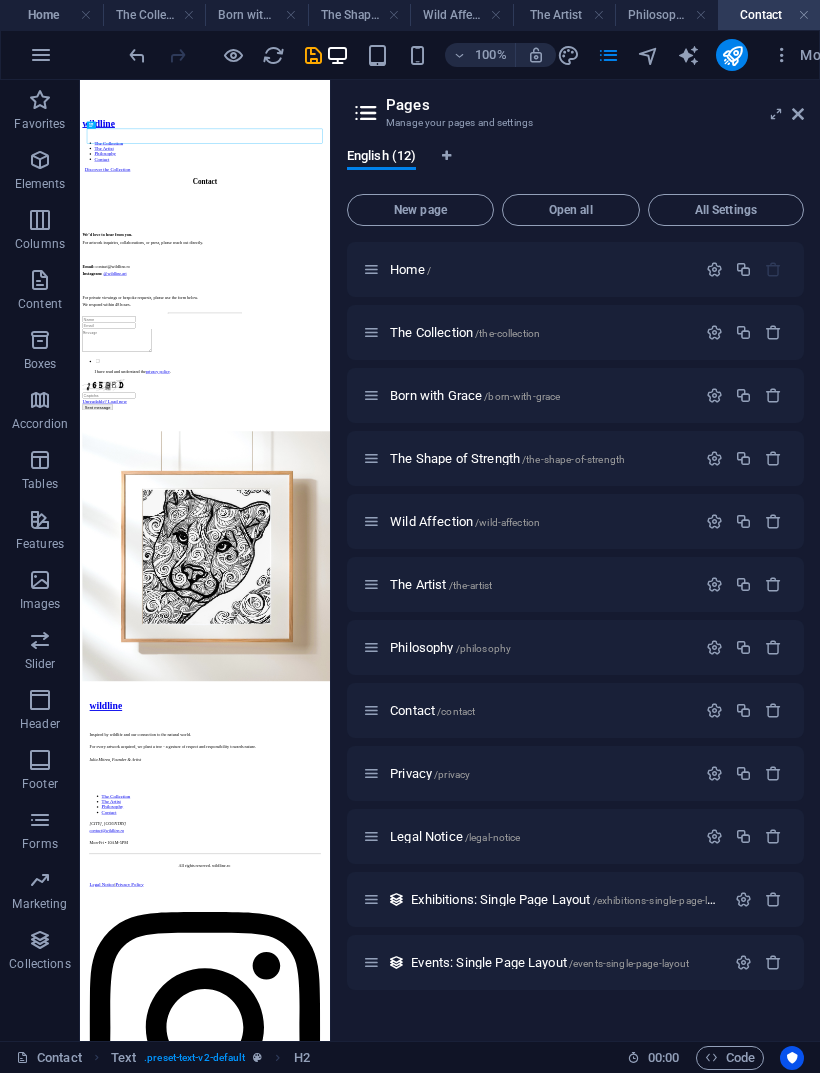 click on "Privacy /privacy" at bounding box center (529, 773) 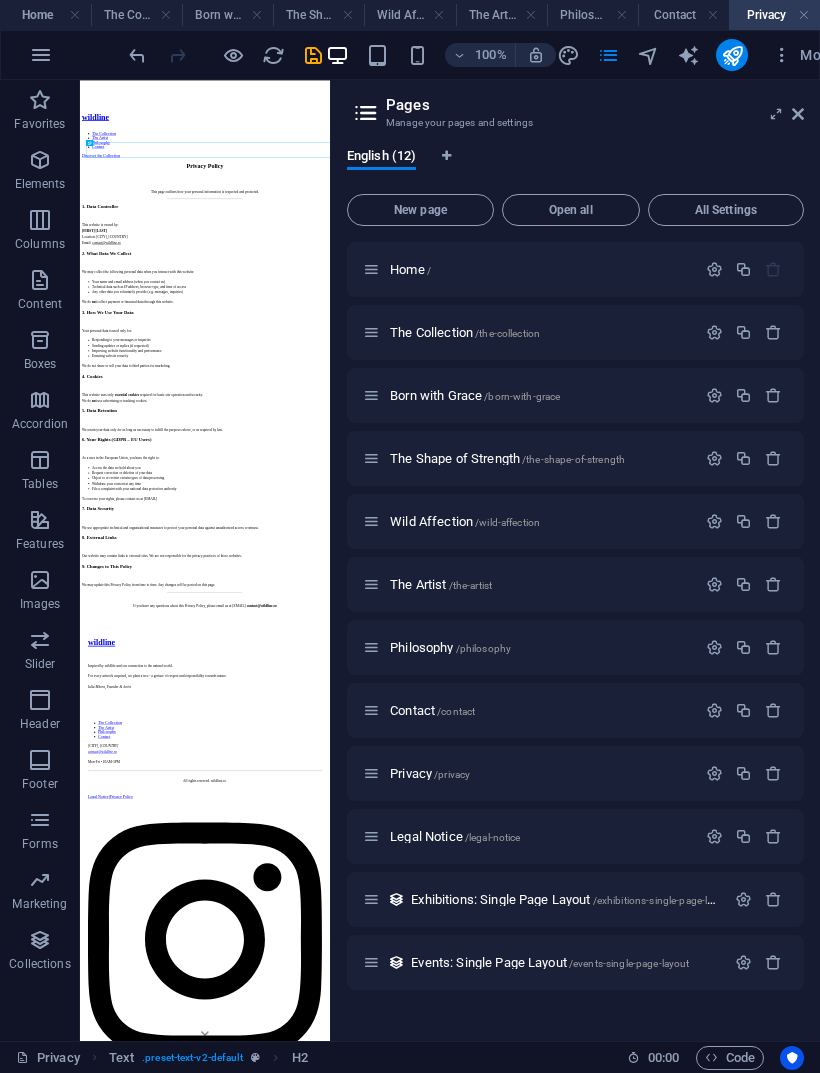 scroll, scrollTop: 0, scrollLeft: 0, axis: both 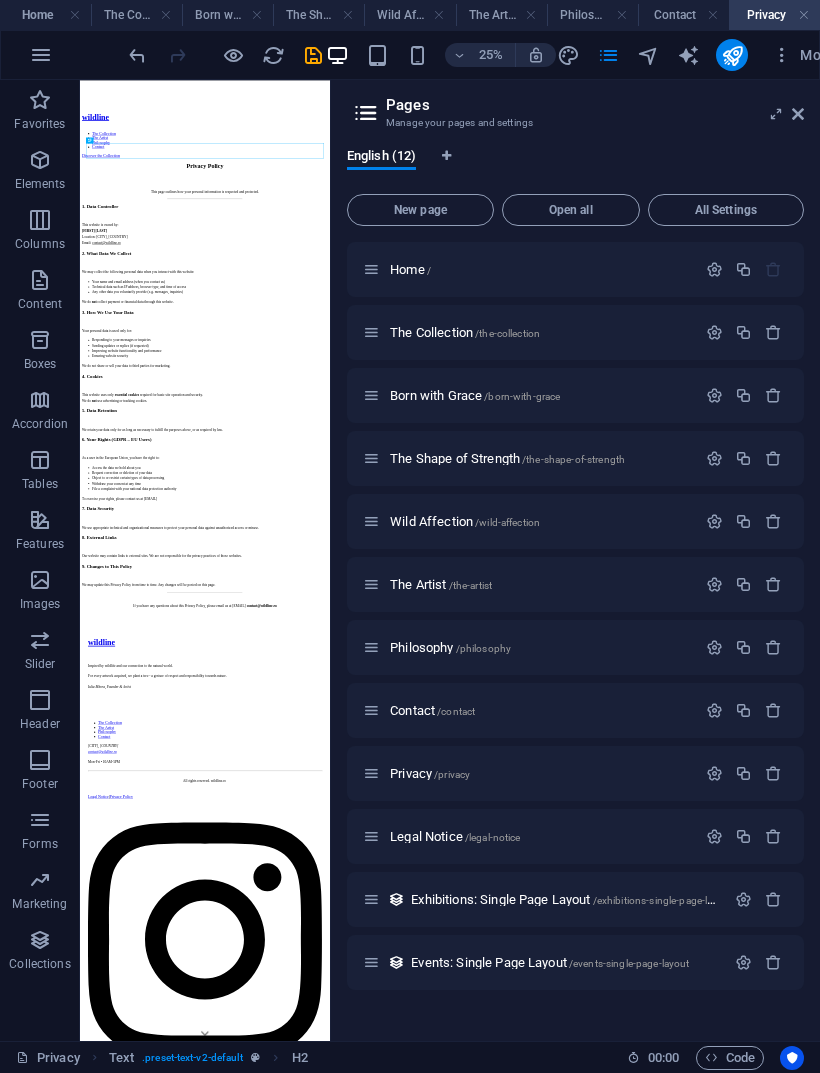click on "Legal Notice /legal-notice" at bounding box center (455, 836) 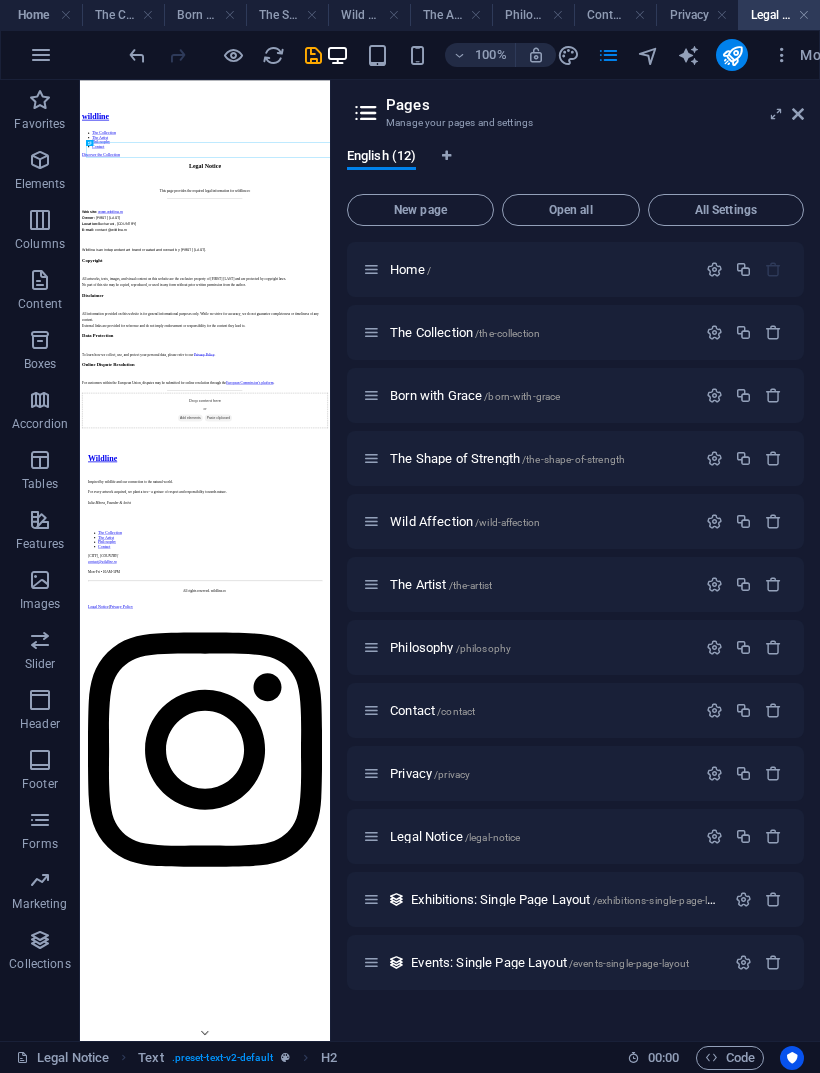 scroll, scrollTop: 0, scrollLeft: 0, axis: both 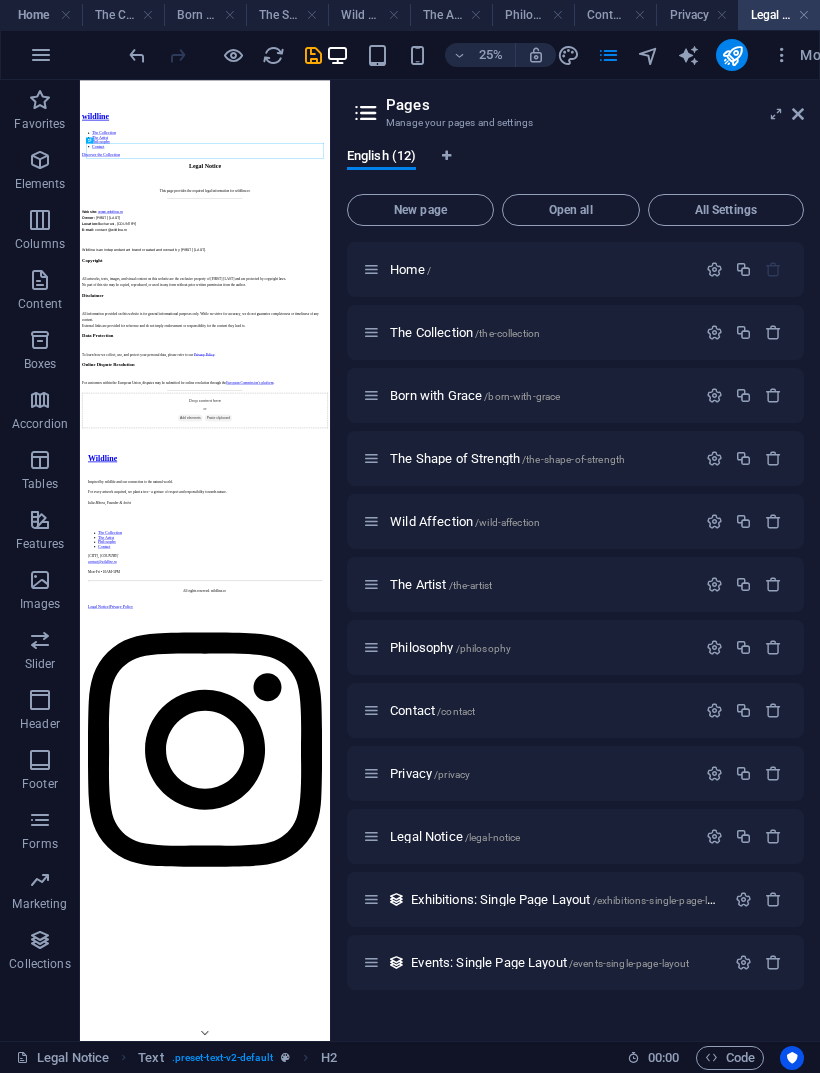click at bounding box center [798, 114] 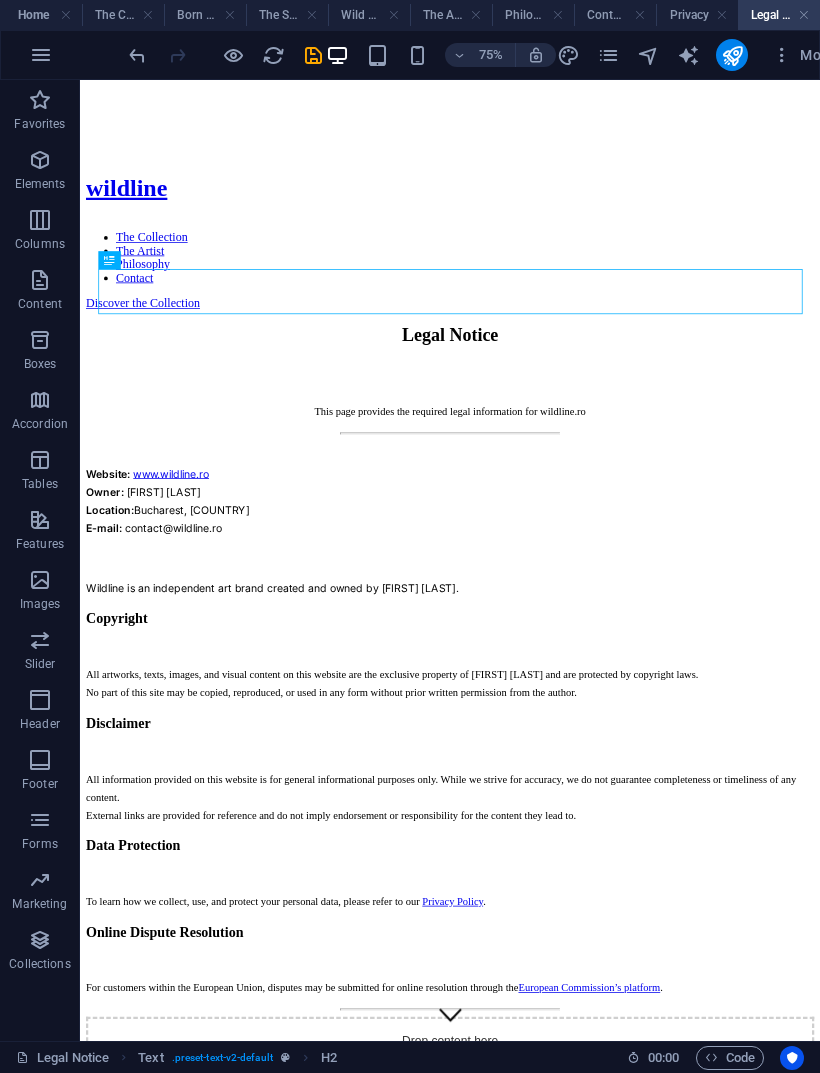 click on "75% More" at bounding box center [410, 55] 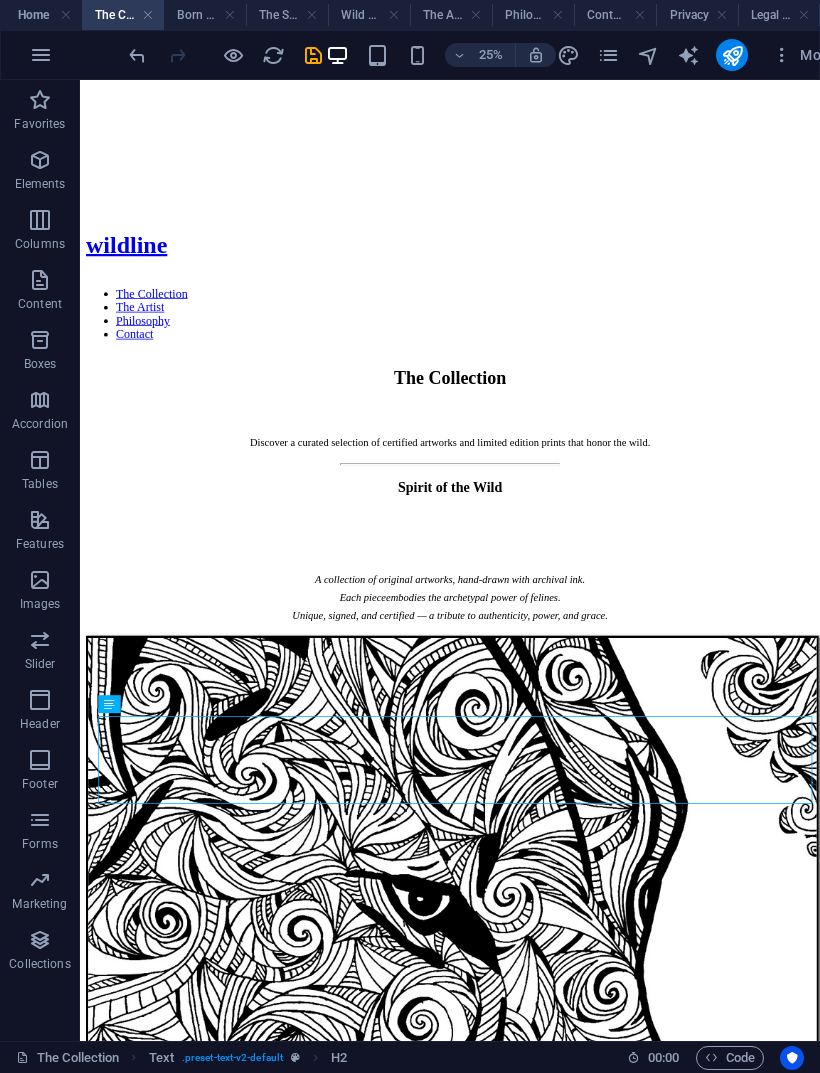 scroll, scrollTop: 862, scrollLeft: 0, axis: vertical 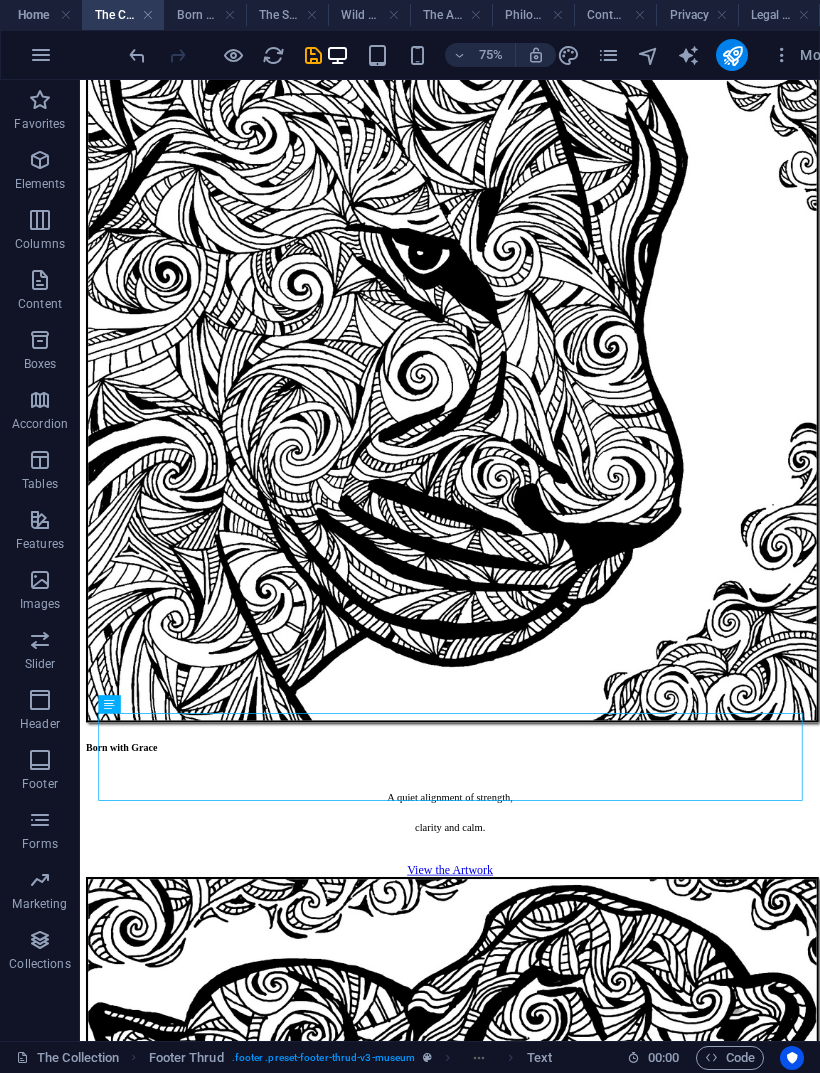 click on "Inspired by wildlife and our connection to the natural world.  For every artwork acquired, we plant a tree - a gesture of respect and responsibility towards nature. [FIRST] [LAST], Founder & Artist" at bounding box center (573, 3865) 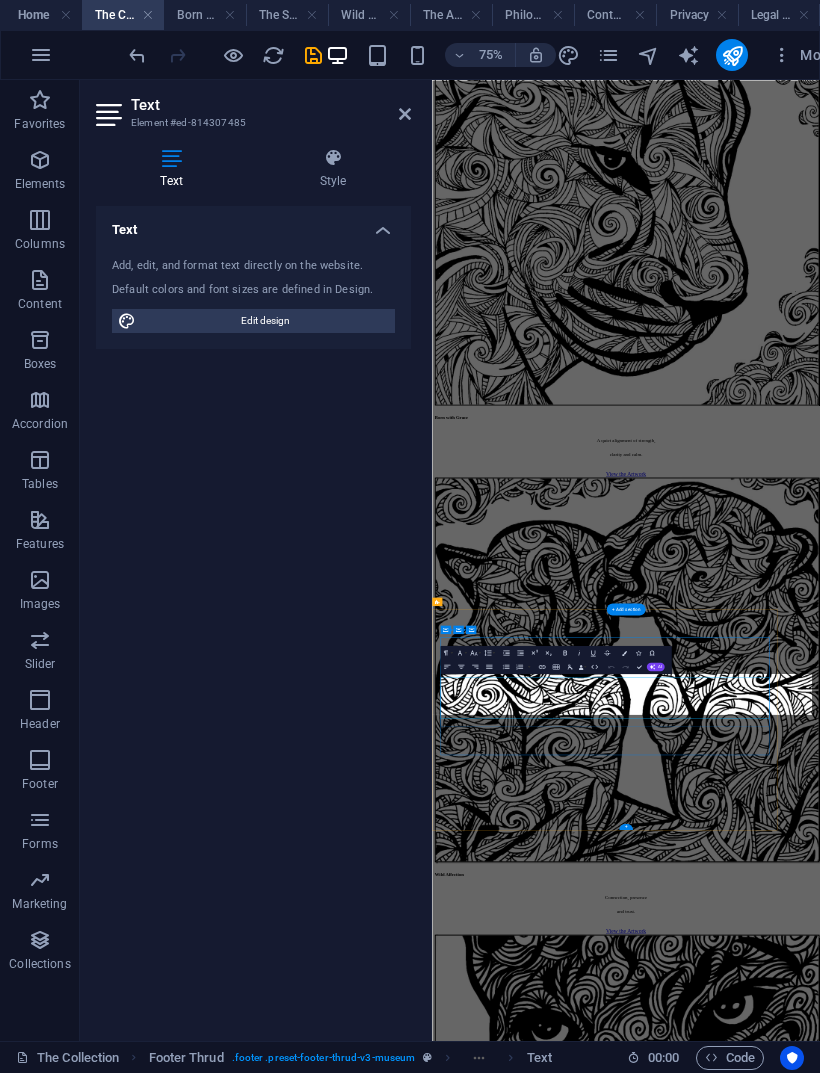 scroll, scrollTop: 0, scrollLeft: 0, axis: both 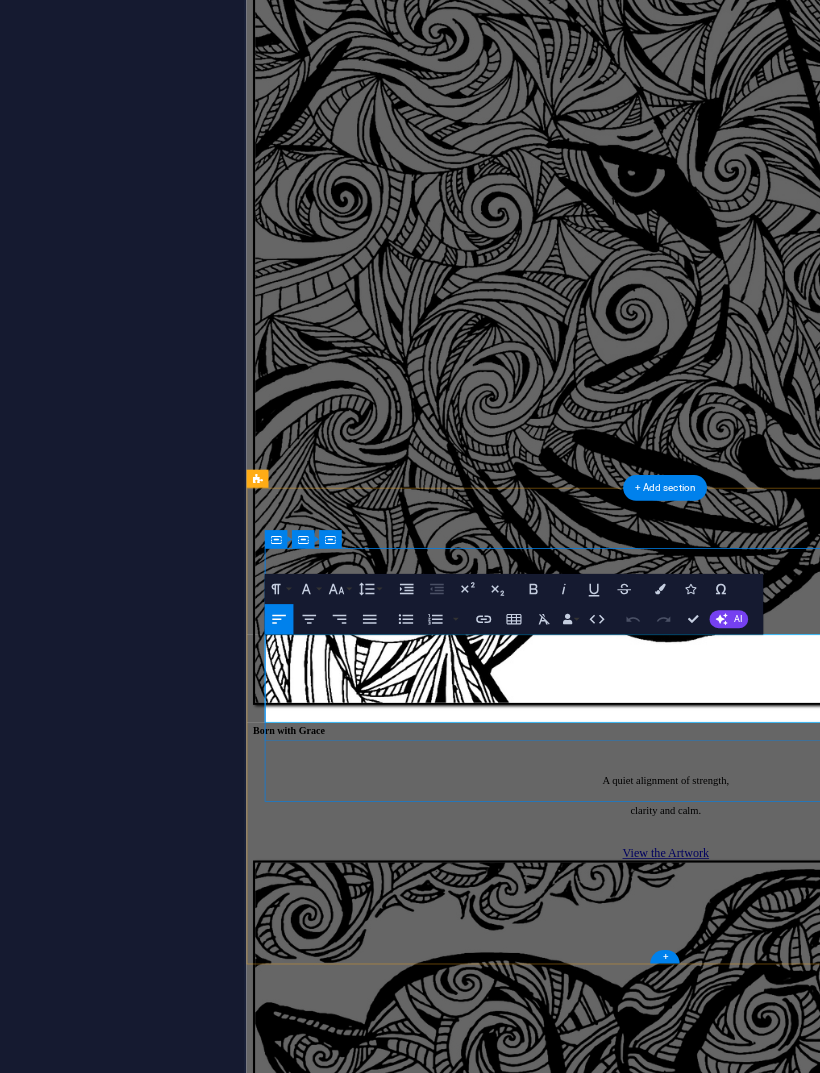 click on "For every artwork acquired, we plant a tree - a gesture of respect and responsibility towards nature." at bounding box center (800, 4292) 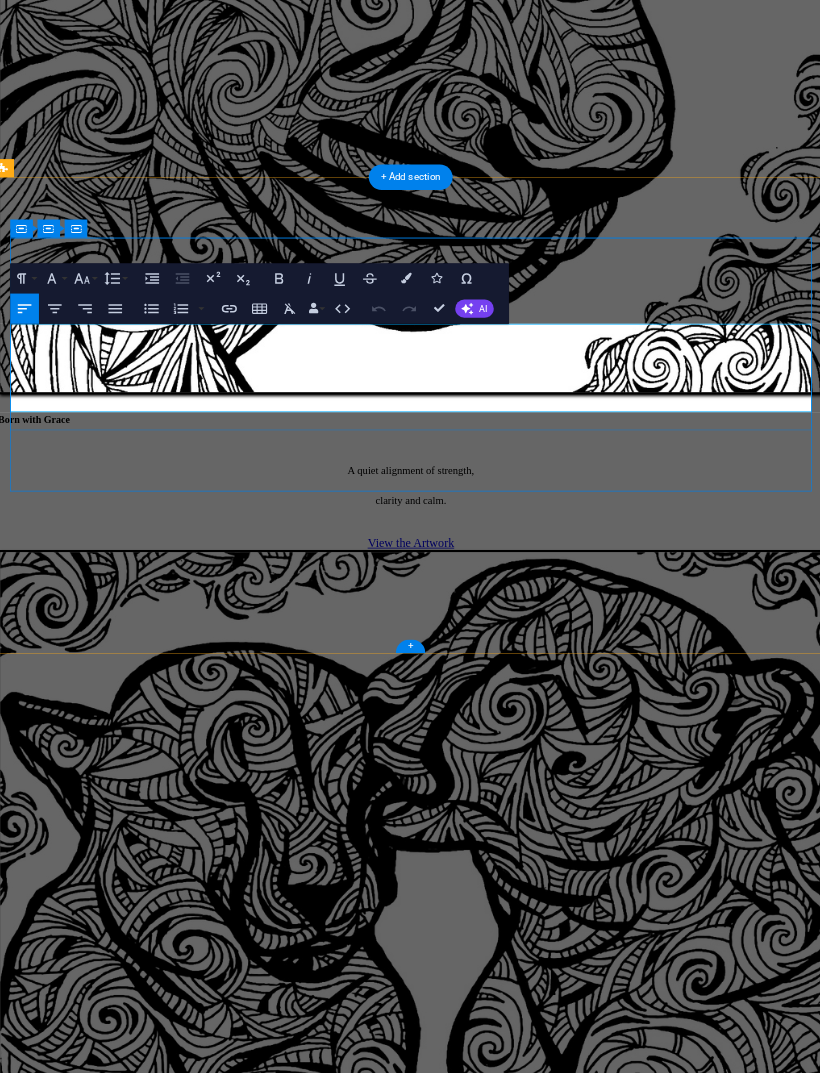 click on "For every artwork acquired, we plant a tree - a gesture of respect and responsibility towards nature." at bounding box center (301, 3981) 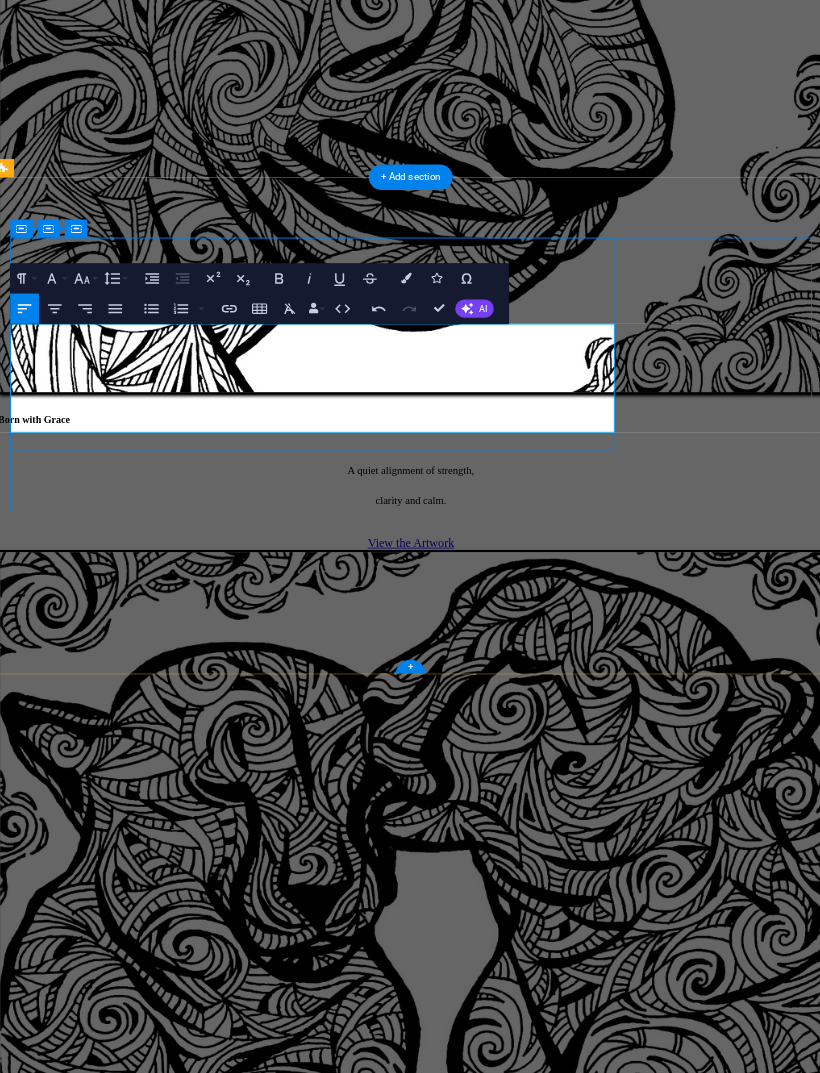 click on "For every artwork acquired, we plant a tree -" at bounding box center [546, 3981] 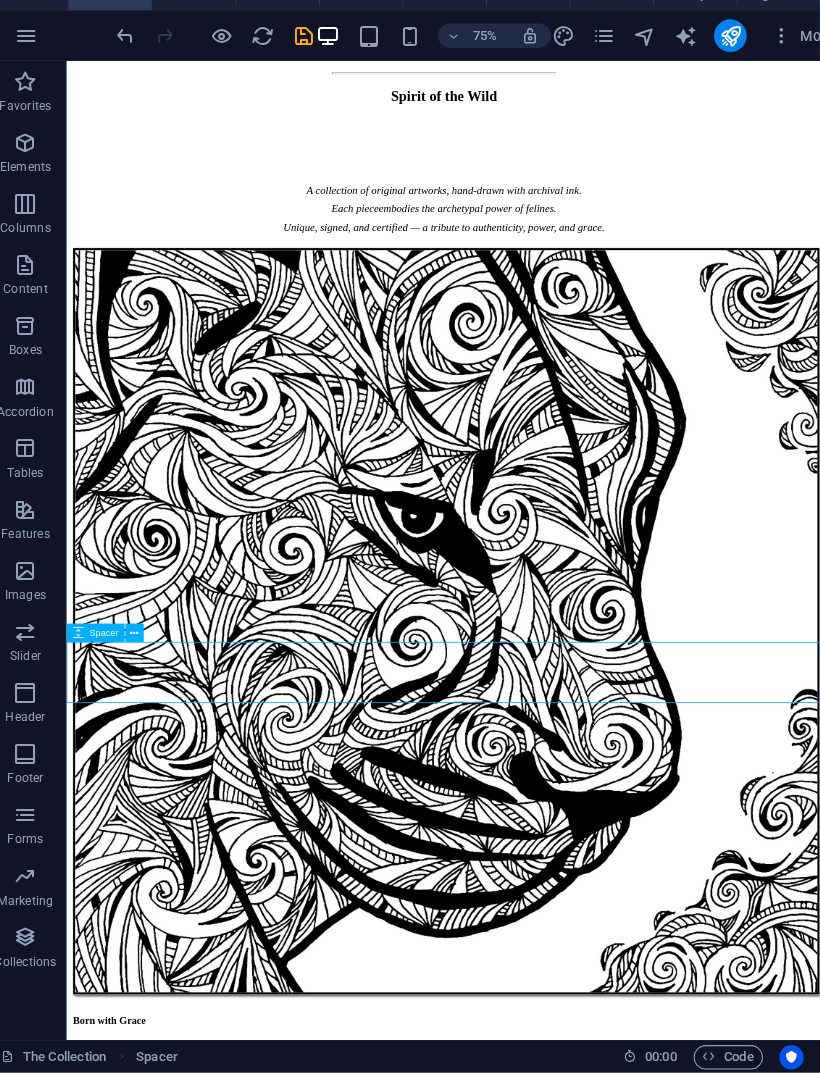 scroll, scrollTop: 493, scrollLeft: 0, axis: vertical 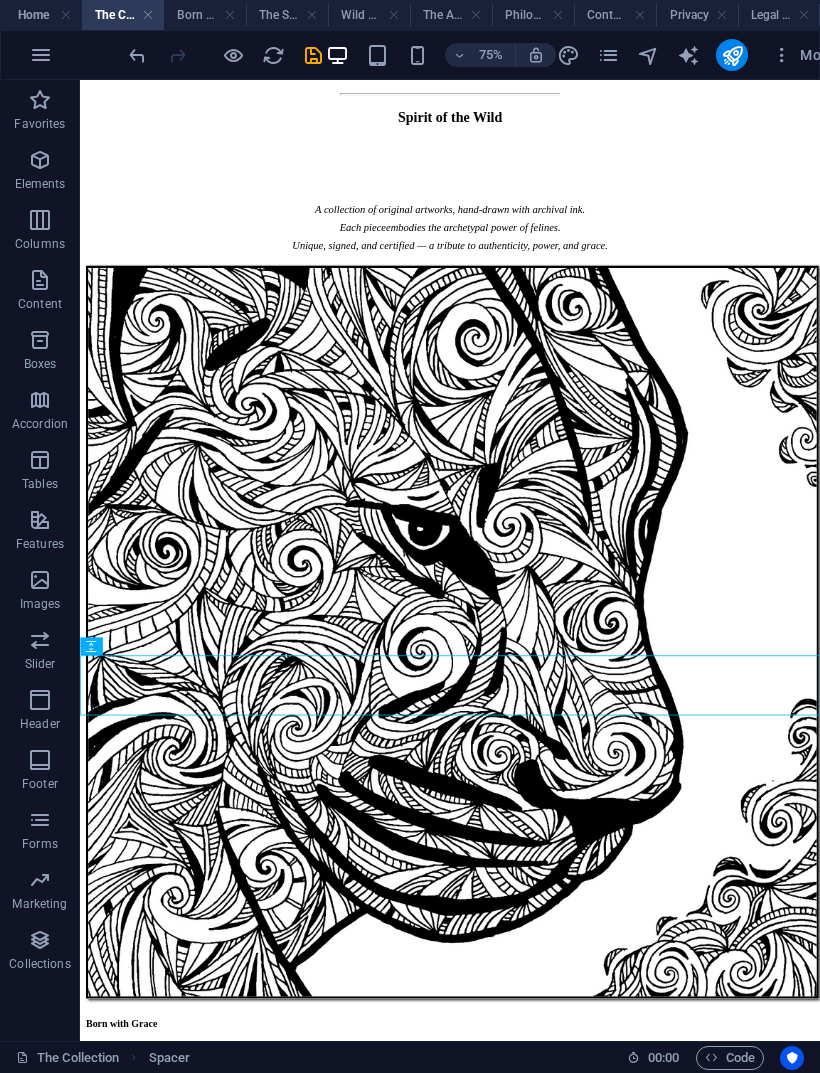 click on "Born with Grace" at bounding box center [205, 15] 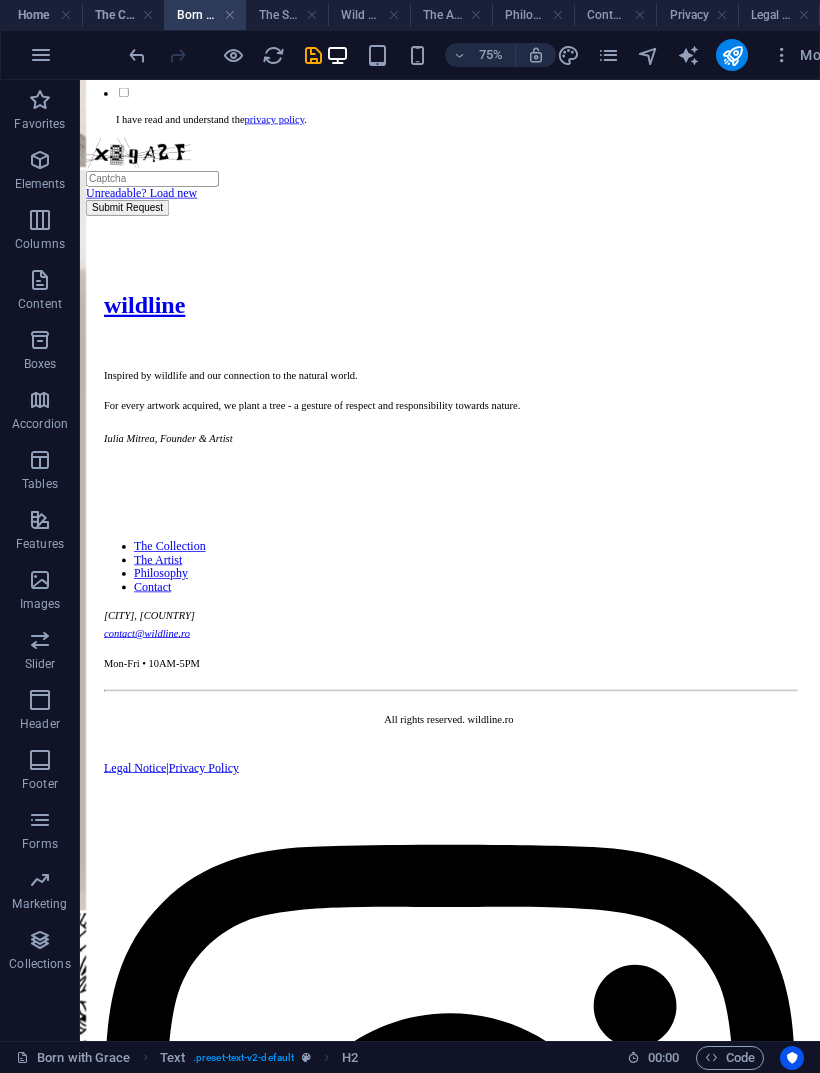 click on "Inspired by wildlife and our connection to the natural world.  For every artwork acquired, we plant a tree - a gesture of respect and responsibility towards nature. [FIRST] [LAST], Founder & Artist" at bounding box center [573, 537] 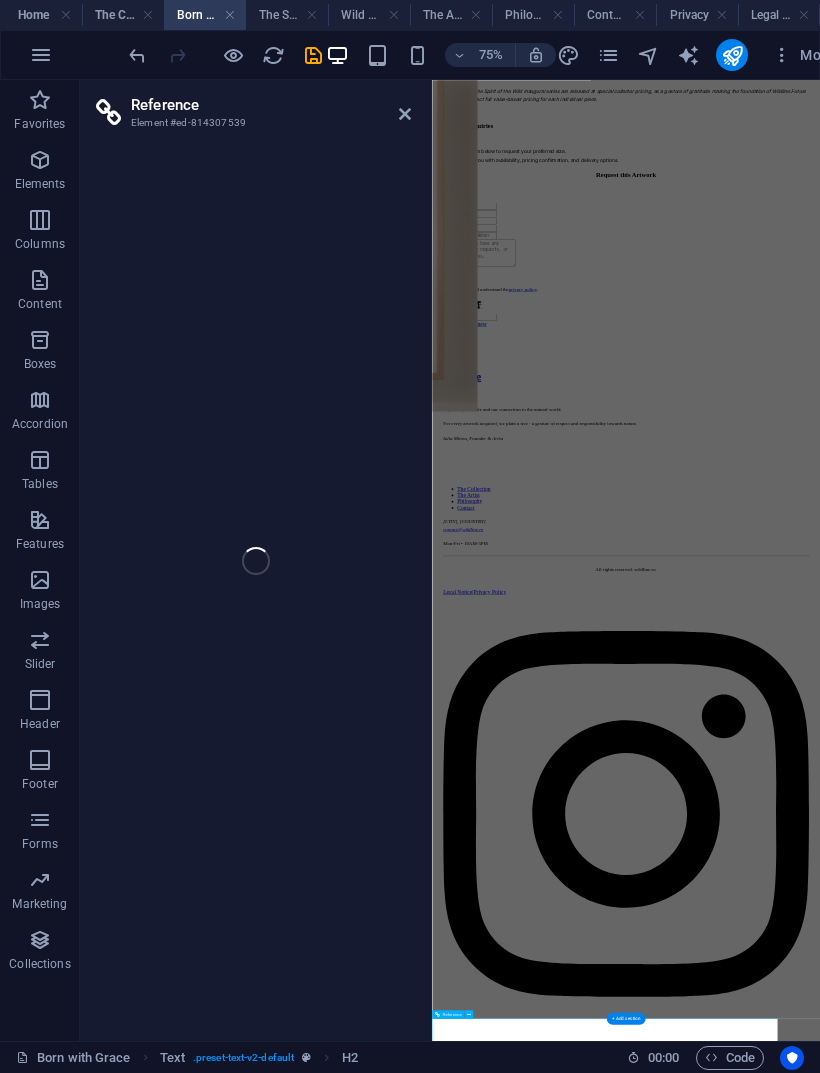 scroll, scrollTop: 1865, scrollLeft: 0, axis: vertical 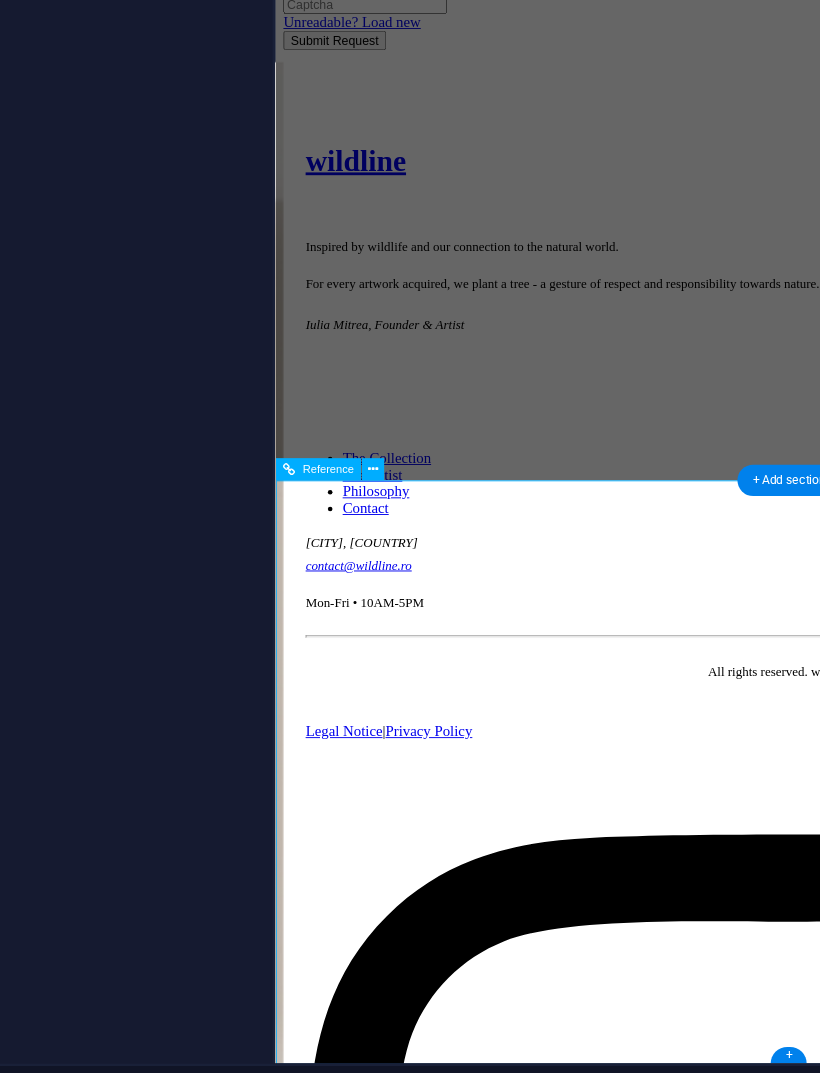 click on "Inspired by wildlife and our connection to the natural world.  For every artwork acquired, we plant a tree - a gesture of respect and responsibility towards nature. [FIRST] [LAST], Founder & Artist" at bounding box center [829, 448] 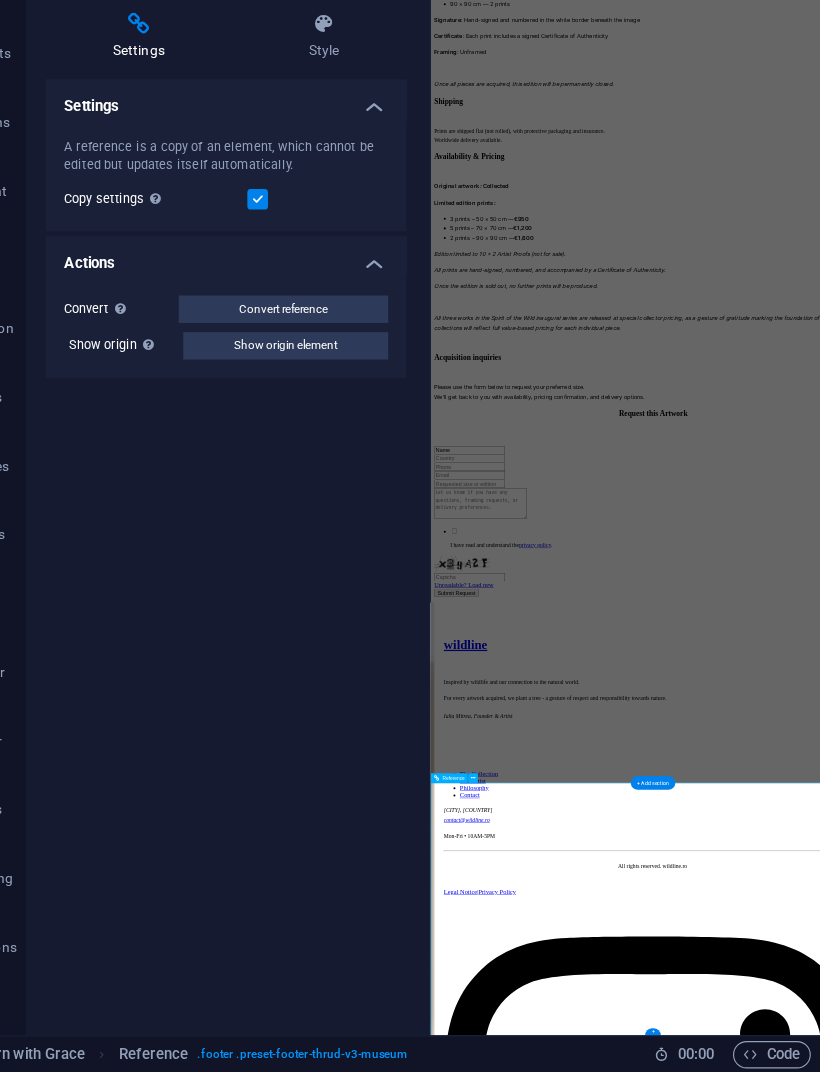 click on "Show origin element" at bounding box center (306, 439) 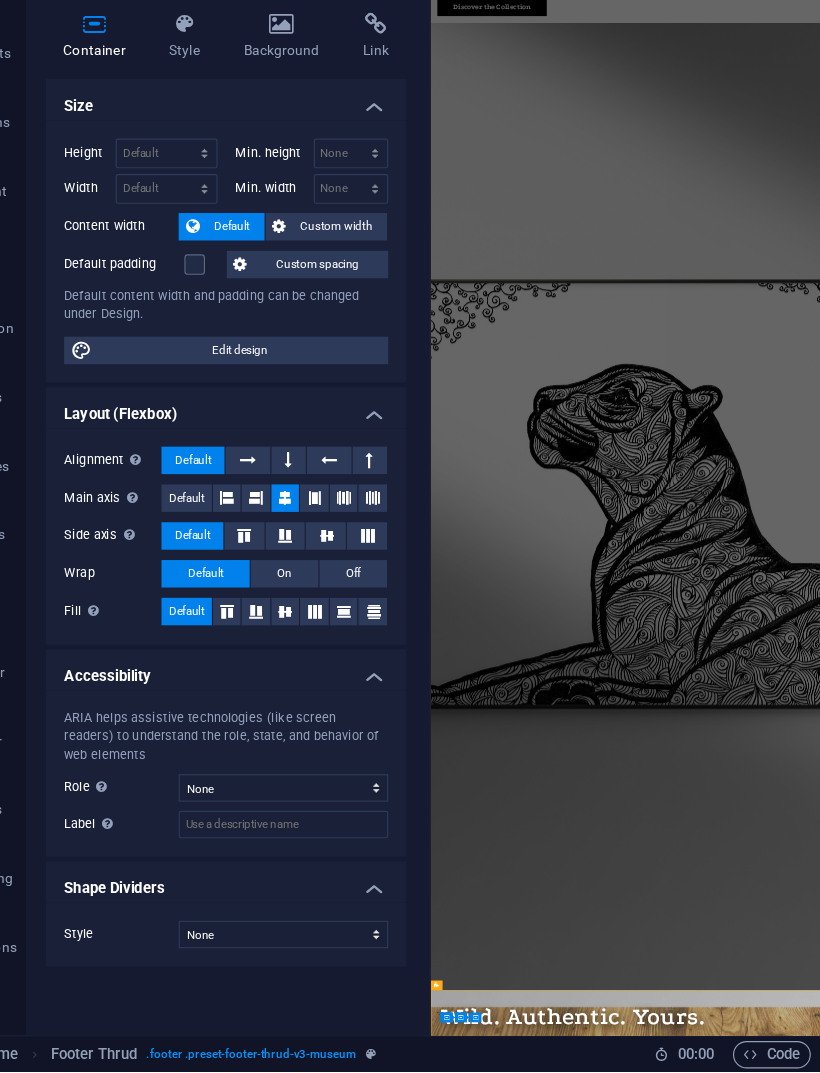 scroll, scrollTop: 3212, scrollLeft: 0, axis: vertical 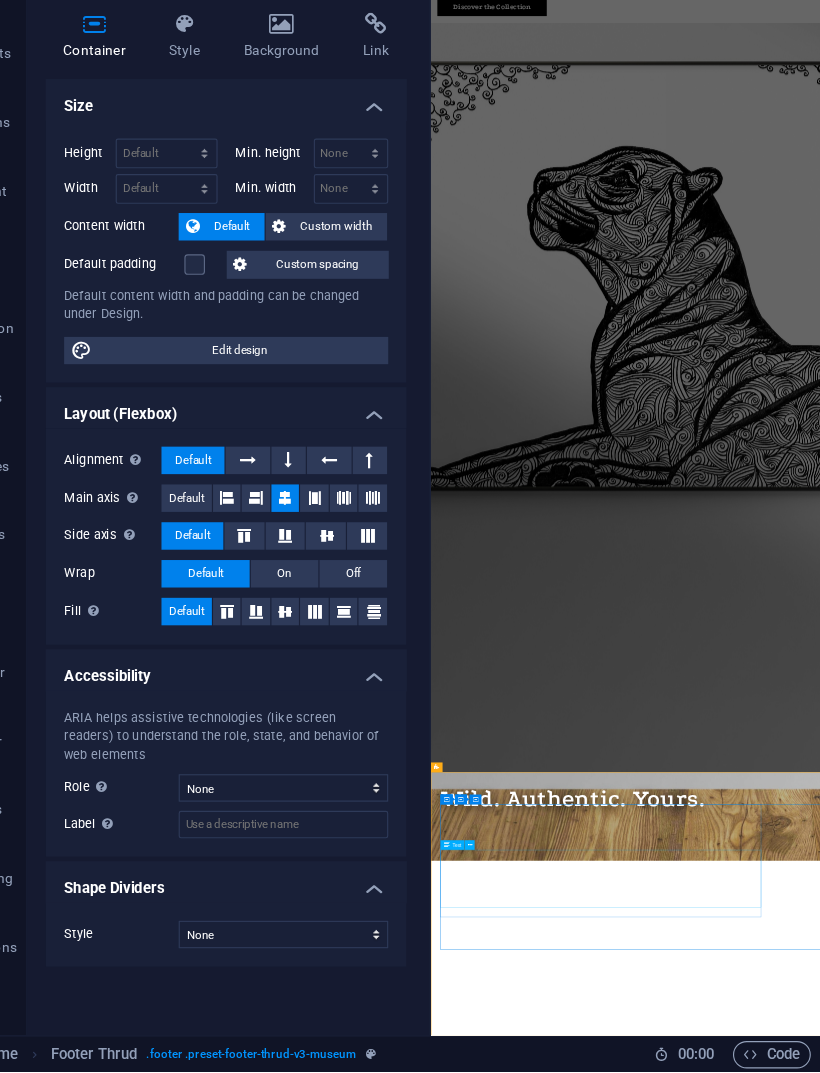 click on "Inspired by wildlife and our connection to the natural world.  For every artwork acquired, we plant a tree  —  a gesture of respect and responsibility towards nature. [FIRST] [LAST], Founder & Artist" at bounding box center [984, 11852] 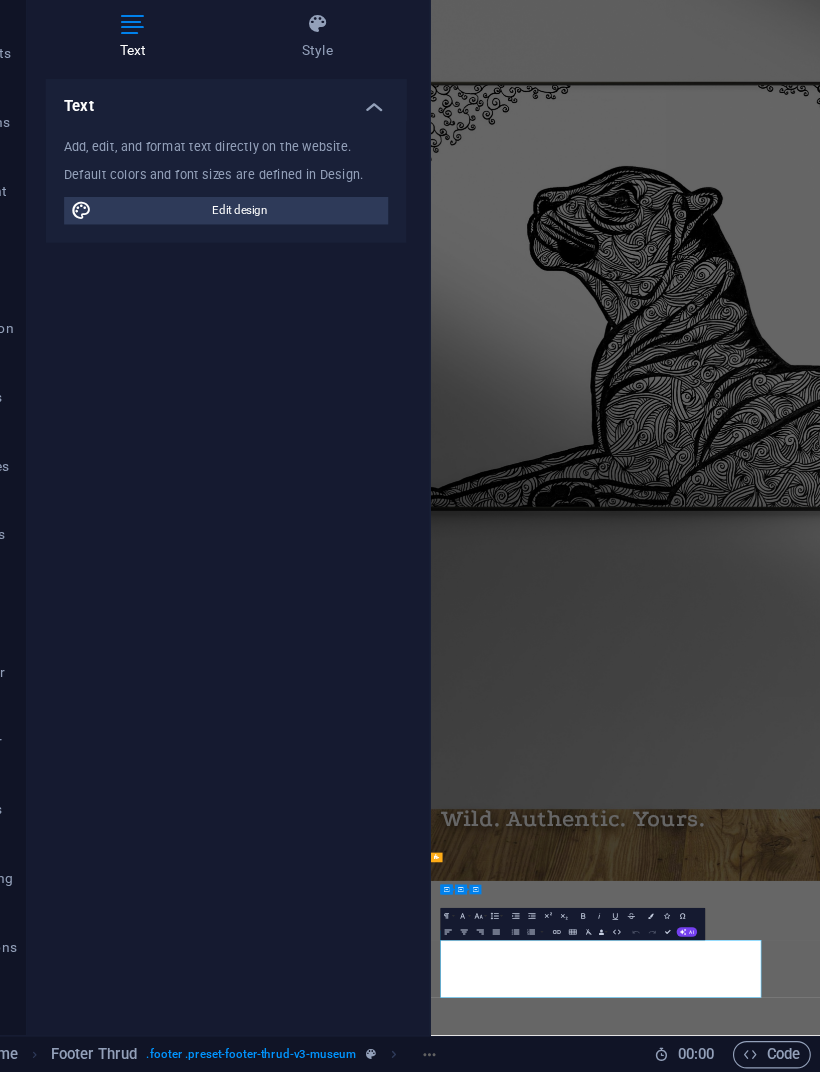 scroll, scrollTop: 2851, scrollLeft: 0, axis: vertical 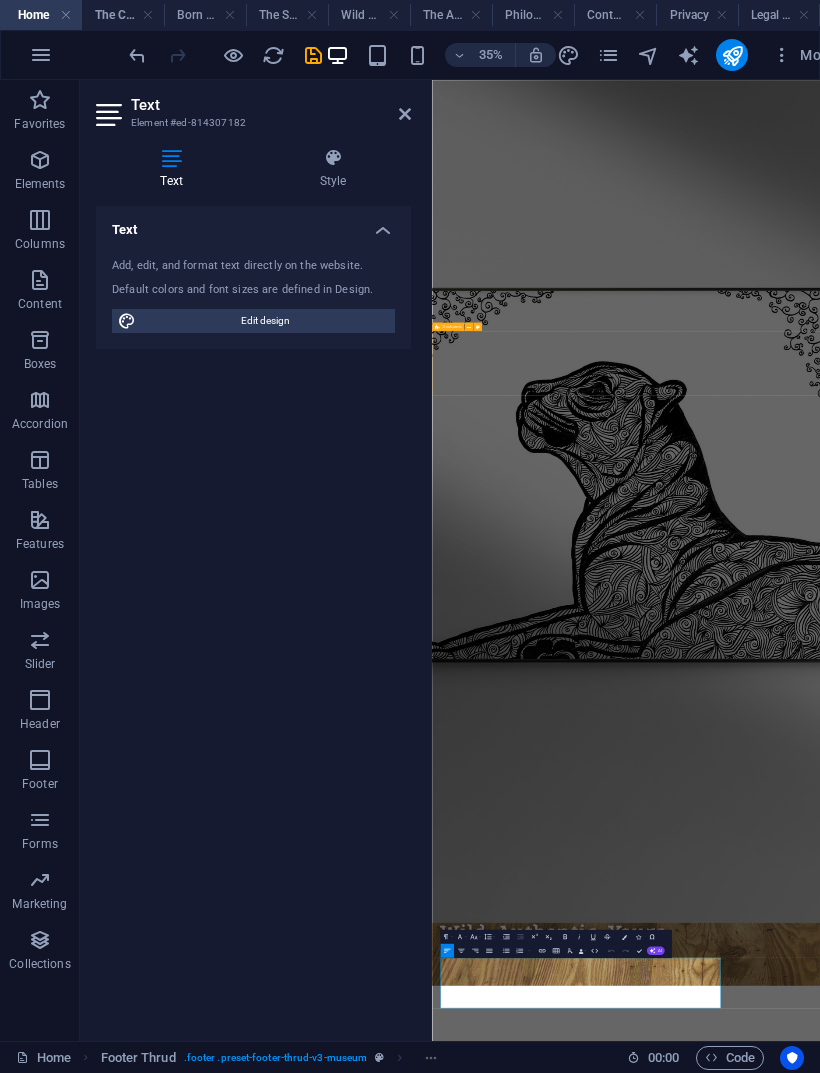 click at bounding box center (986, 7881) 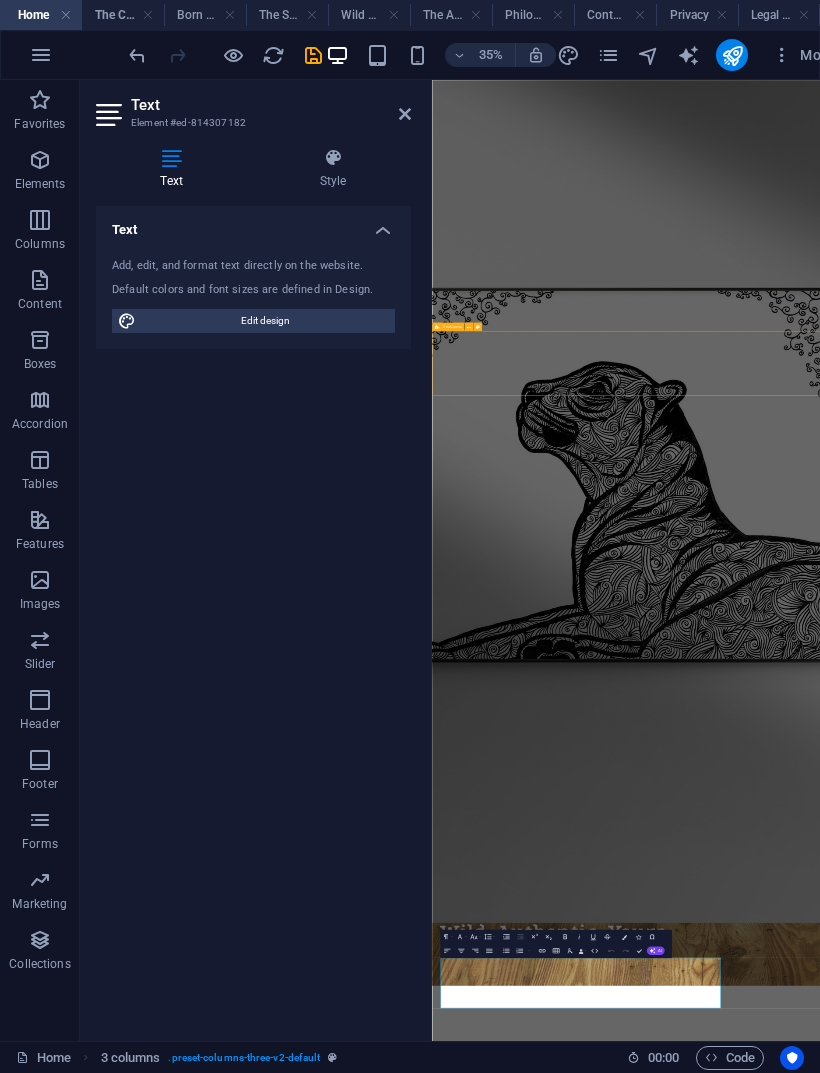 scroll, scrollTop: 1976, scrollLeft: 0, axis: vertical 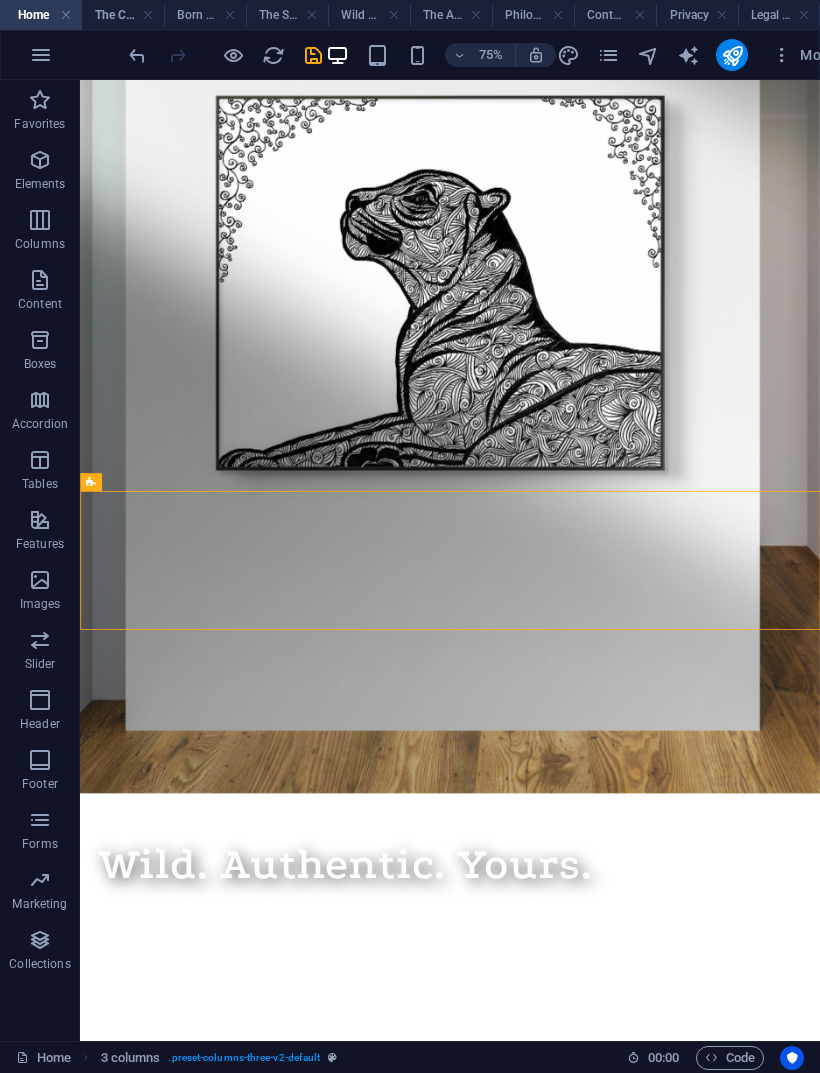 click on "The Collection" at bounding box center (123, 15) 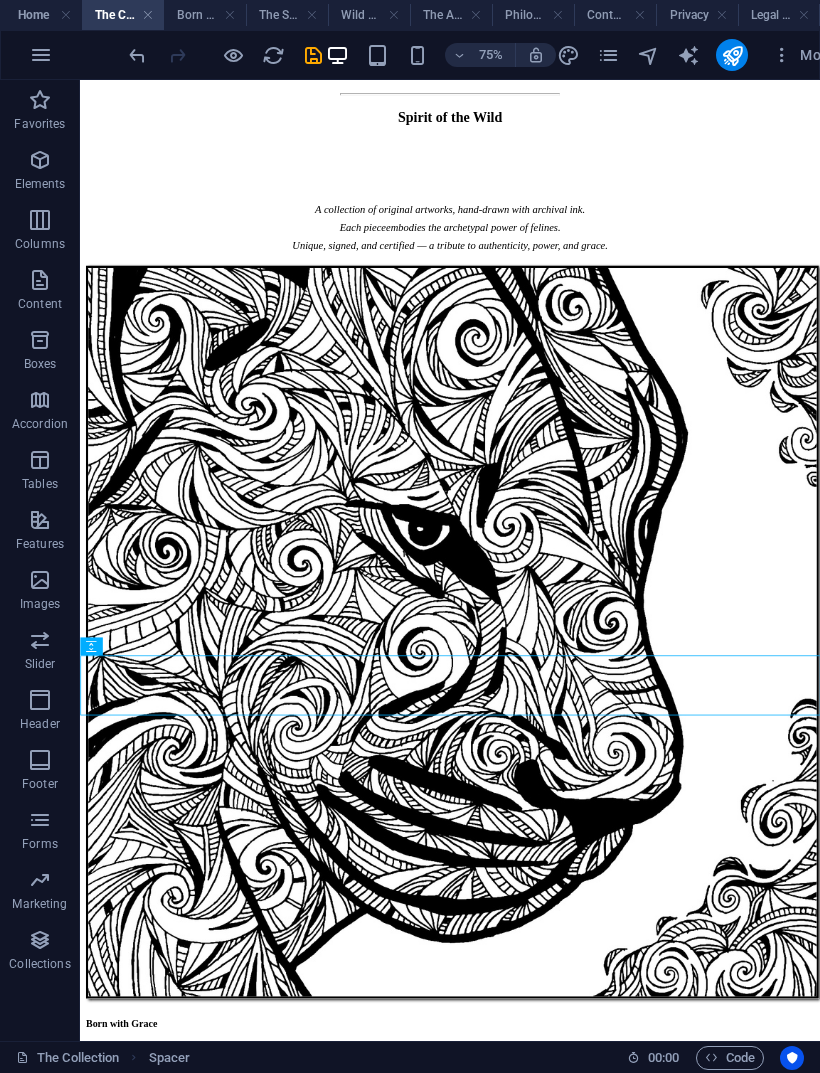 click on "Born with Grace" at bounding box center (205, 15) 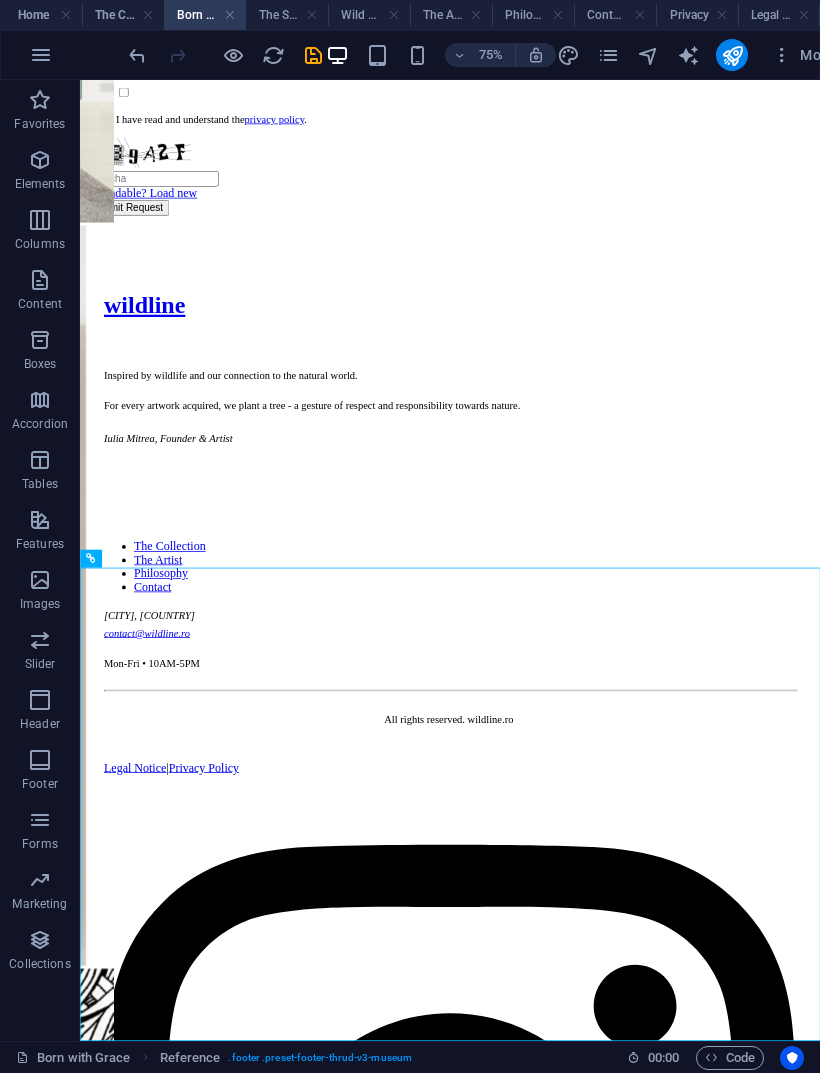 click on "Inspired by wildlife and our connection to the natural world.  For every artwork acquired, we plant a tree - a gesture of respect and responsibility towards nature. [FIRST] [LAST], Founder & Artist" at bounding box center (573, 537) 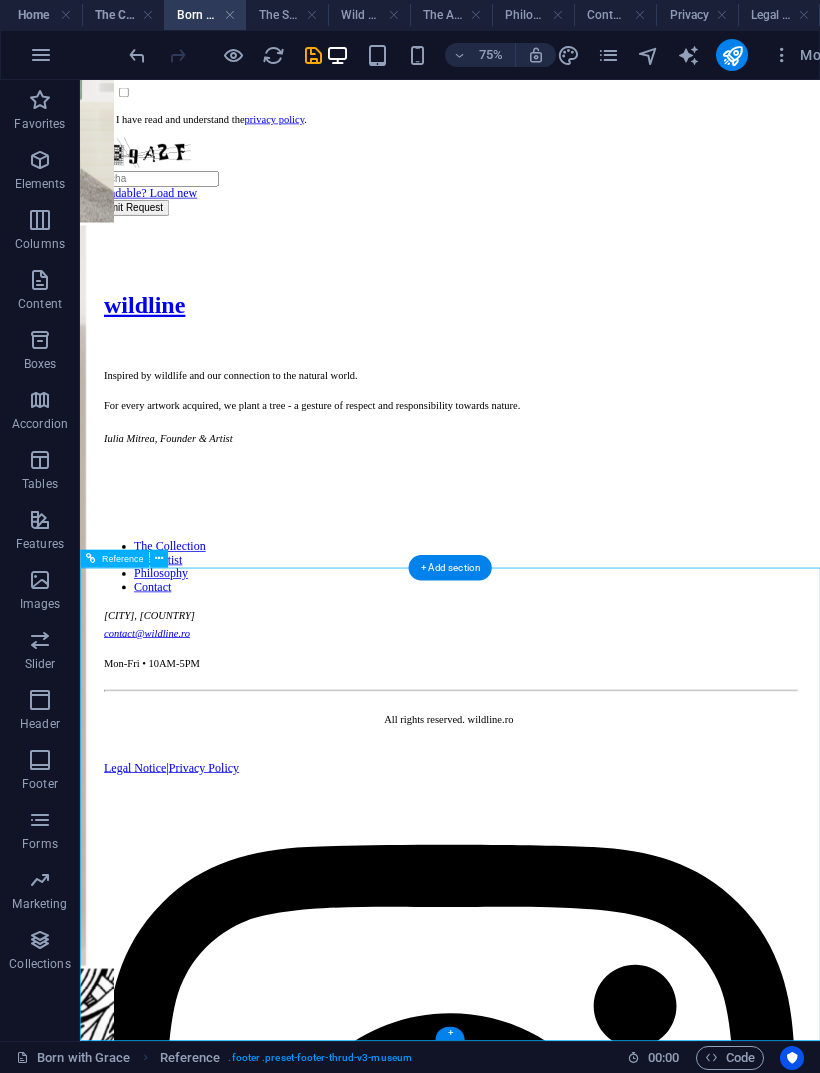 click on "Inspired by wildlife and our connection to the natural world.  For every artwork acquired, we plant a tree - a gesture of respect and responsibility towards nature. [FIRST] [LAST], Founder & Artist" at bounding box center (573, 537) 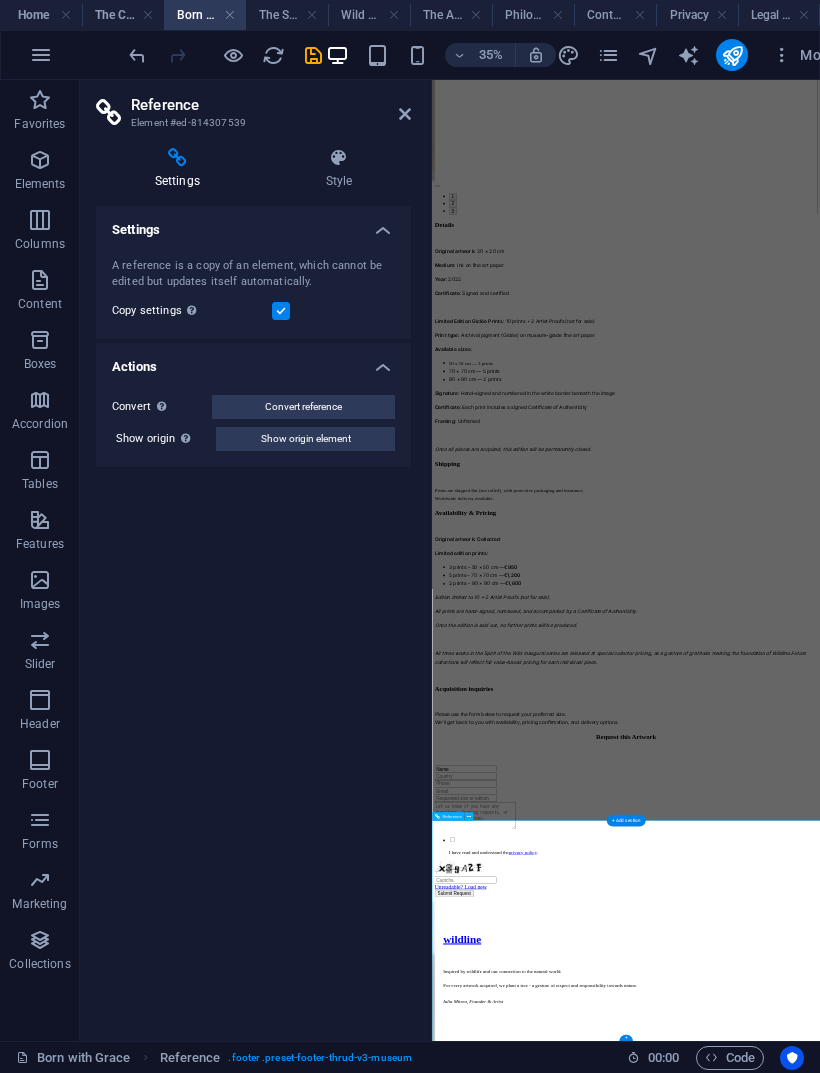 scroll, scrollTop: 1865, scrollLeft: 0, axis: vertical 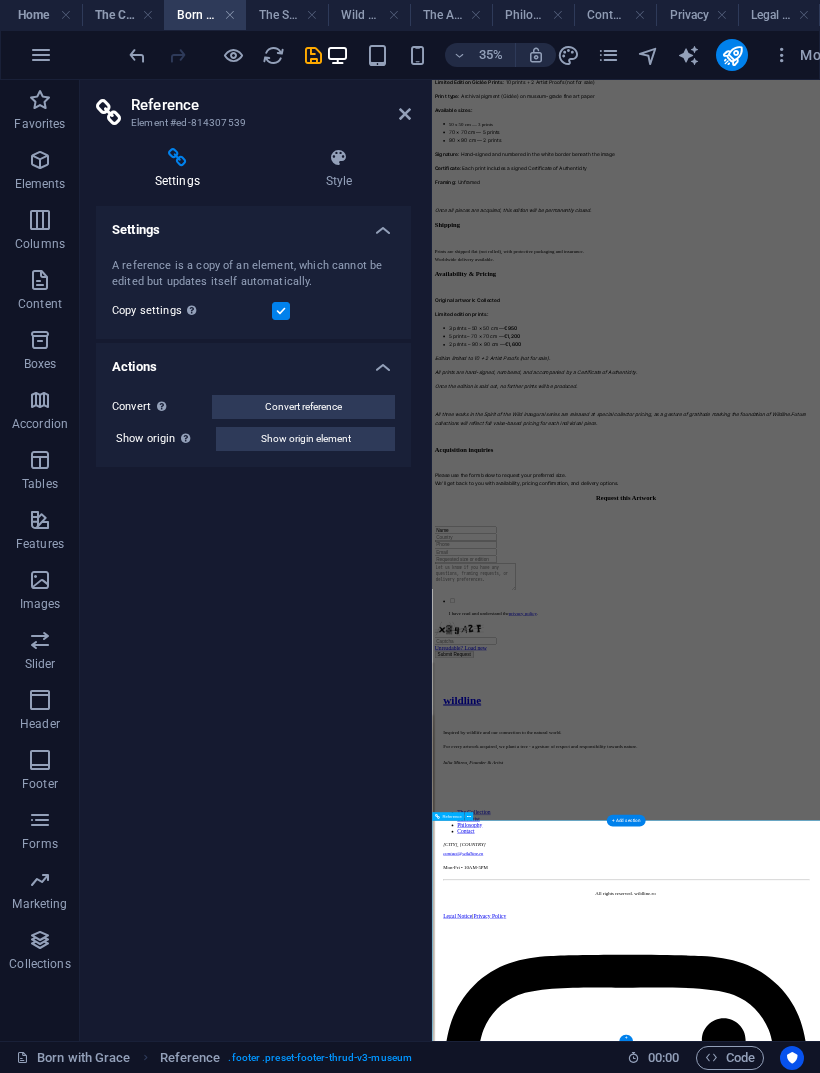 click on "Show origin element" at bounding box center (305, 439) 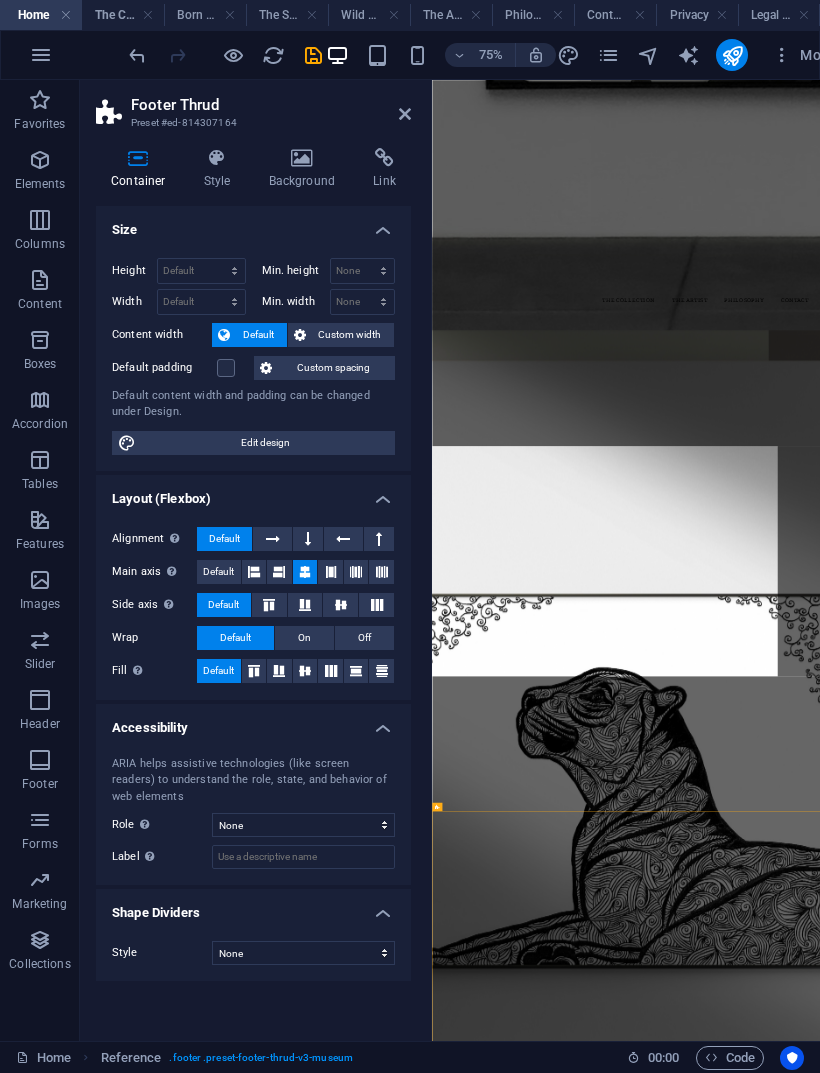 scroll, scrollTop: 3076, scrollLeft: 0, axis: vertical 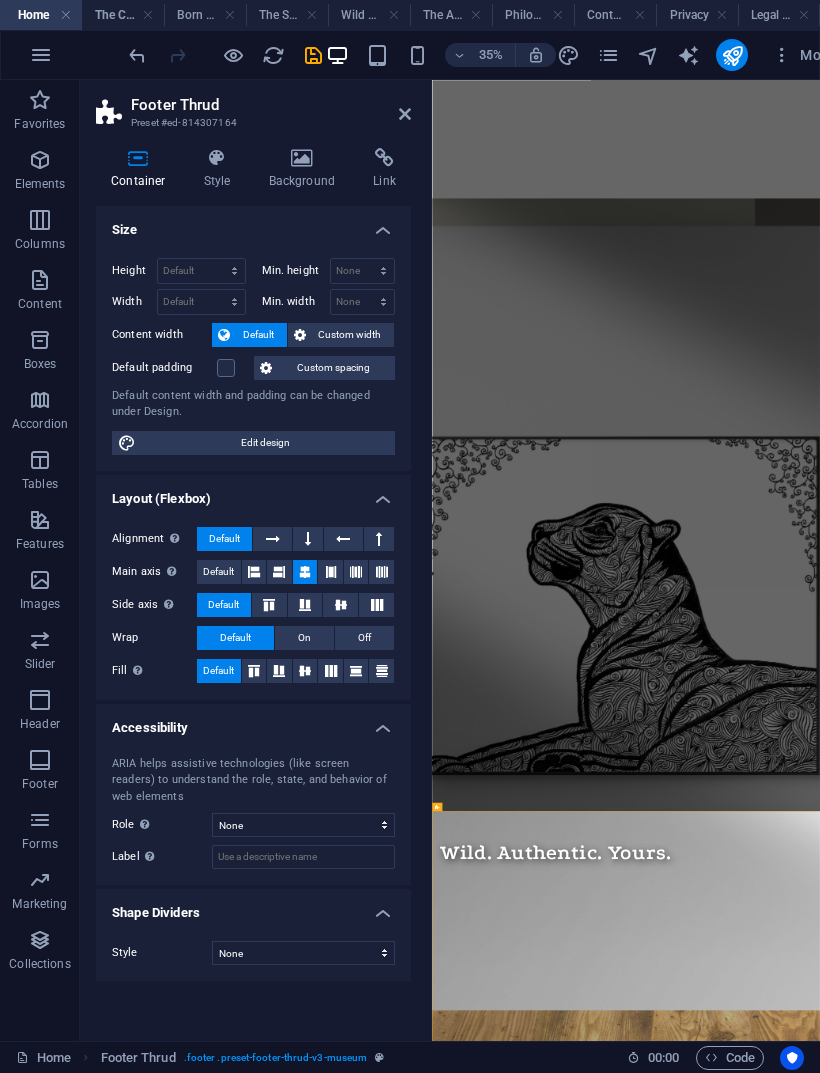 click on "Contact We’d love to hear from you. For artwork inquiries, collaborations, or press, please reach out directly. Email:   [EMAIL] Instagram:   @wildline.art For private viewings or bespoke requests, please use the form below. We respond within 48 hours." at bounding box center (986, 10117) 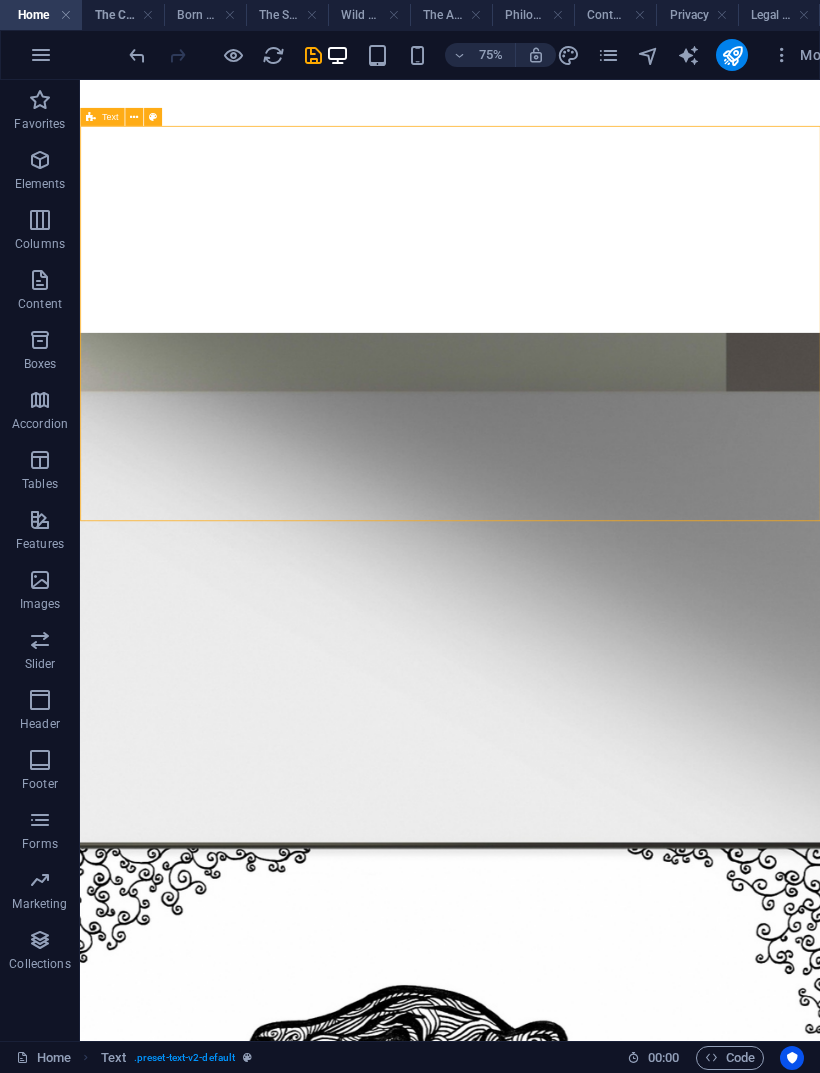 click at bounding box center [313, 55] 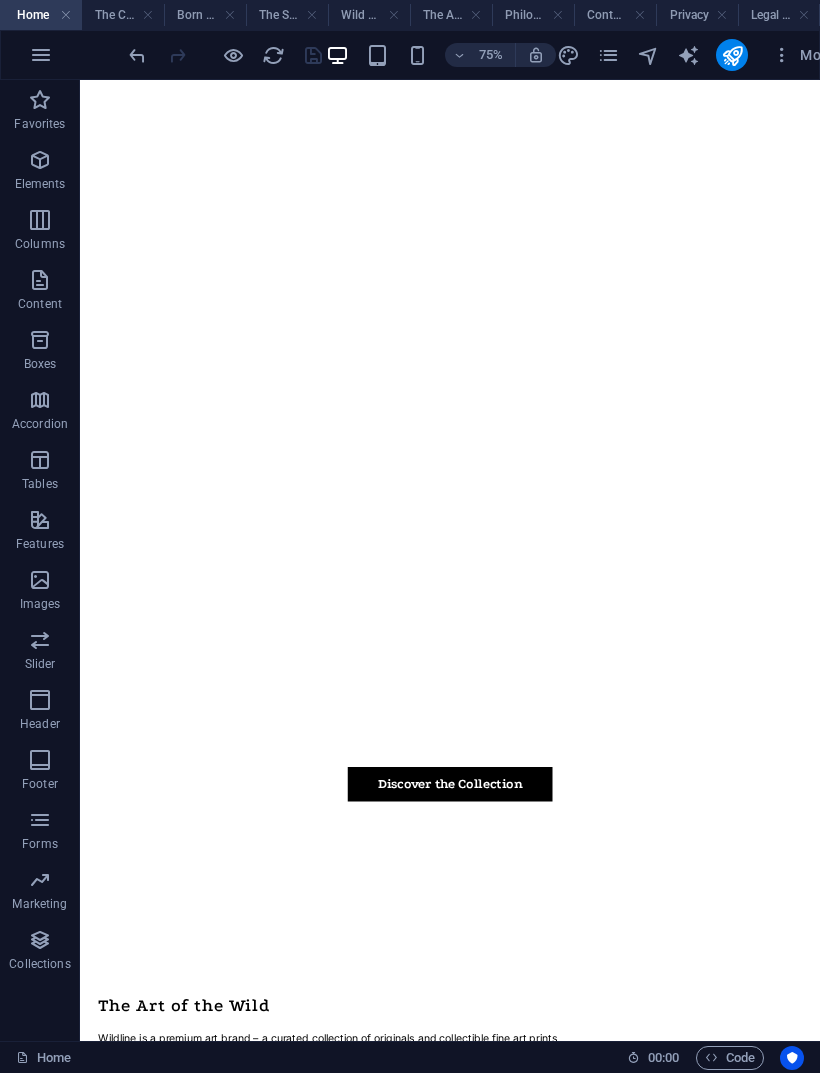 click on "Born with Grace" at bounding box center [205, 15] 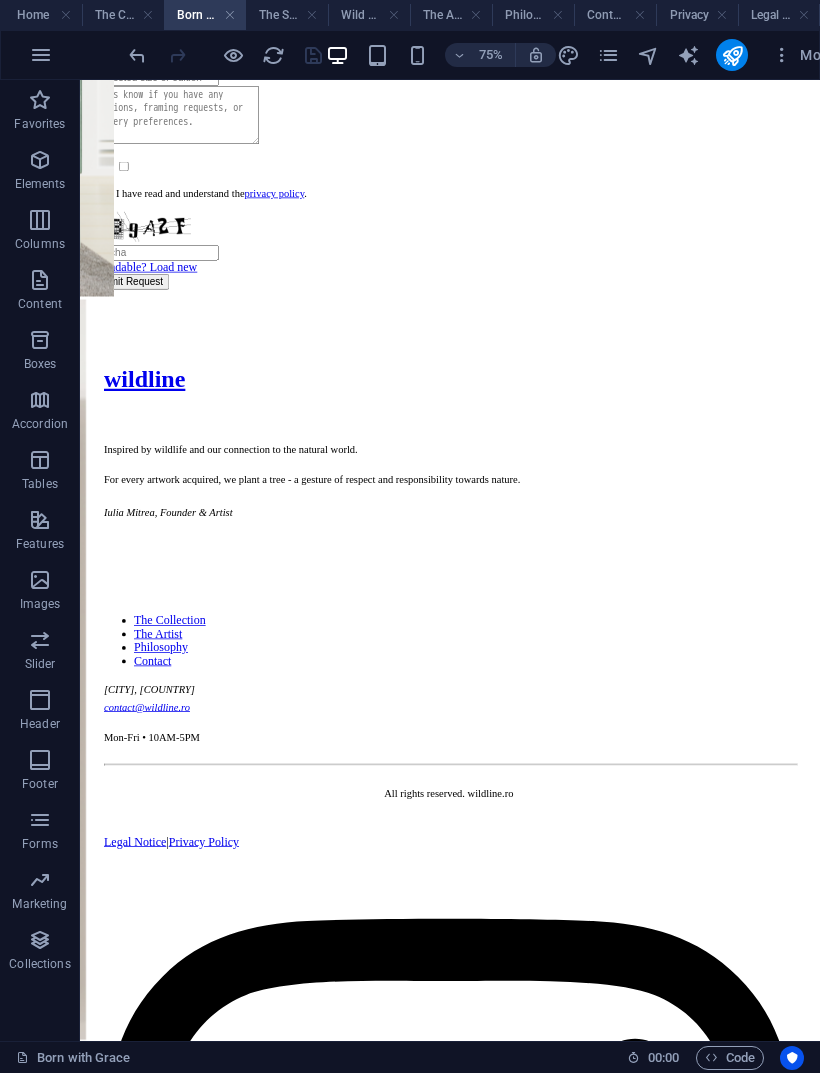 scroll, scrollTop: 3094, scrollLeft: 0, axis: vertical 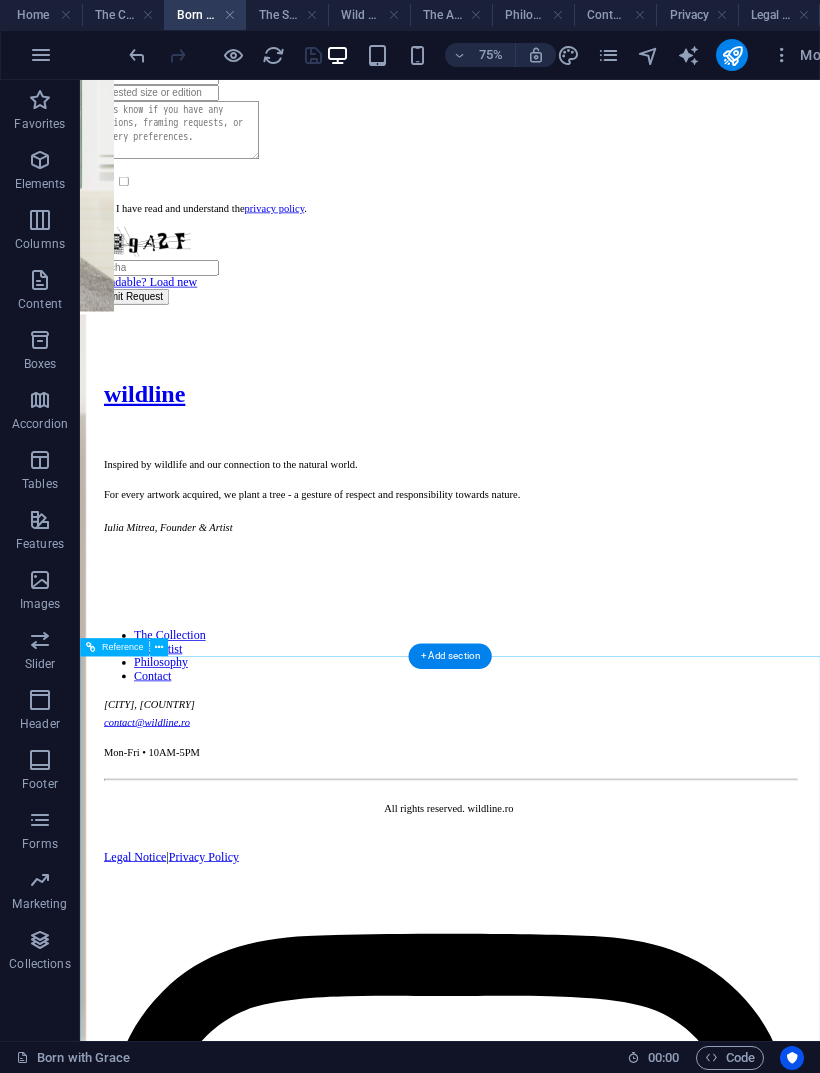 click on "Inspired by wildlife and our connection to the natural world.  For every artwork acquired, we plant a tree - a gesture of respect and responsibility towards nature. [FIRST] [LAST], Founder & Artist" at bounding box center (573, 655) 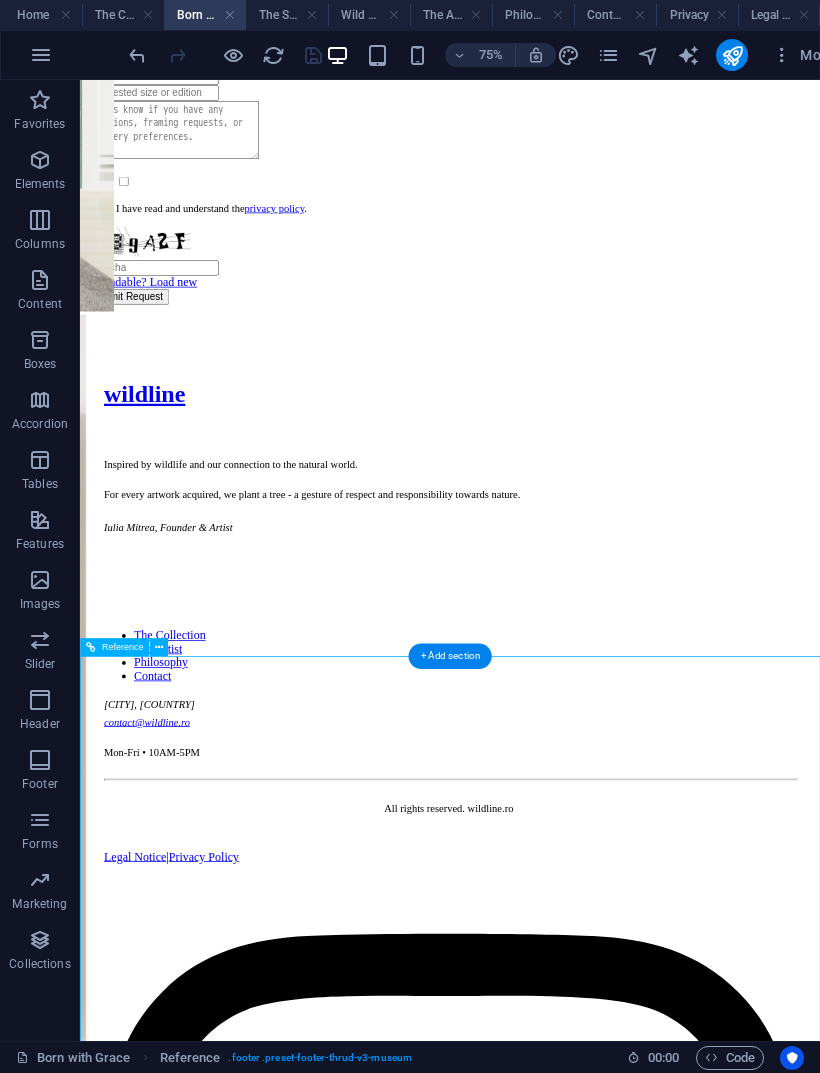 click on "Inspired by wildlife and our connection to the natural world.  For every artwork acquired, we plant a tree - a gesture of respect and responsibility towards nature. [FIRST] [LAST], Founder & Artist" at bounding box center (573, 655) 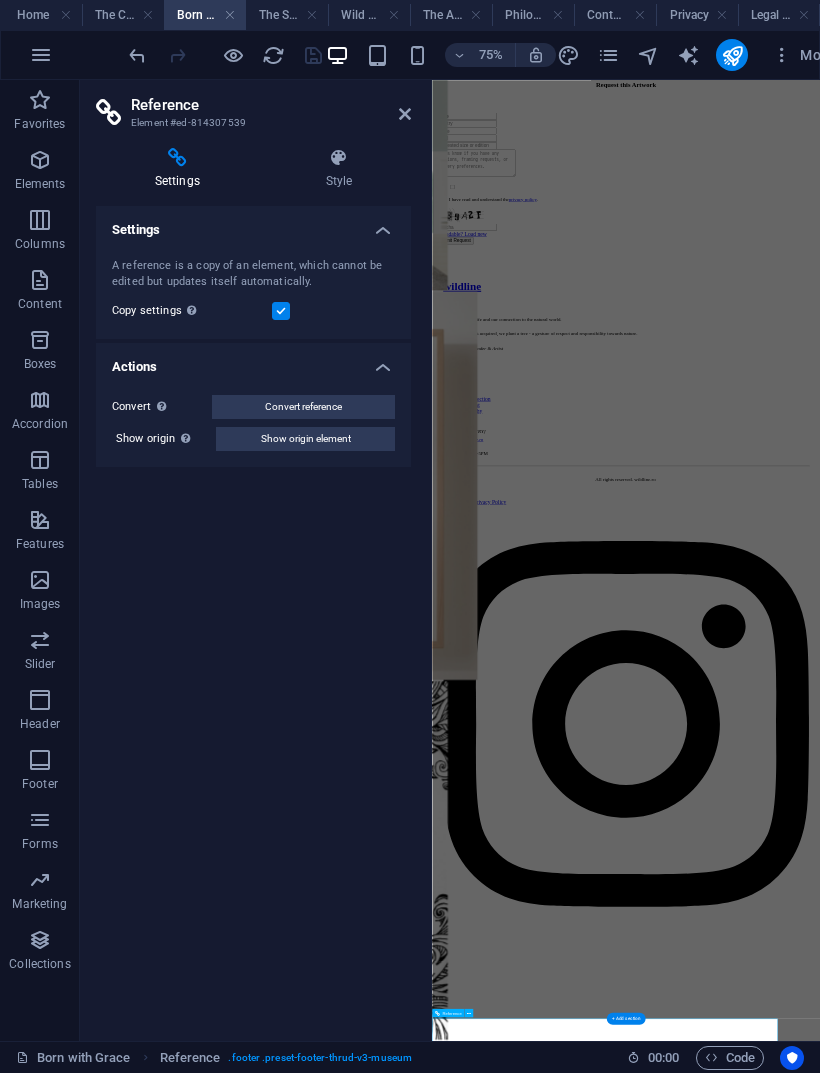 scroll, scrollTop: 1865, scrollLeft: 0, axis: vertical 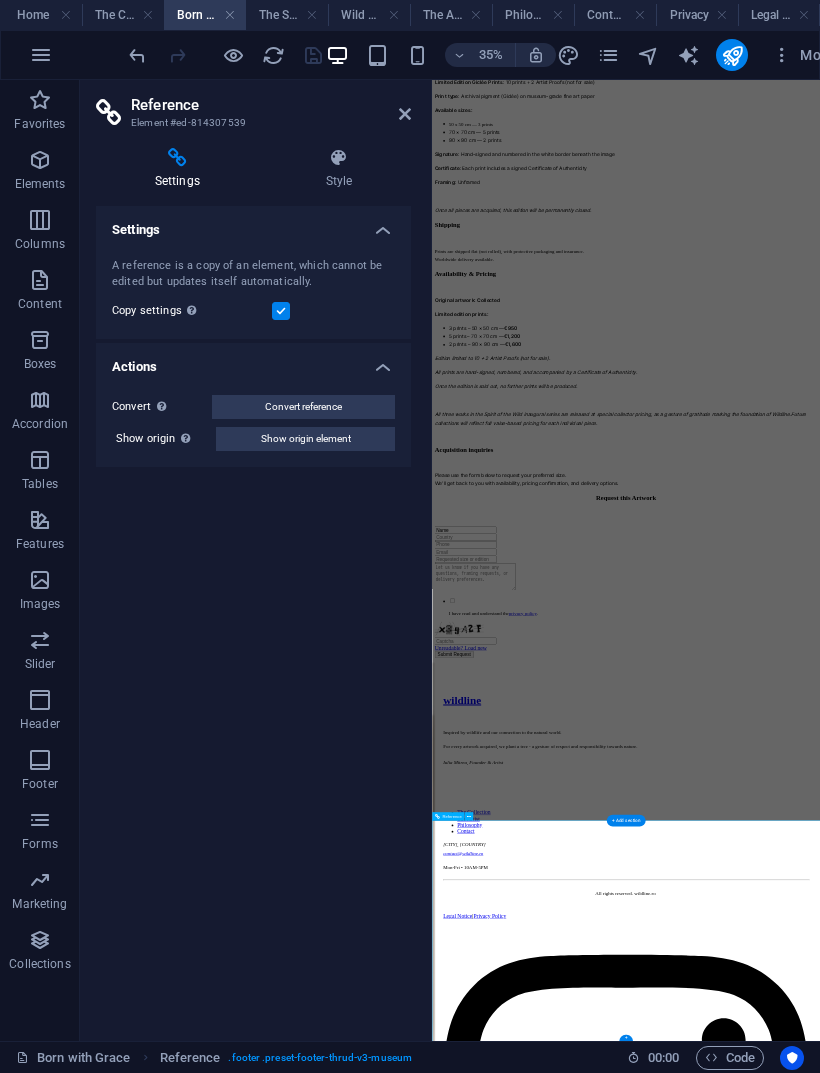 click on "Inspired by wildlife and our connection to the natural world.  For every artwork acquired, we plant a tree - a gesture of respect and responsibility towards nature. [FIRST] [LAST], Founder & Artist" at bounding box center [986, 2006] 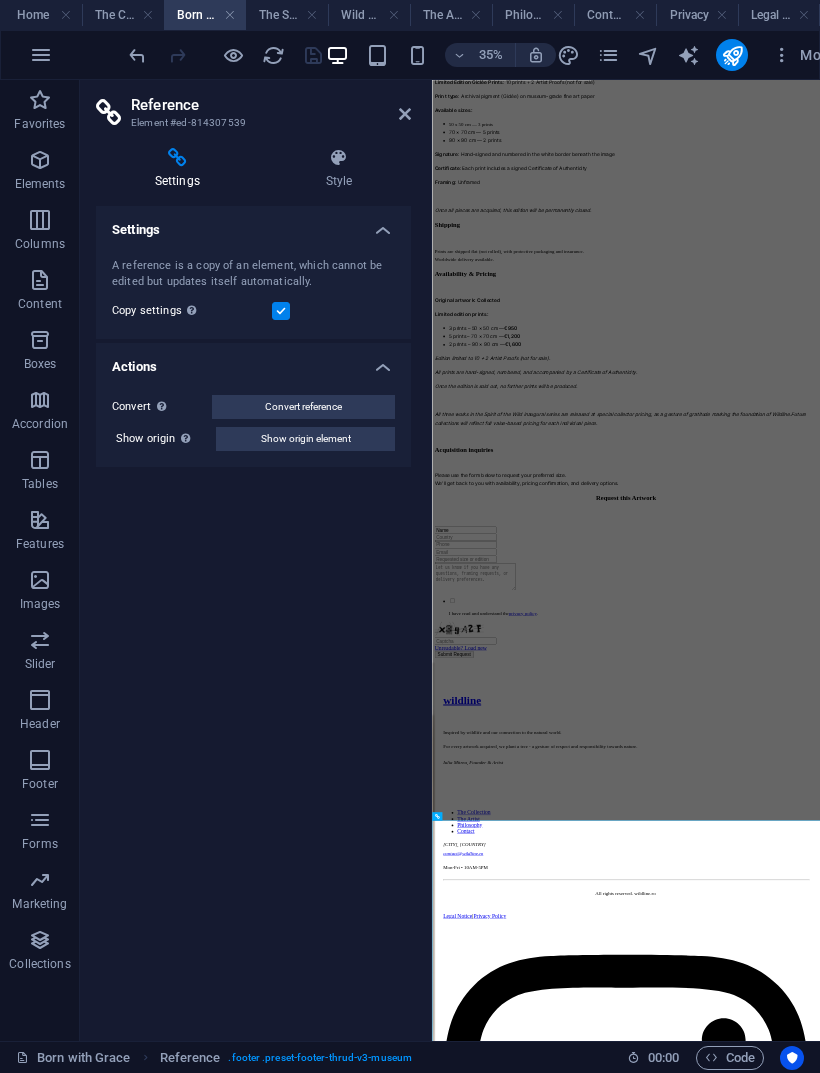 click on "The Shape of Strength" at bounding box center (287, 15) 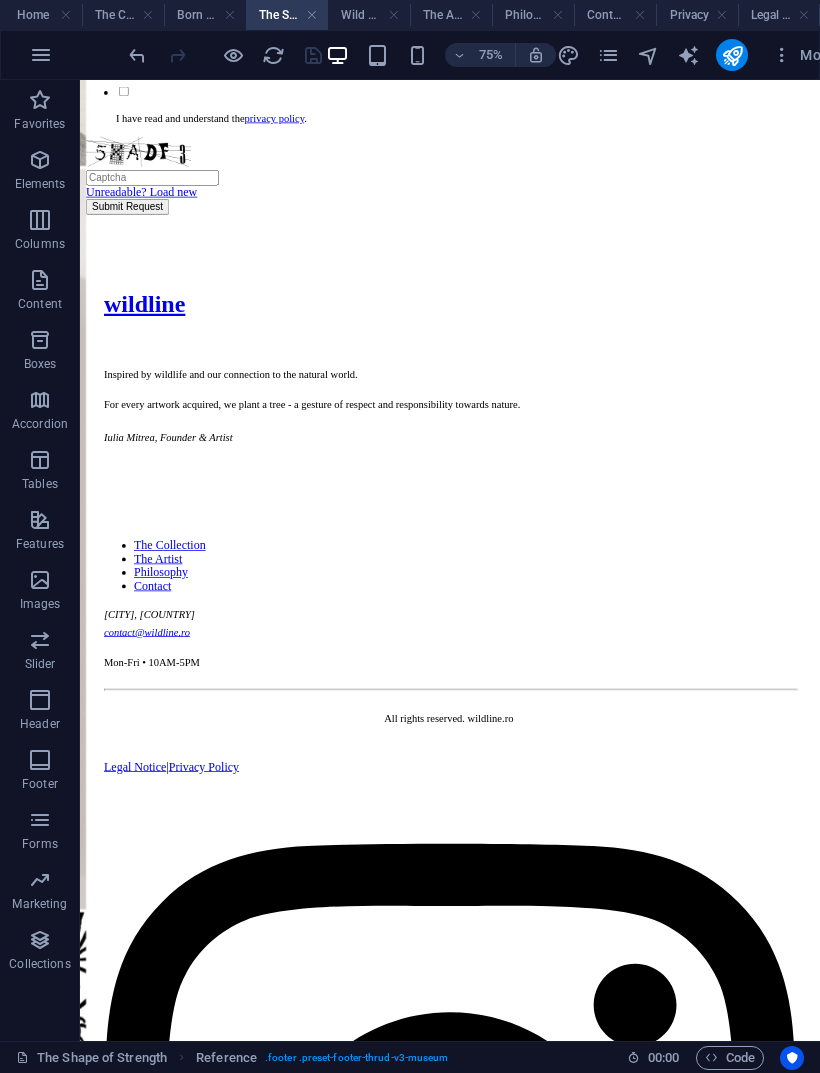 scroll, scrollTop: 3212, scrollLeft: 0, axis: vertical 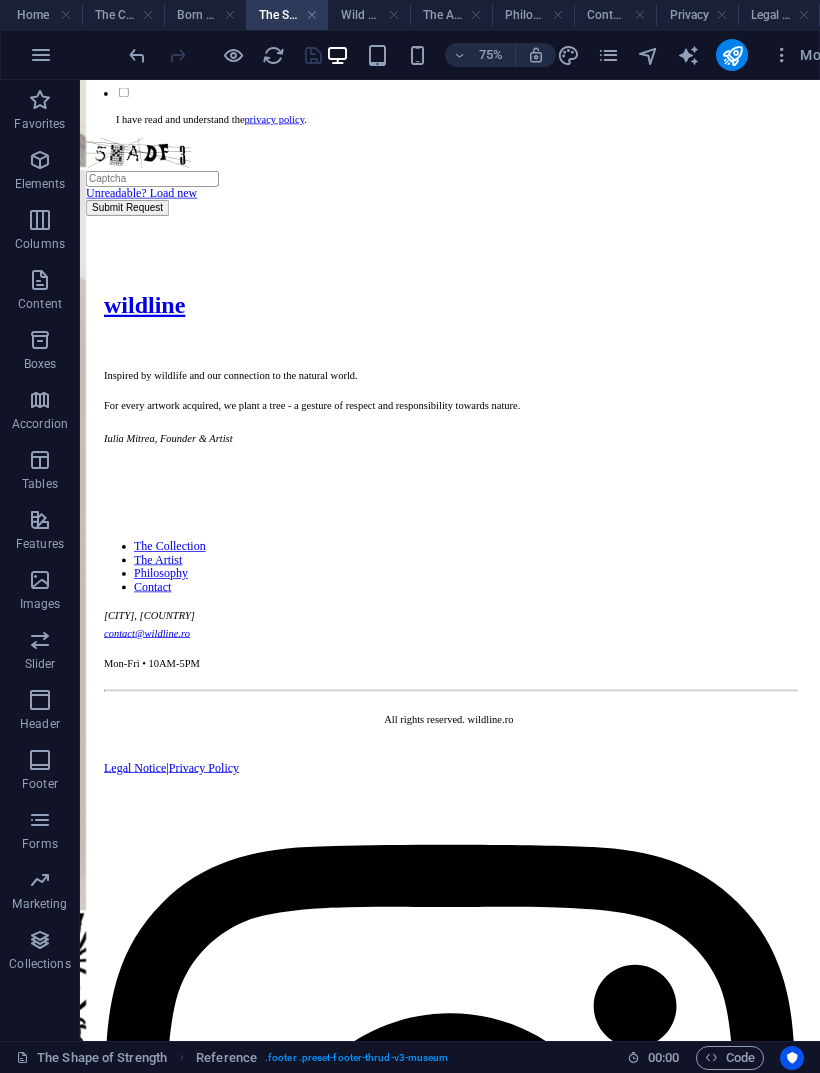 click on "Inspired by wildlife and our connection to the natural world.  For every artwork acquired, we plant a tree - a gesture of respect and responsibility towards nature. [FIRST] [LAST], Founder & Artist" at bounding box center [573, 537] 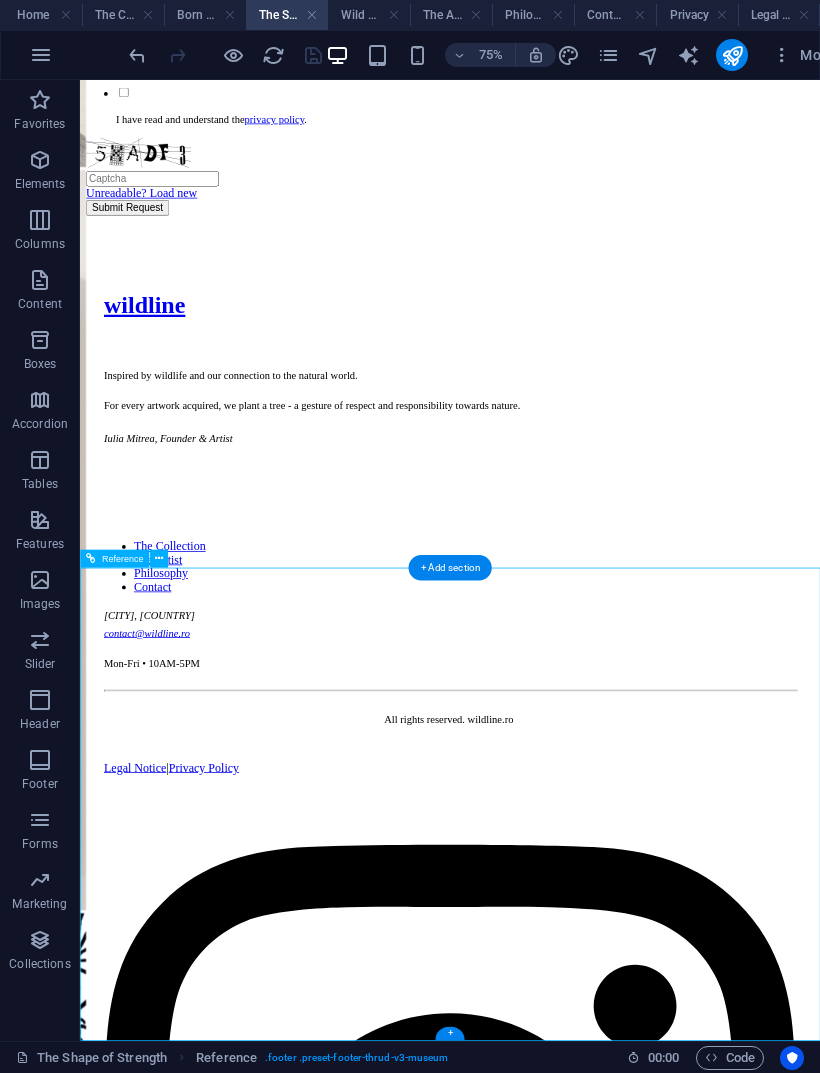click on "Inspired by wildlife and our connection to the natural world.  For every artwork acquired, we plant a tree - a gesture of respect and responsibility towards nature. [FIRST] [LAST], Founder & Artist" at bounding box center (573, 537) 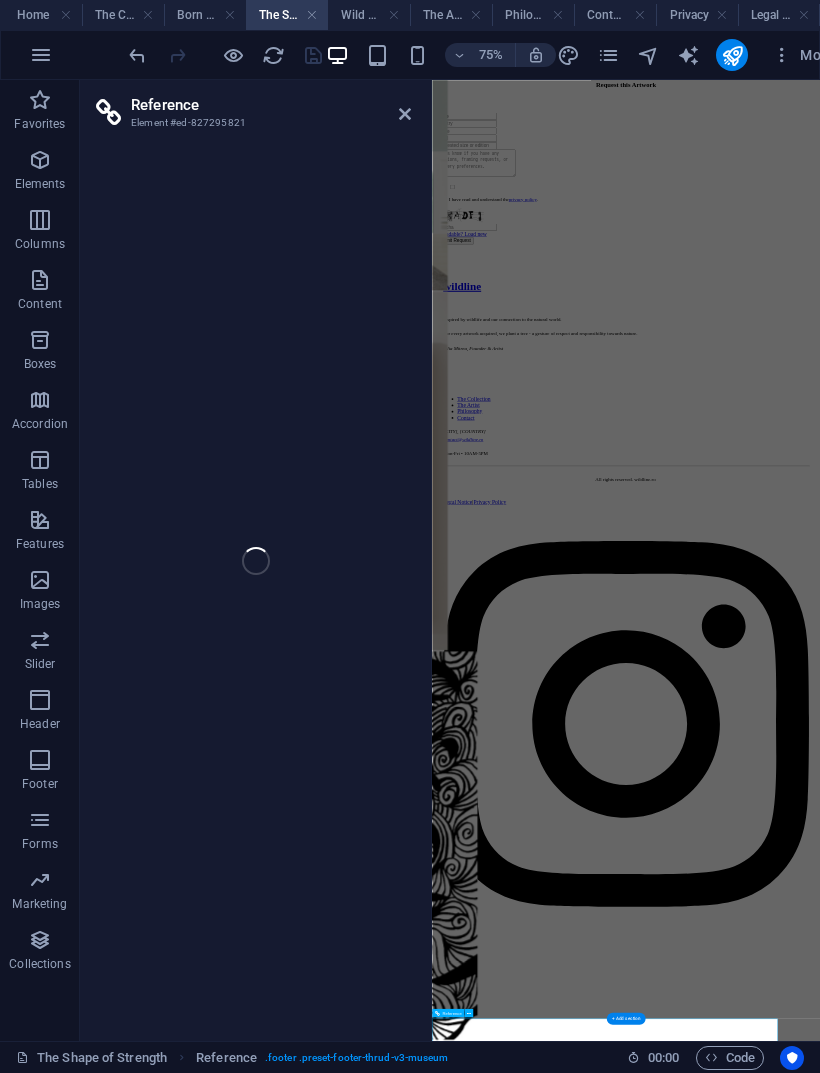 scroll, scrollTop: 1865, scrollLeft: 0, axis: vertical 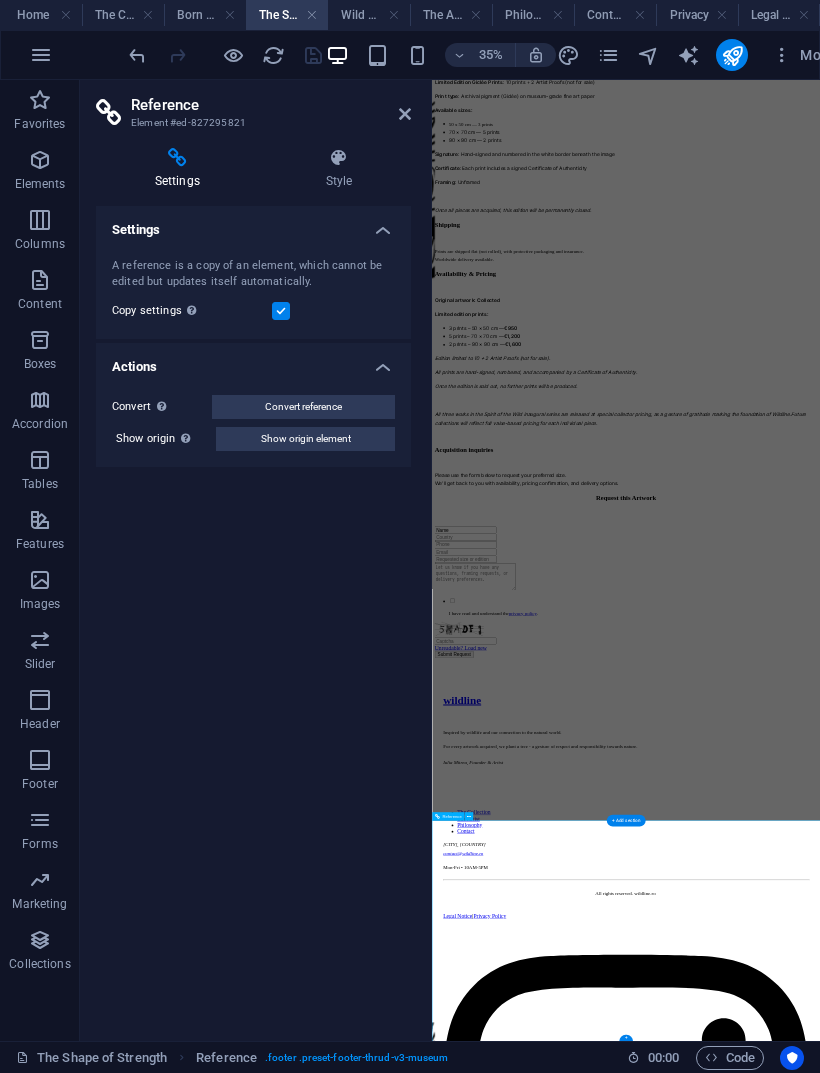 click on "Inspired by wildlife and our connection to the natural world.  For every artwork acquired, we plant a tree - a gesture of respect and responsibility towards nature. [FIRST] [LAST], Founder & Artist" at bounding box center (986, 2006) 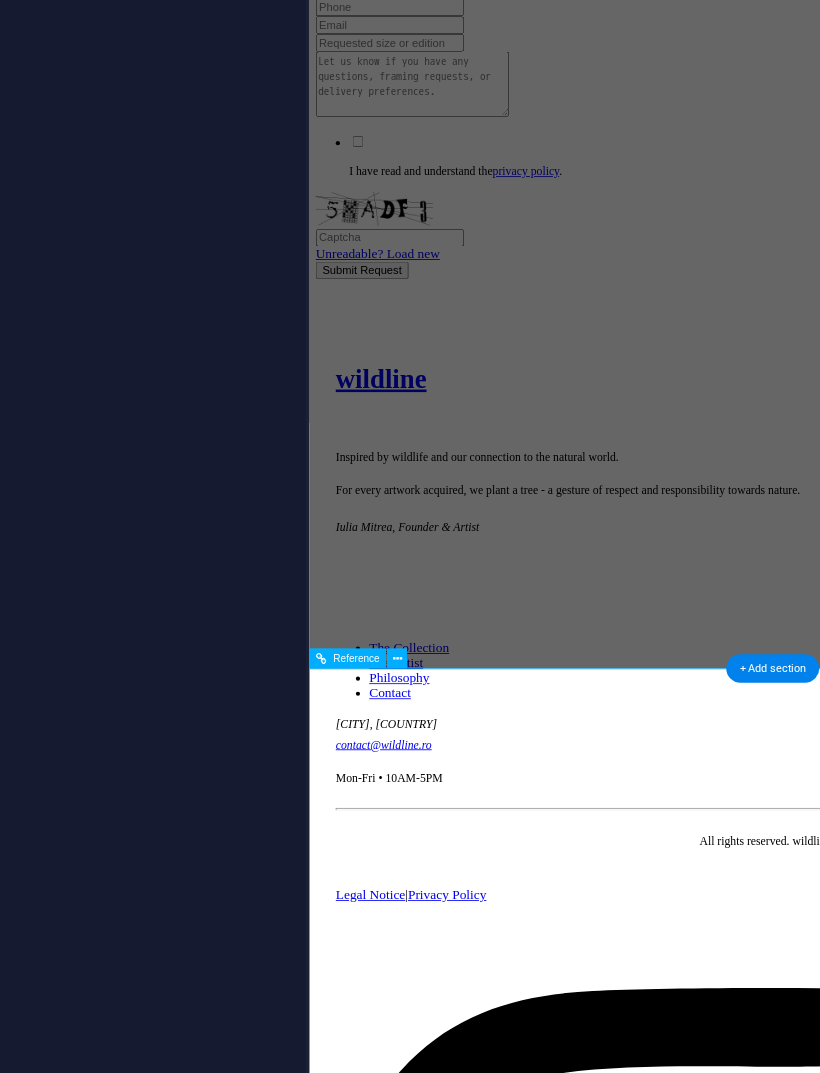 click on "Inspired by wildlife and our connection to the natural world.  For every artwork acquired, we plant a tree - a gesture of respect and responsibility towards nature. [FIRST] [LAST], Founder & Artist" at bounding box center [862, 824] 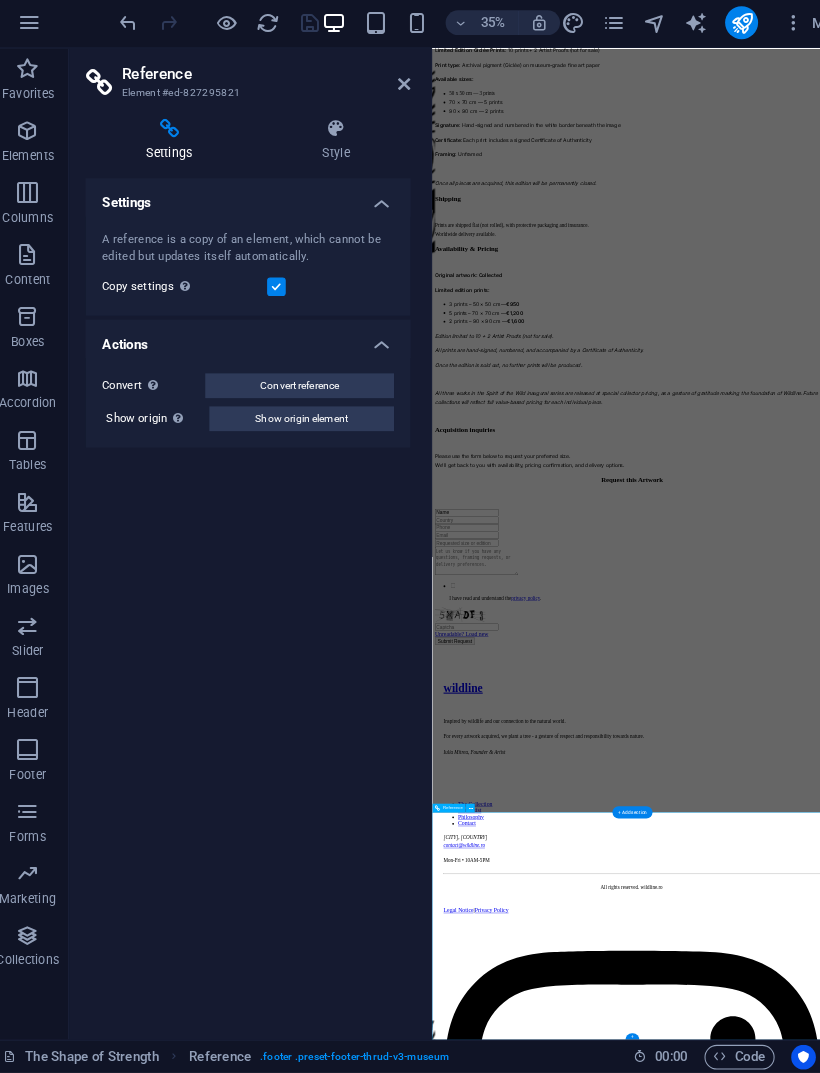click on "Show origin element" at bounding box center [306, 439] 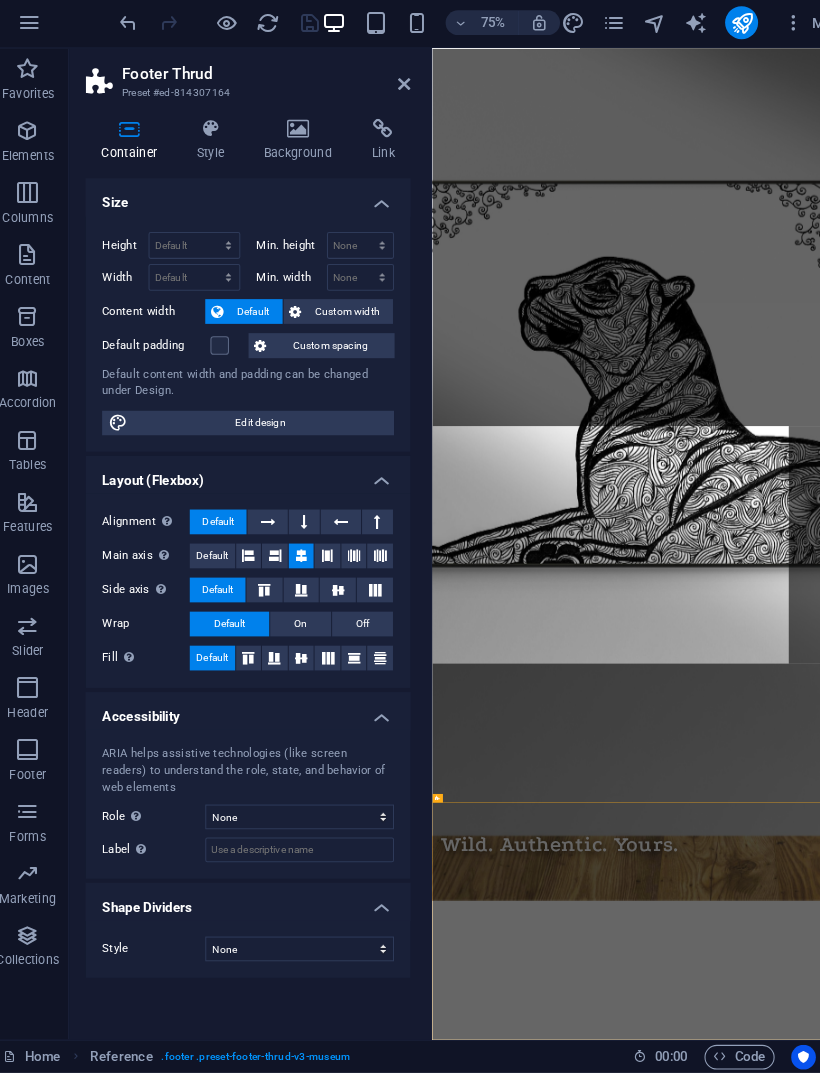 scroll, scrollTop: 3212, scrollLeft: 0, axis: vertical 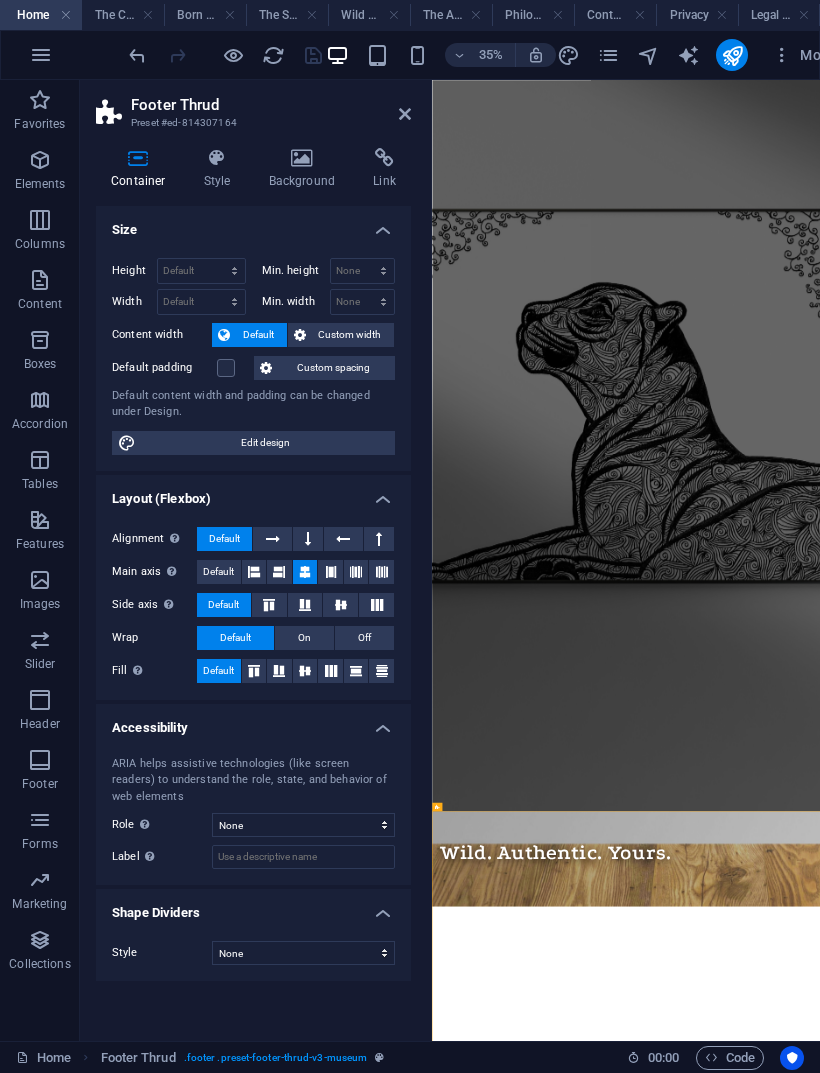click on "The Shape of Strength" at bounding box center [287, 15] 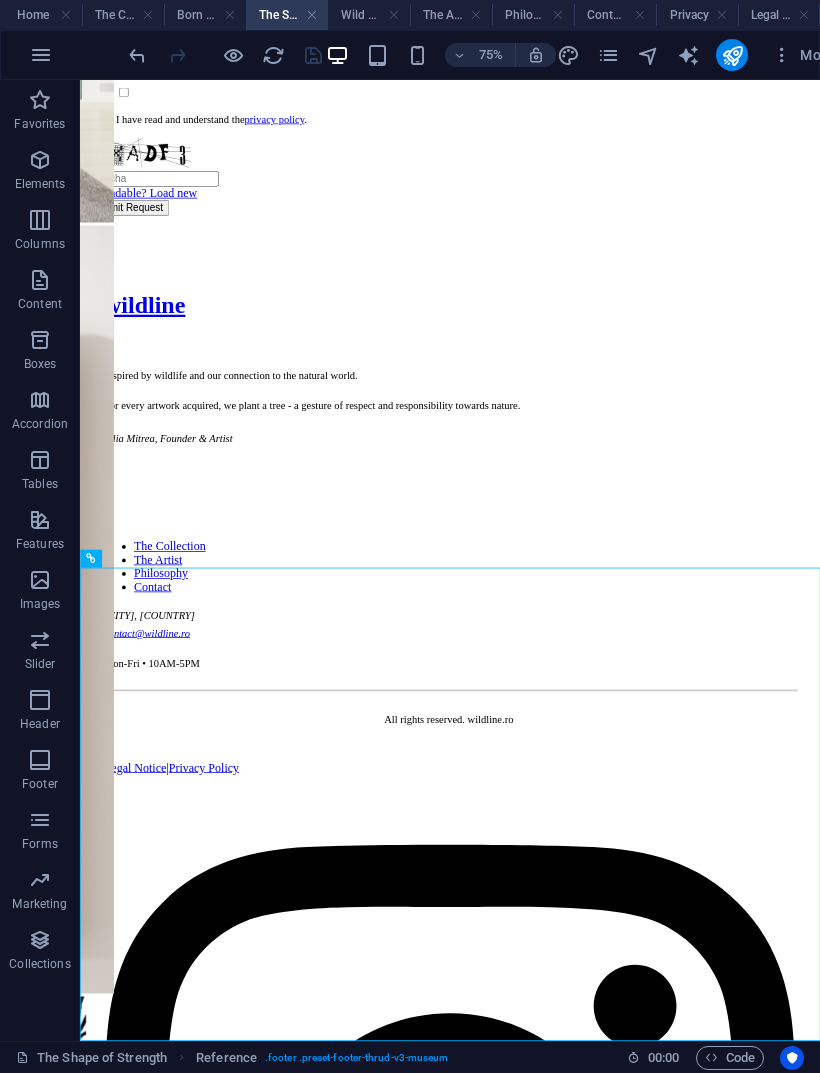 click on "Inspired by wildlife and our connection to the natural world.  For every artwork acquired, we plant a tree - a gesture of respect and responsibility towards nature. [FIRST] [LAST], Founder & Artist" at bounding box center [573, 537] 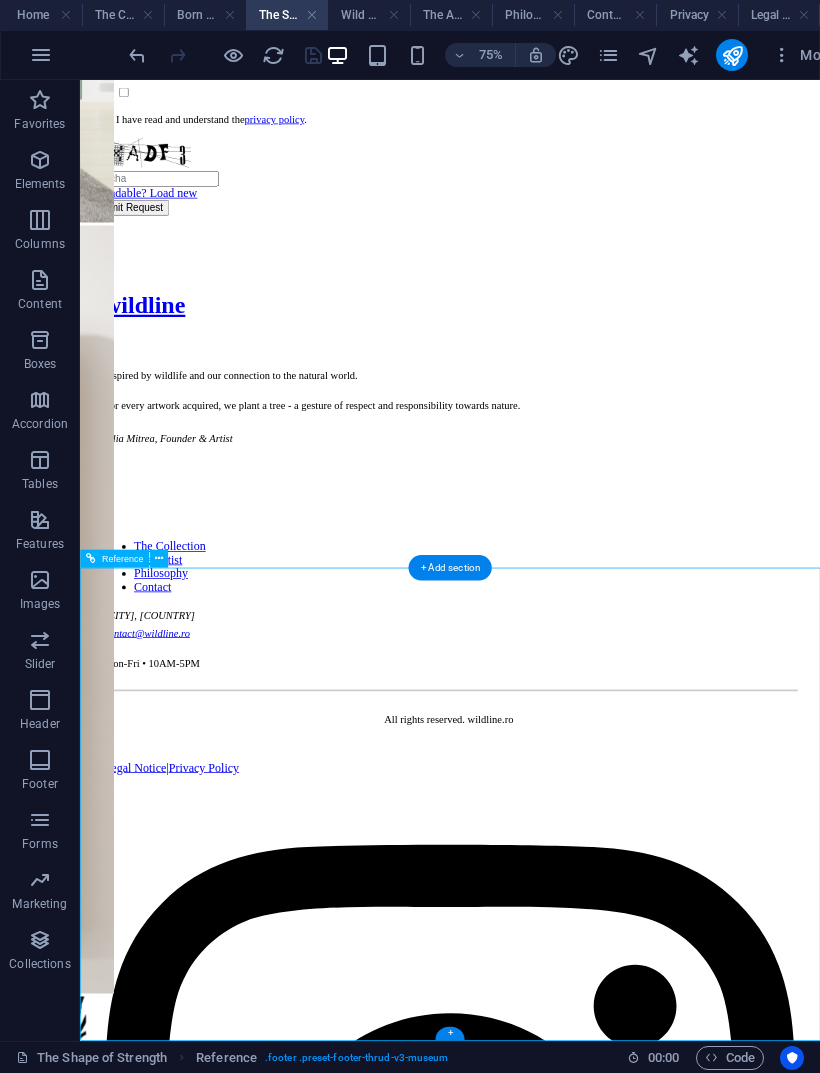 click on "Inspired by wildlife and our connection to the natural world.  For every artwork acquired, we plant a tree - a gesture of respect and responsibility towards nature. [FIRST] [LAST], Founder & Artist" at bounding box center (573, 537) 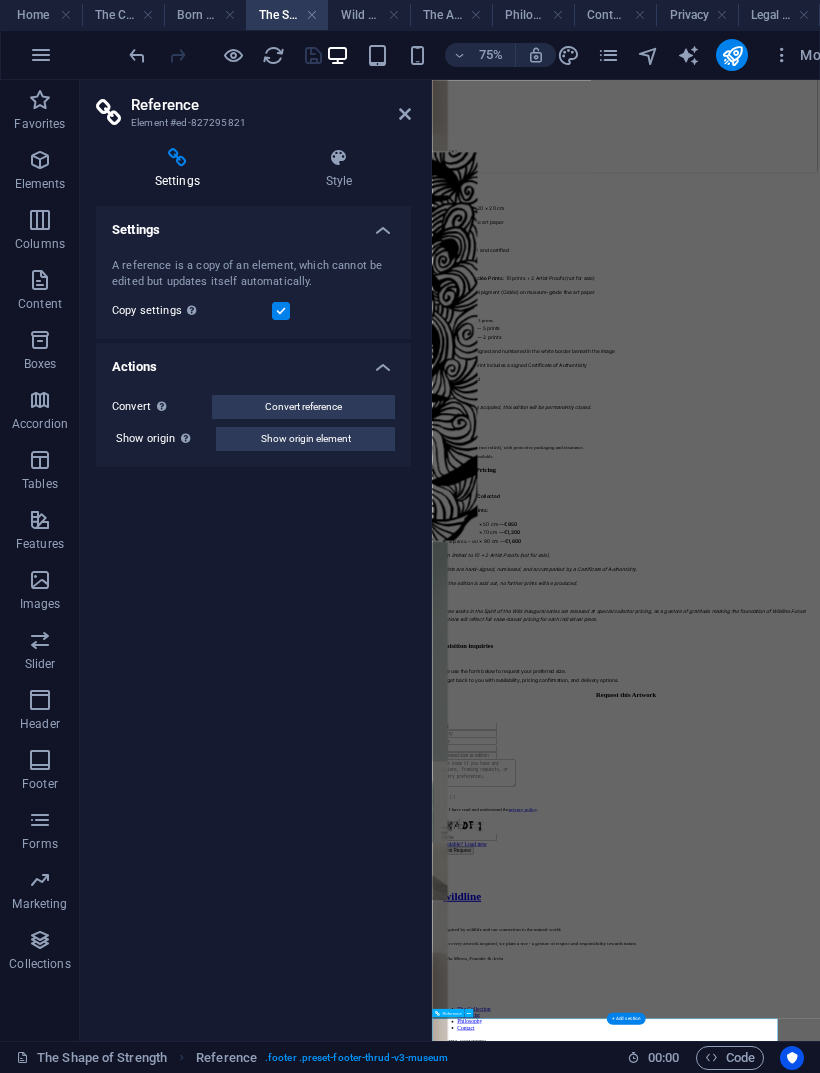 scroll, scrollTop: 1865, scrollLeft: 0, axis: vertical 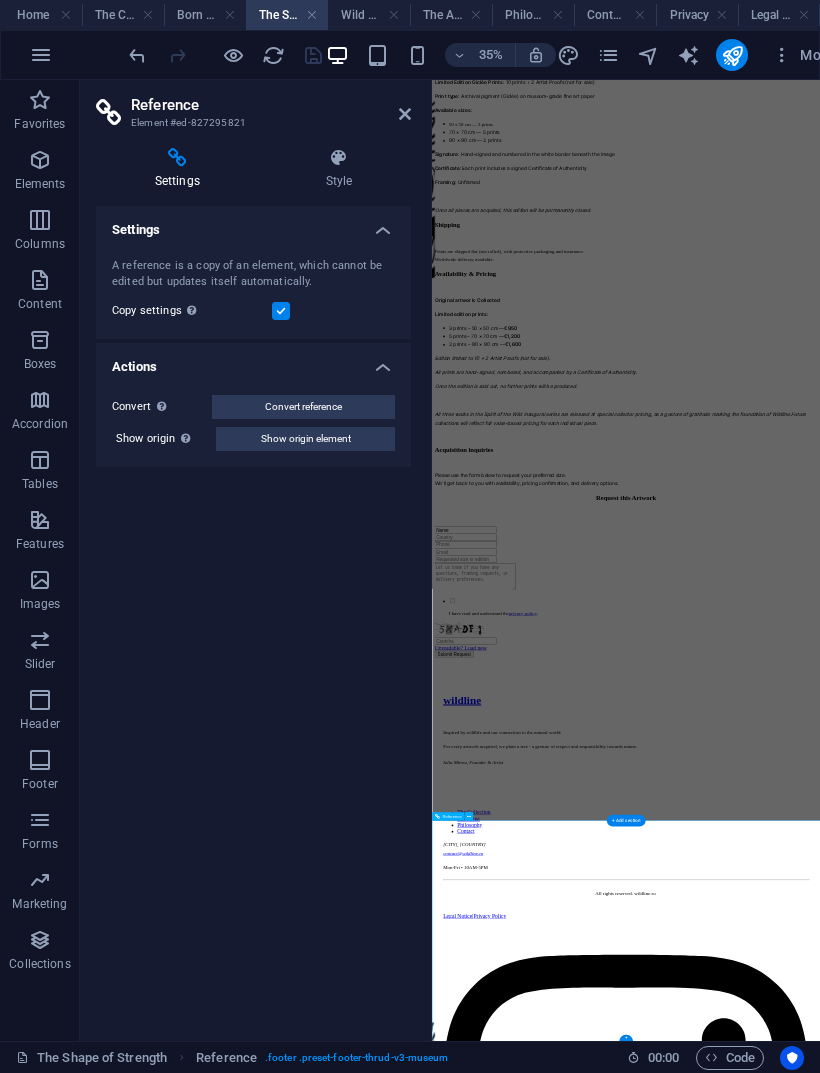 click on "Wild Affection" at bounding box center (369, 15) 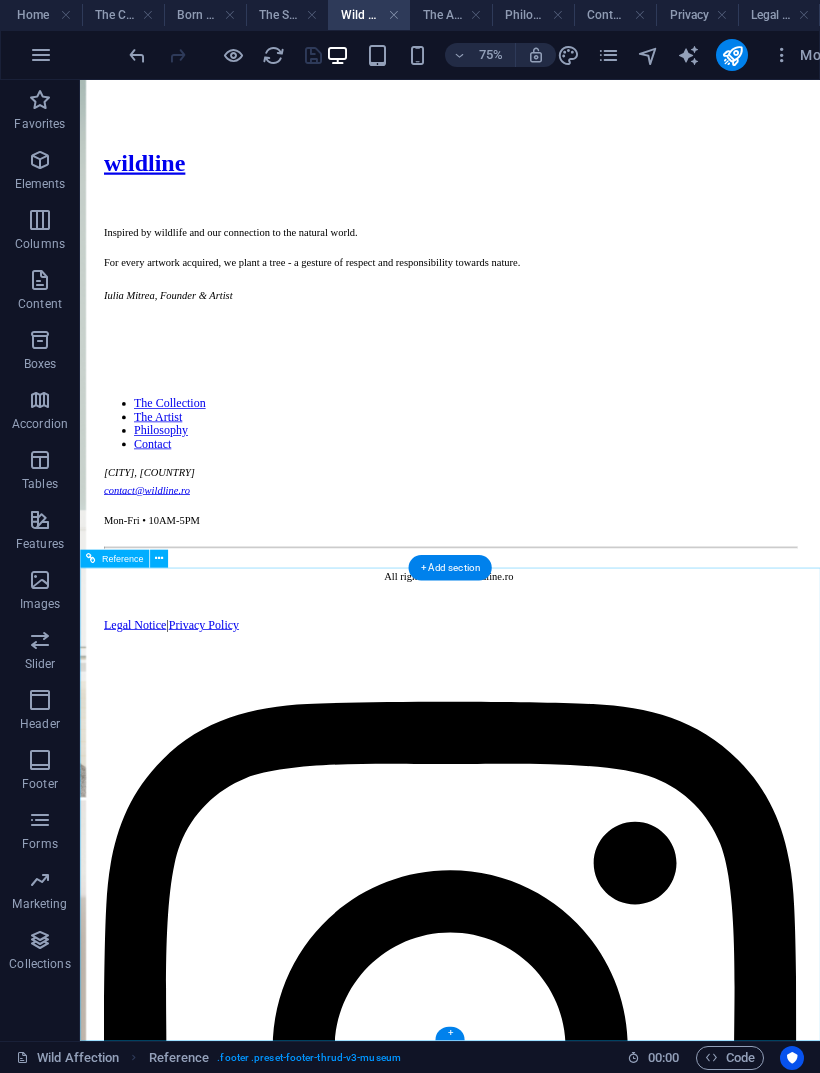 click on "Inspired by wildlife and our connection to the natural world.  For every artwork acquired, we plant a tree - a gesture of respect and responsibility towards nature. [FIRST] [LAST], Founder & Artist" at bounding box center (573, 346) 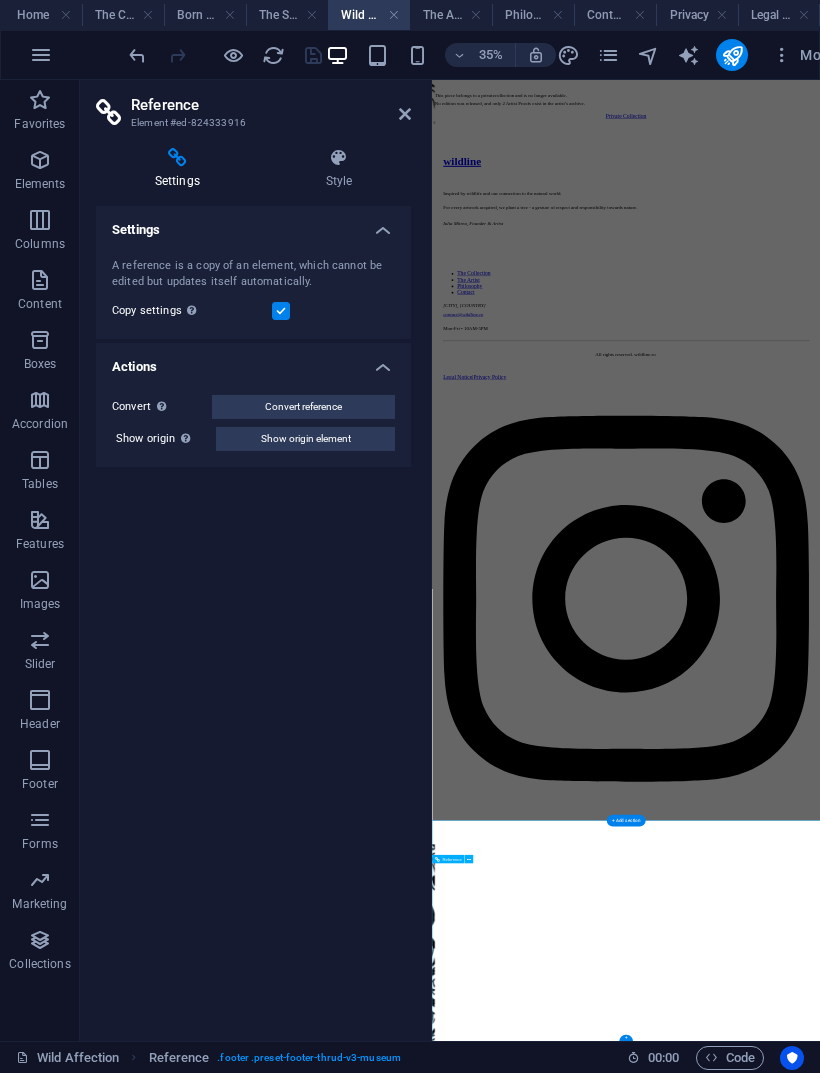 scroll, scrollTop: 874, scrollLeft: 0, axis: vertical 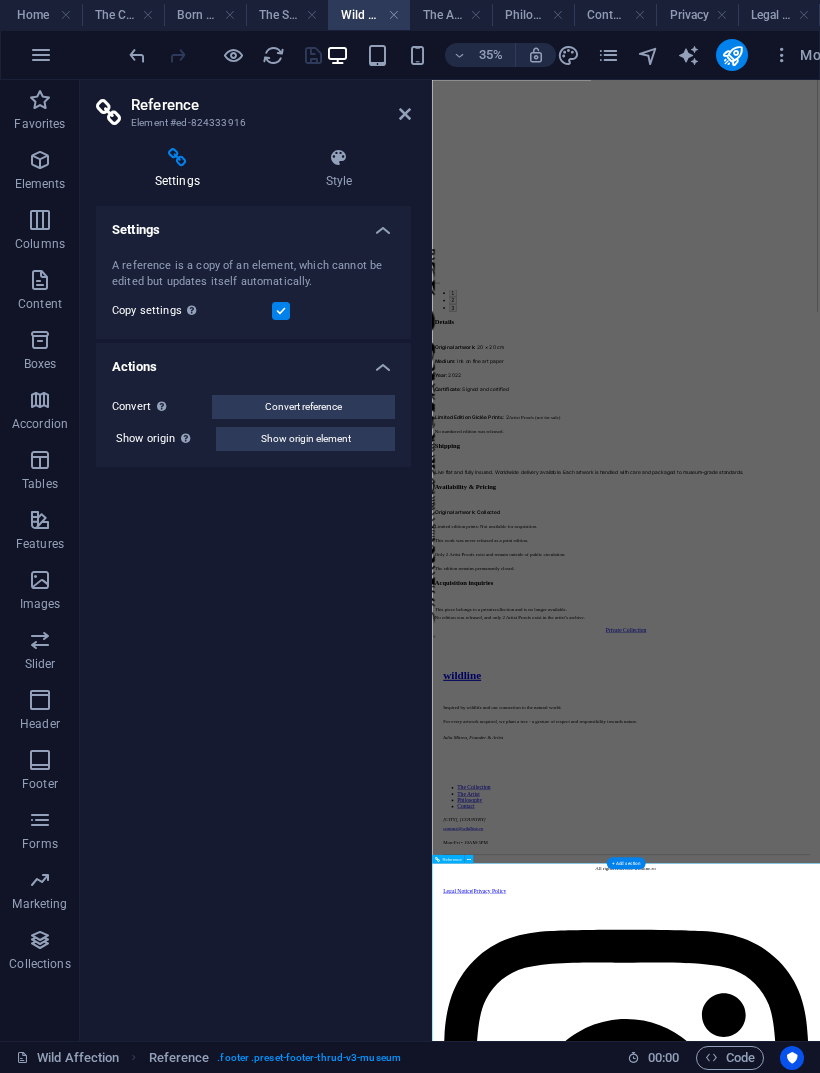 click on "Inspired by wildlife and our connection to the natural world.  For every artwork acquired, we plant a tree - a gesture of respect and responsibility towards nature. [FIRST] [LAST], Founder & Artist" at bounding box center [986, 1937] 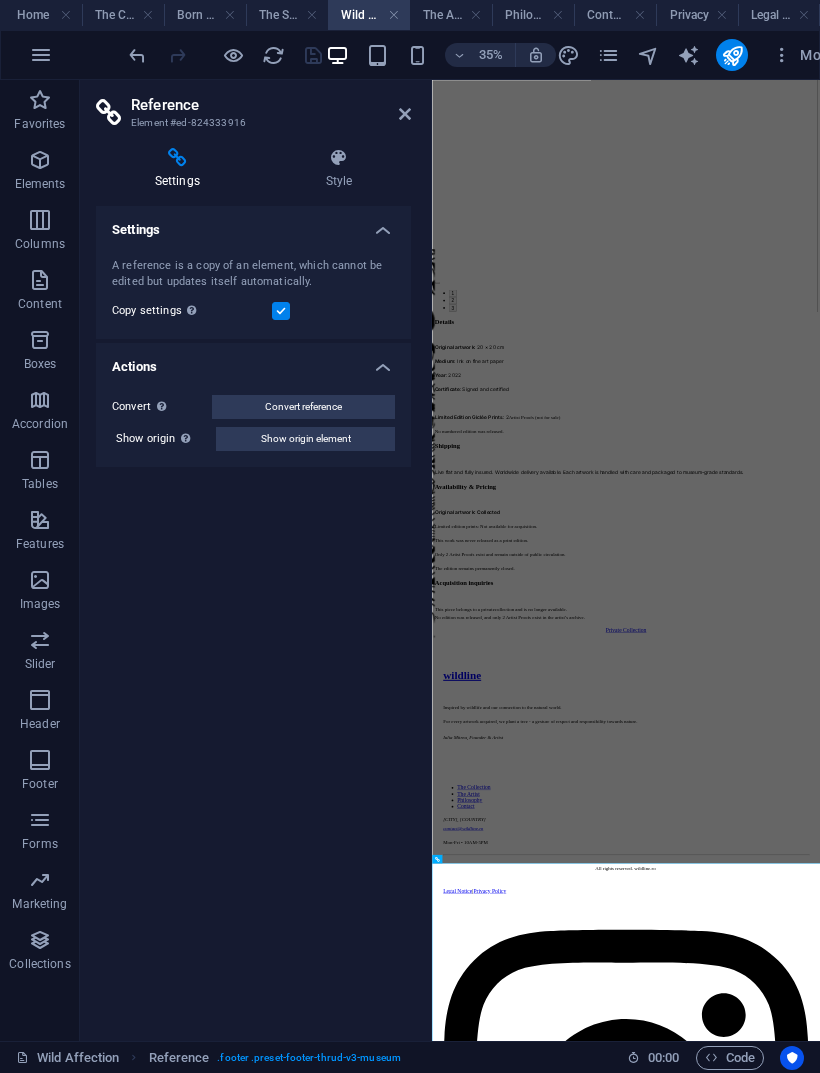 click on "The Artist" at bounding box center (451, 15) 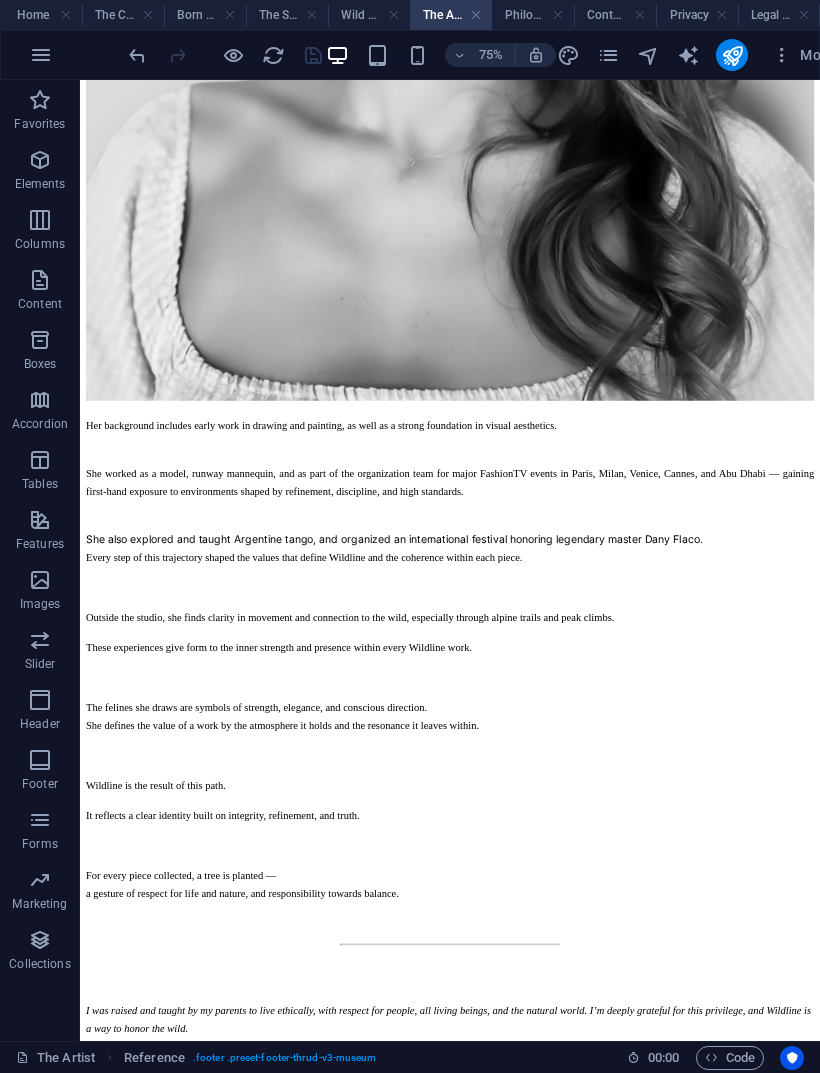 scroll, scrollTop: 1489, scrollLeft: 0, axis: vertical 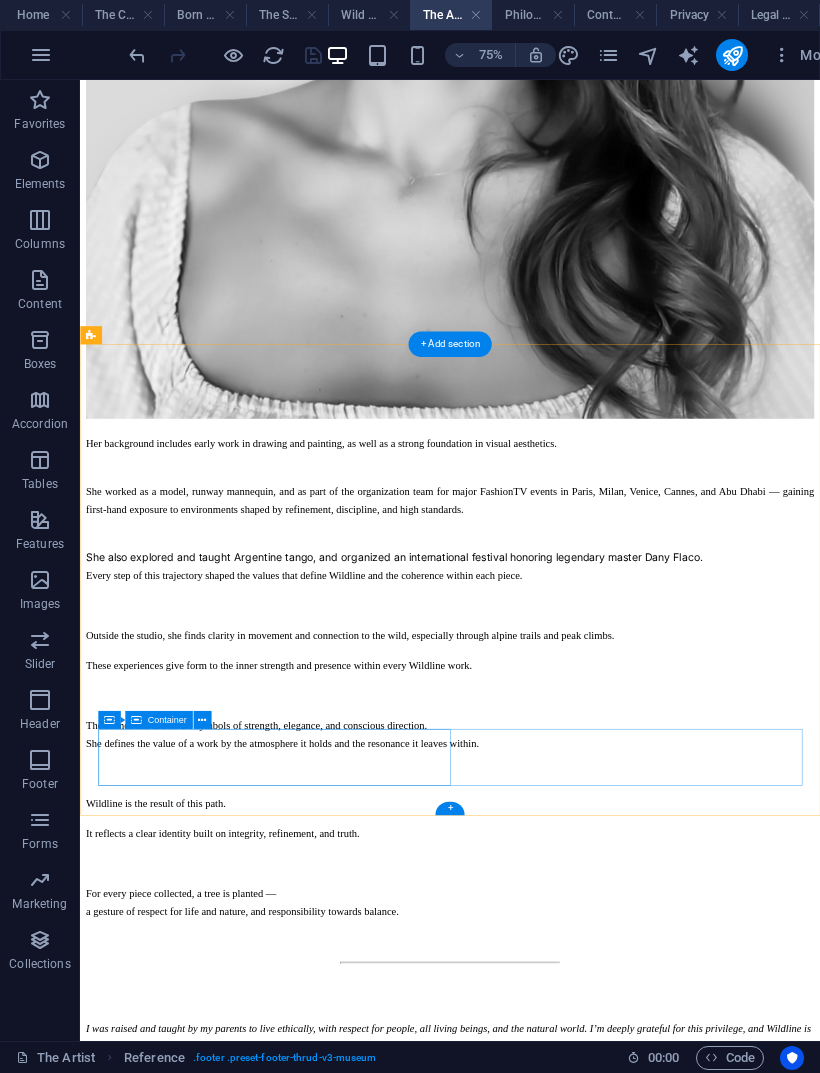 click on "All rights reserved.    wildline.ro   Legal Notice  |  Privacy Policy" at bounding box center [573, 3082] 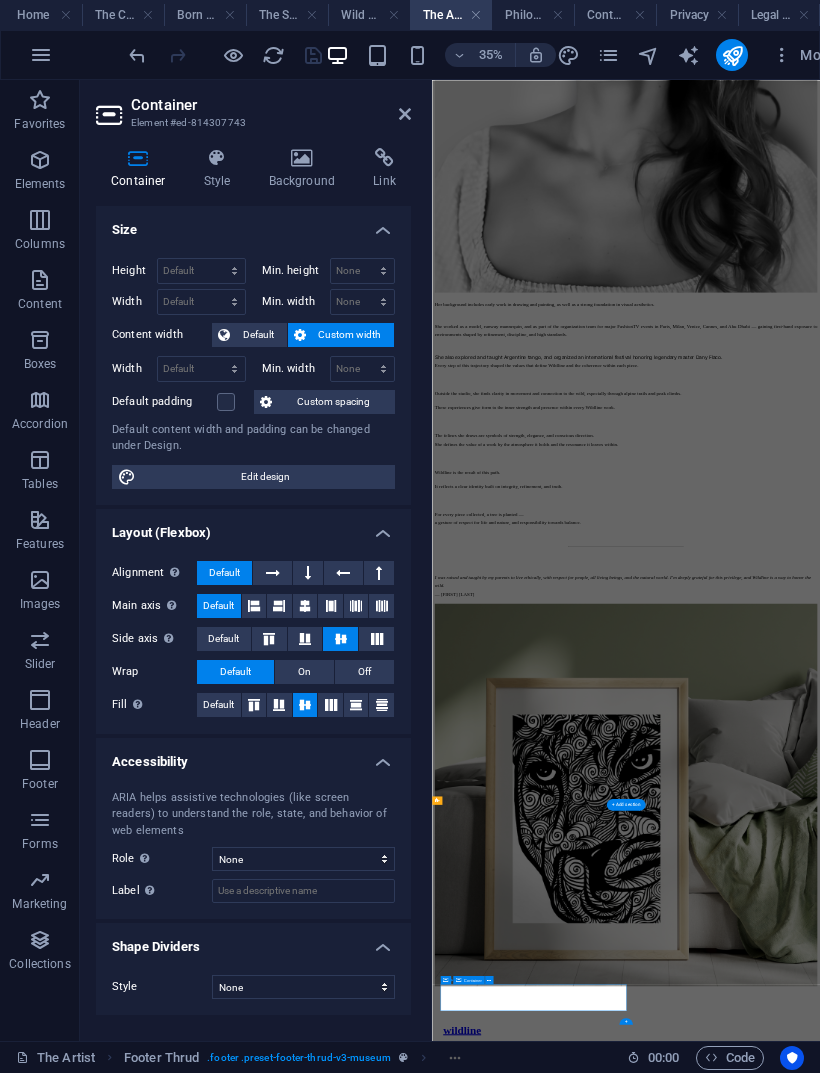 scroll, scrollTop: 0, scrollLeft: 0, axis: both 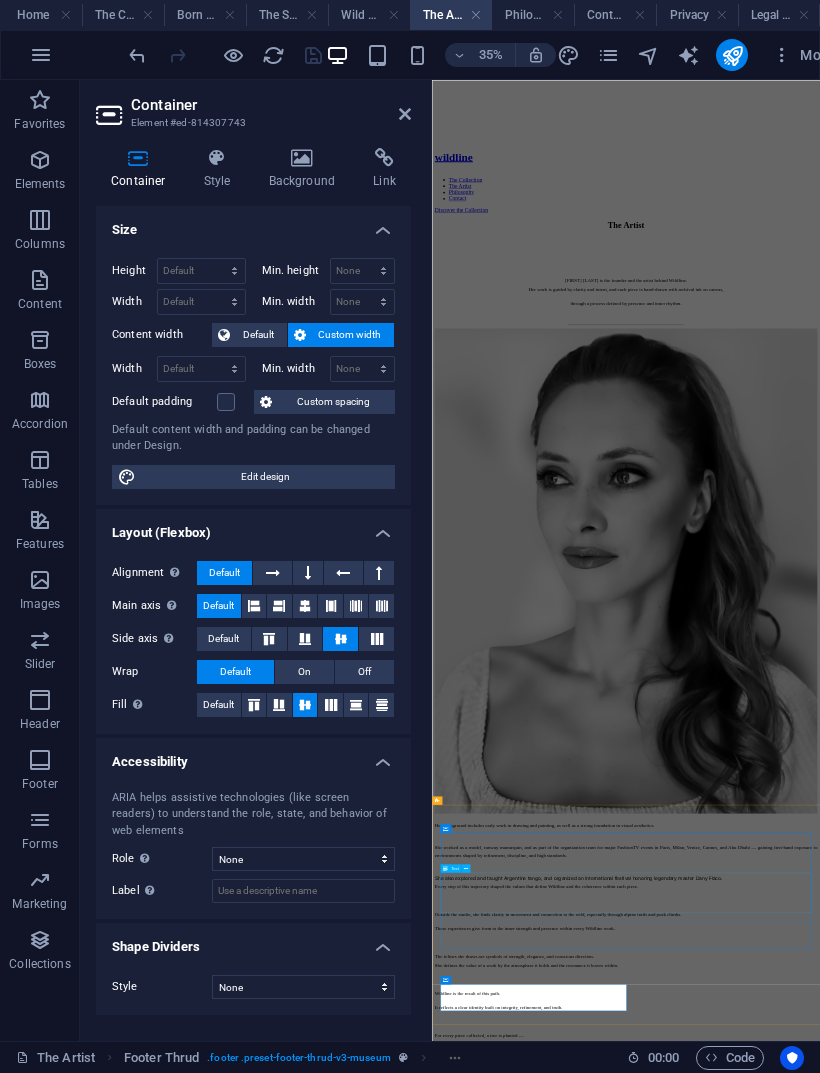 click on "Inspired by wildlife and our connection to the natural world.  For every artwork acquired, we plant a tree - a gesture of respect and responsibility towards nature. [FIRST] [LAST], Founder & Artist" at bounding box center (986, 4435) 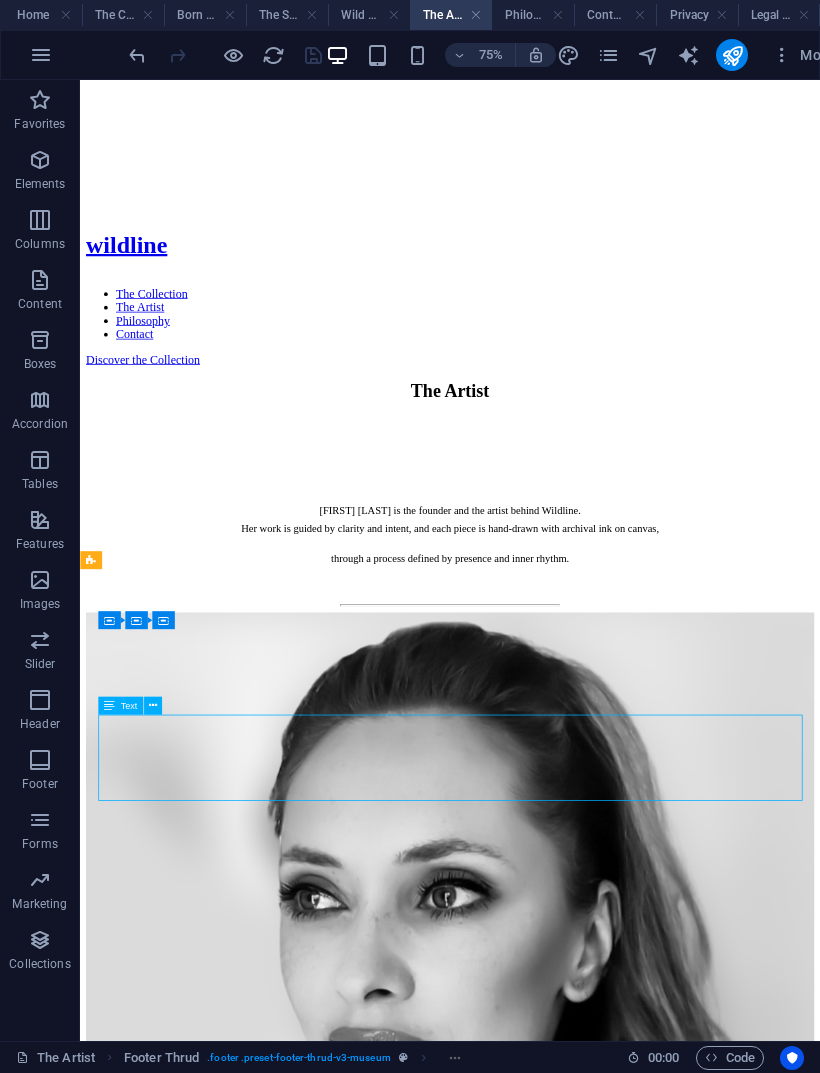 scroll, scrollTop: 1361, scrollLeft: 0, axis: vertical 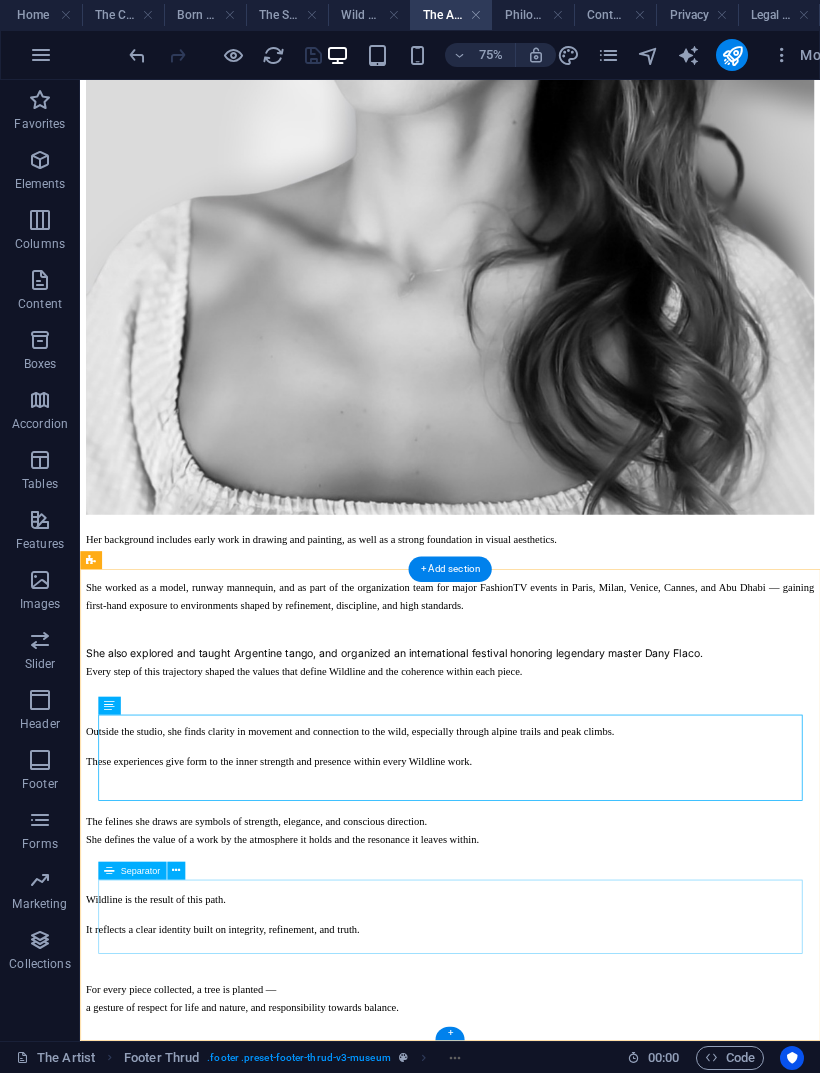 click at bounding box center [573, 3135] 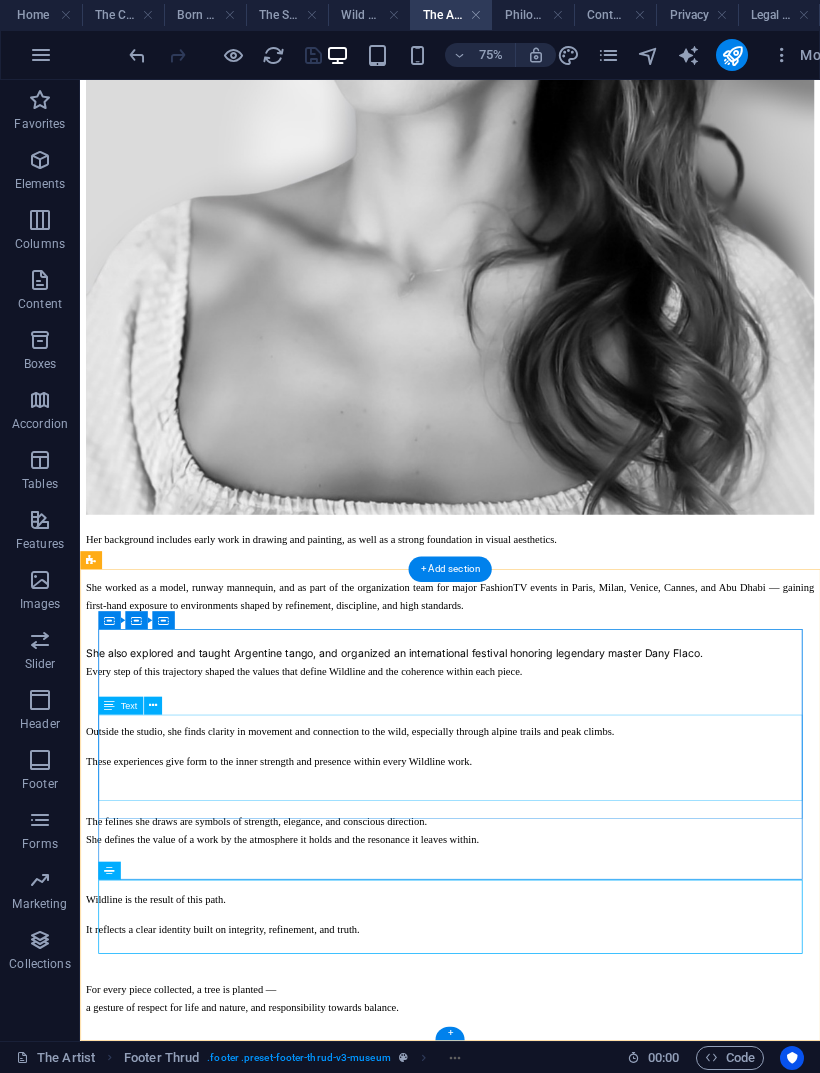 click on "Inspired by wildlife and our connection to the natural world.  For every artwork acquired, we plant a tree - a gesture of respect and responsibility towards nature. [FIRST] [LAST], Founder & Artist" at bounding box center [573, 2797] 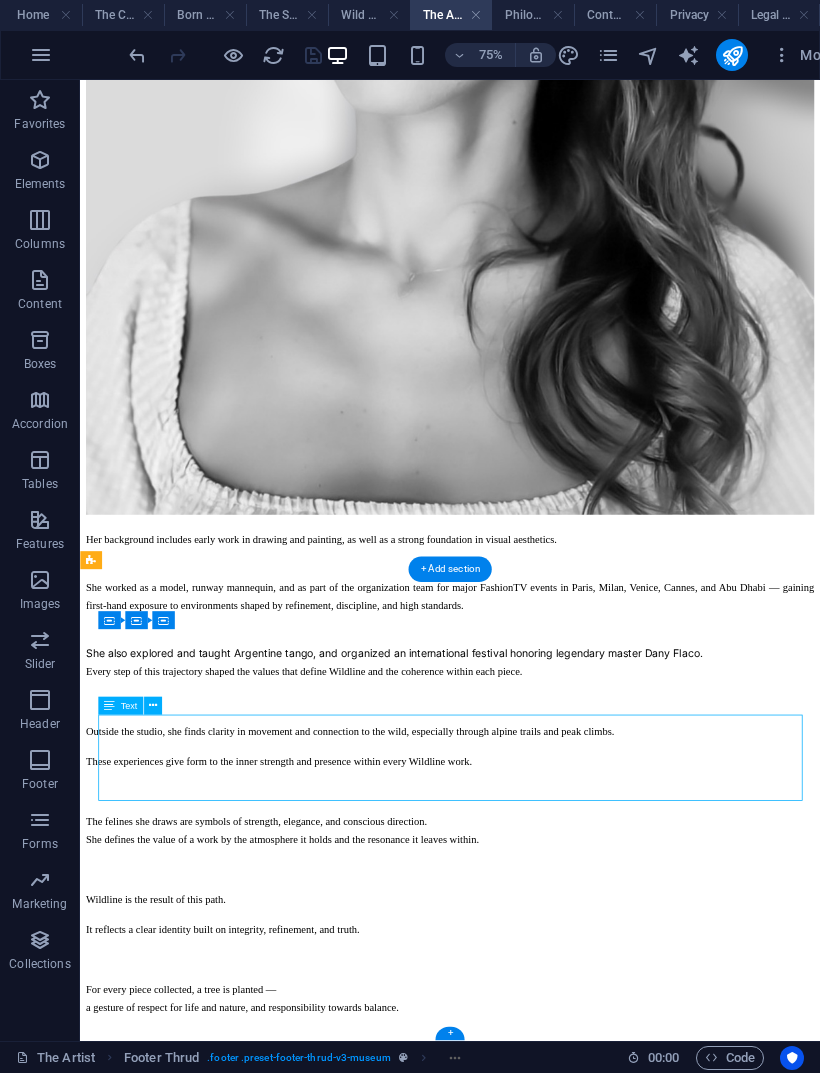 click on "Inspired by wildlife and our connection to the natural world.  For every artwork acquired, we plant a tree - a gesture of respect and responsibility towards nature. [FIRST] [LAST], Founder & Artist" at bounding box center (573, 2797) 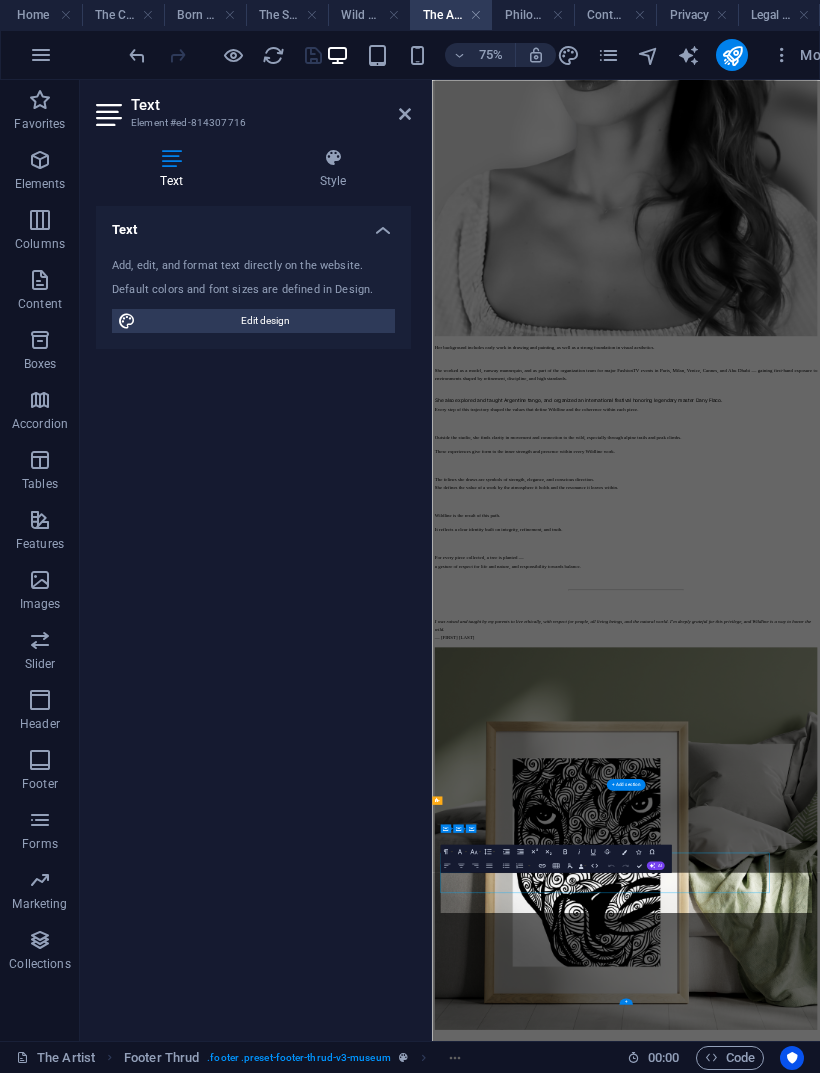 scroll, scrollTop: 0, scrollLeft: 0, axis: both 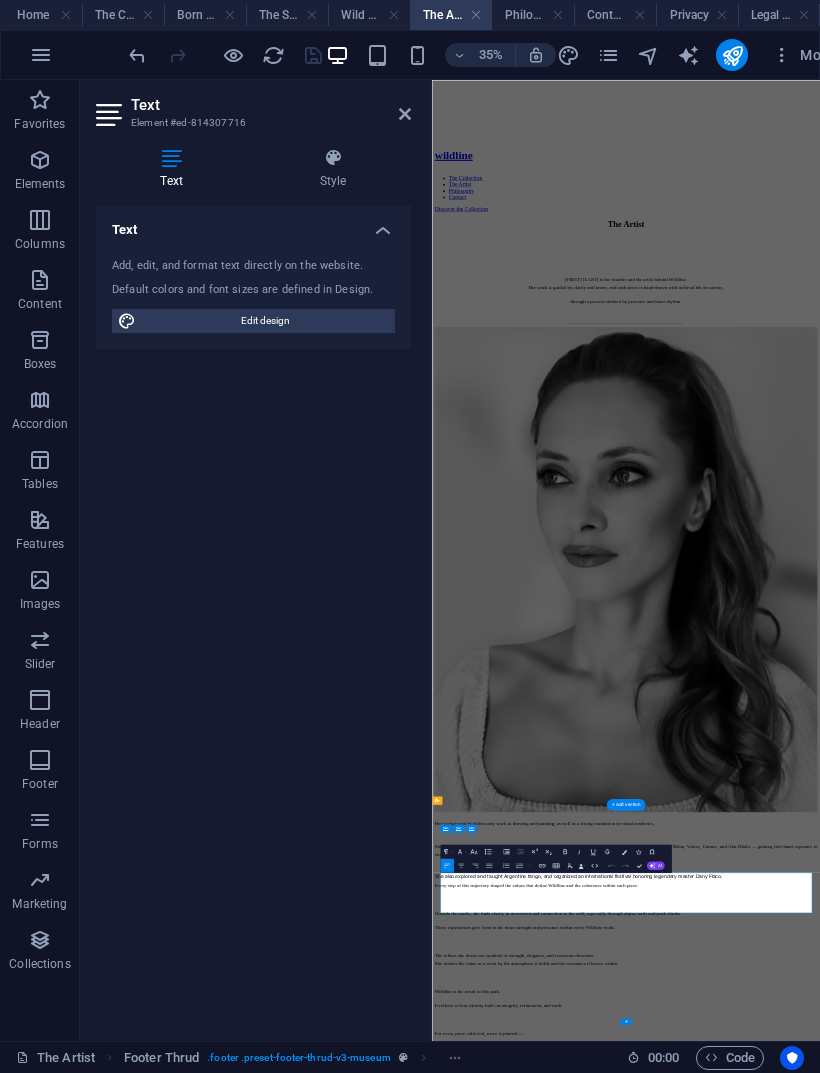 click on "Iulia Mitrea, Founder & Artist" at bounding box center [986, 4454] 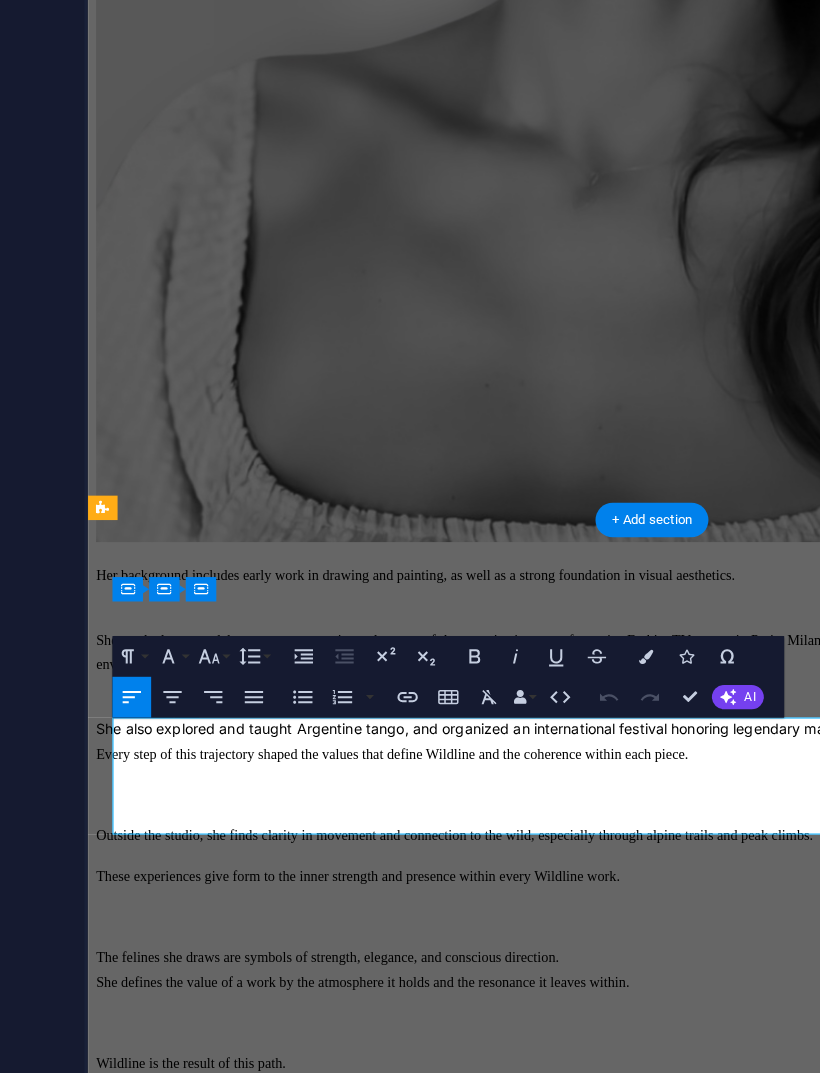 click on "For every artwork acquired, we plant a tree - a gesture of respect and responsibility towards nature." at bounding box center [396, 2743] 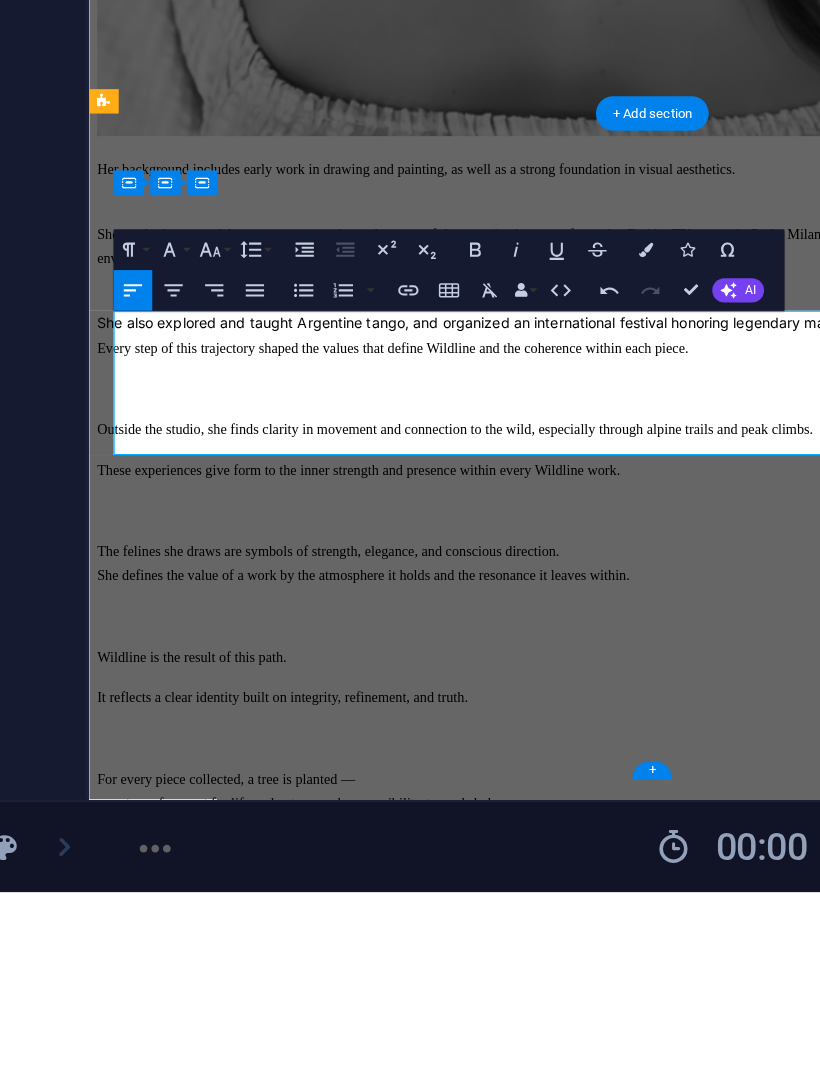 click on "For every artwork acquired, we plant a tree -" at bounding box center [642, 2339] 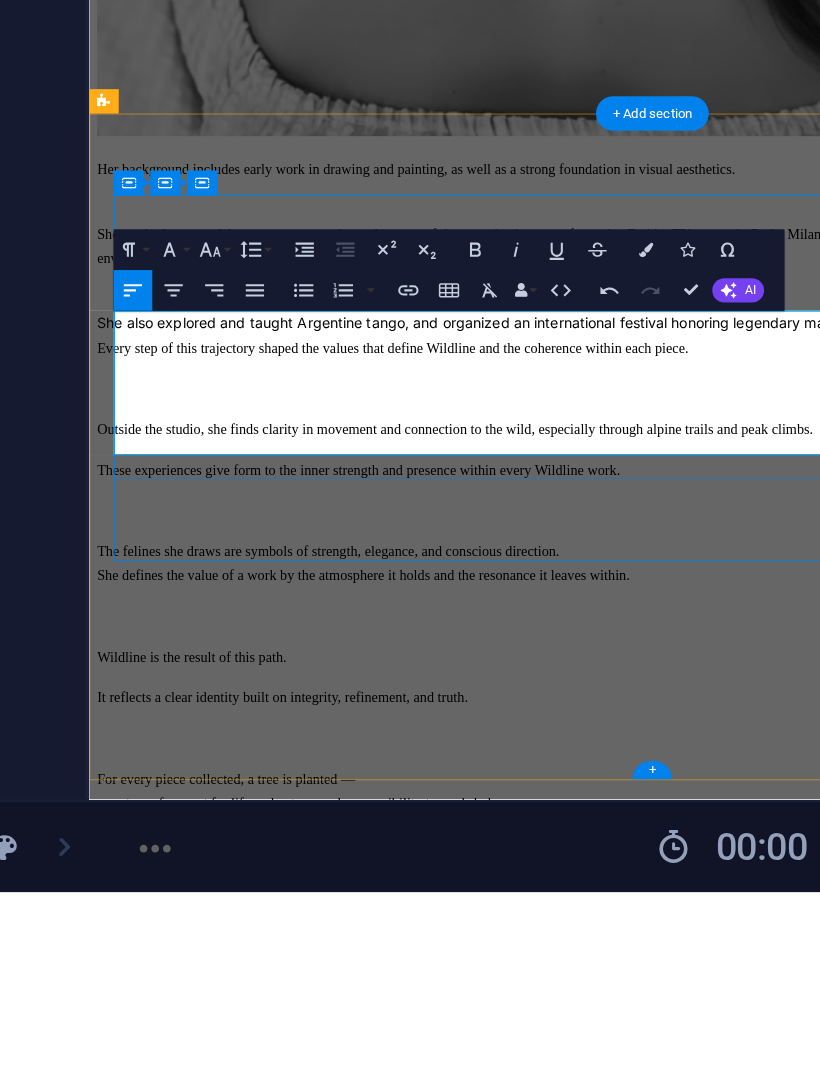 type 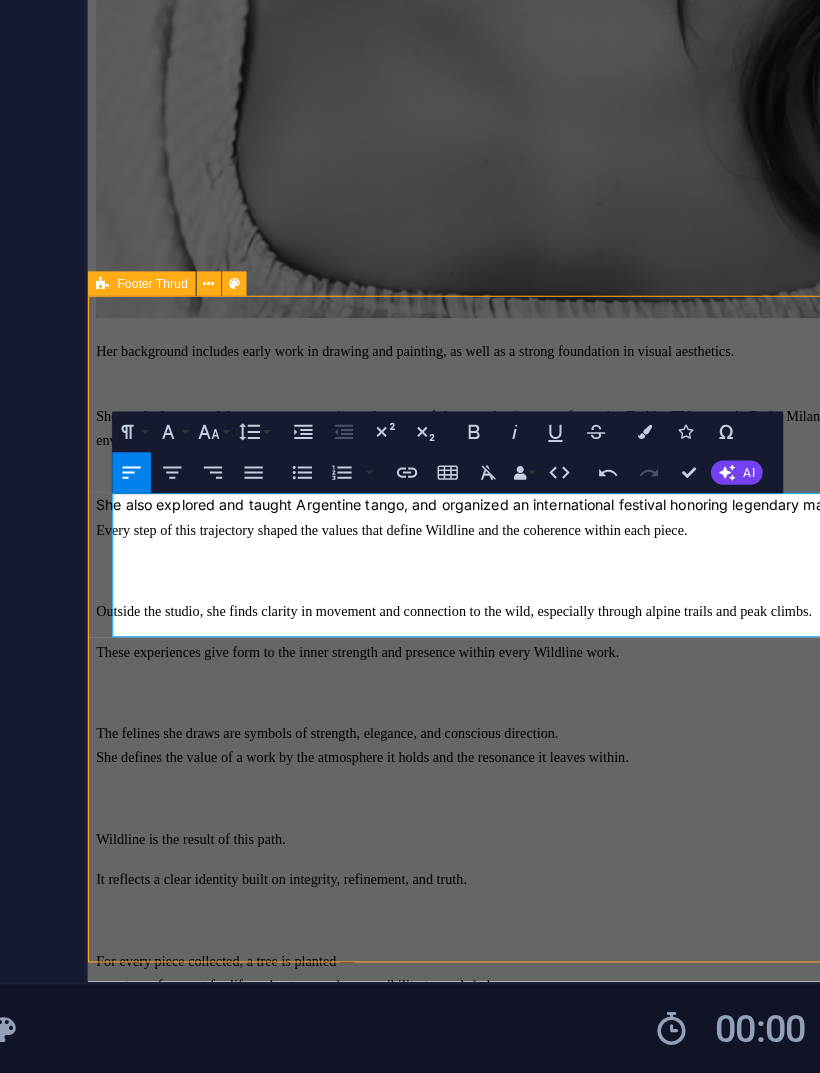 scroll, scrollTop: 1388, scrollLeft: 0, axis: vertical 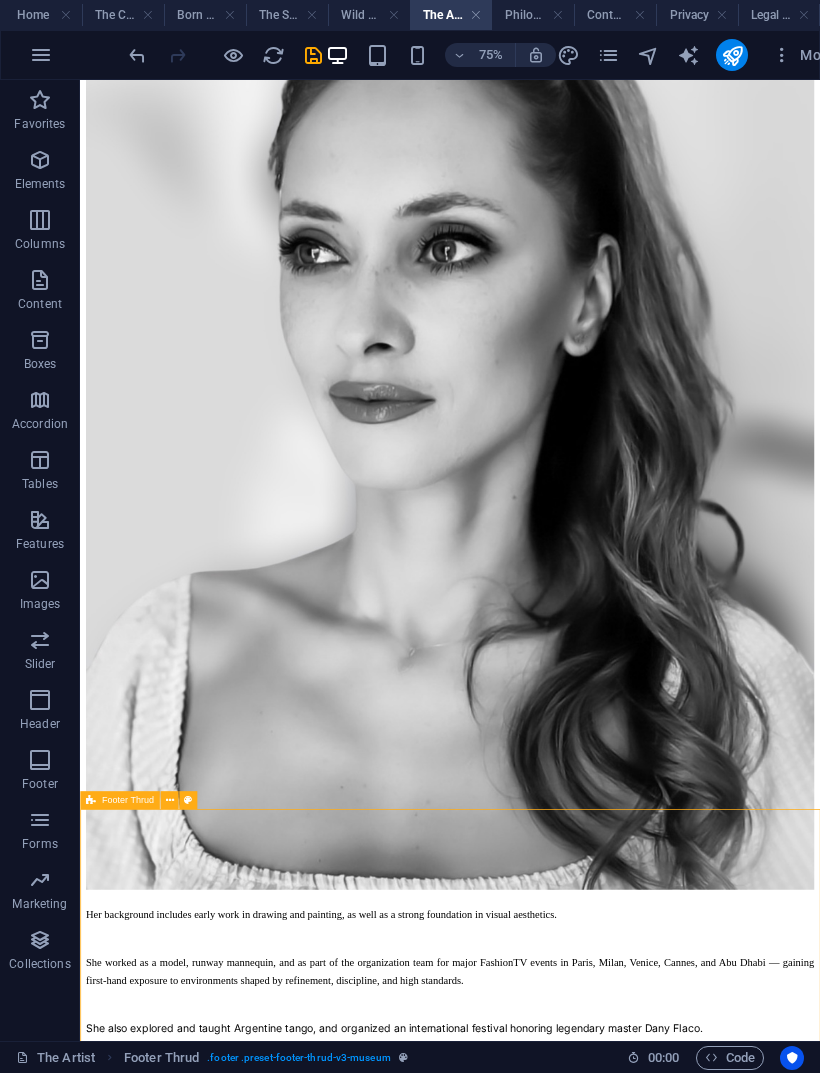 click at bounding box center (313, 55) 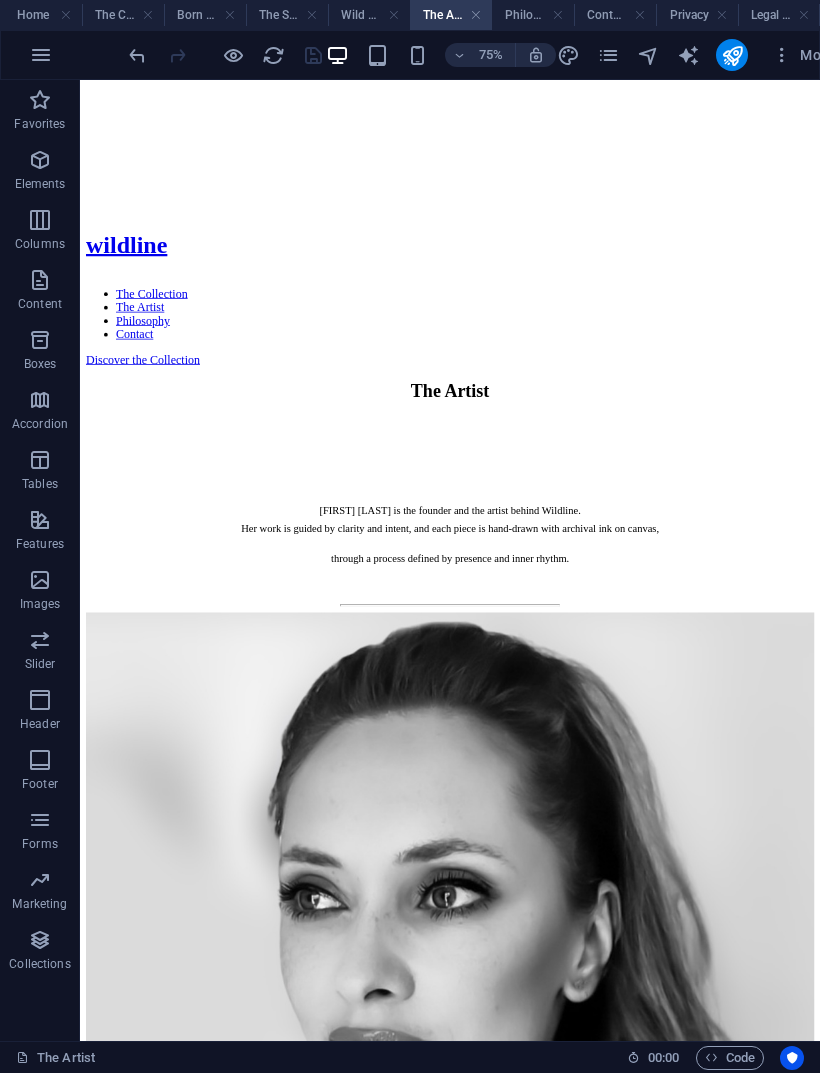 scroll, scrollTop: 0, scrollLeft: 0, axis: both 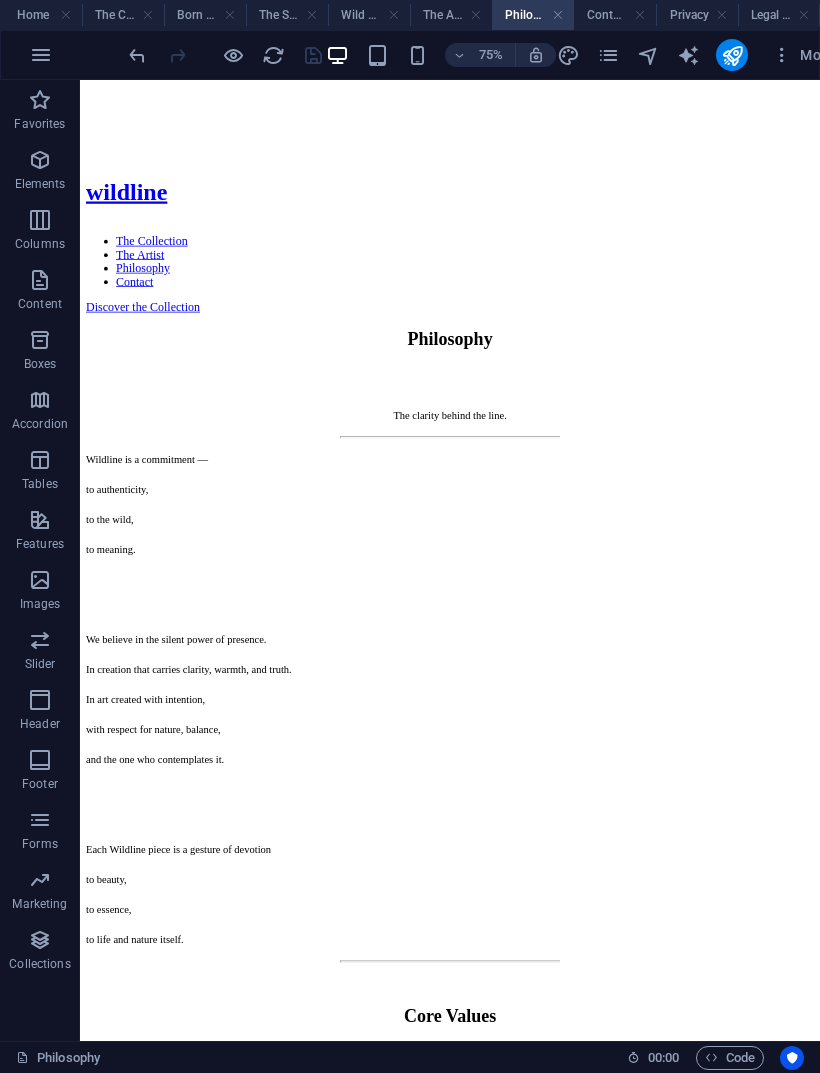 click on "The Artist" at bounding box center [451, 15] 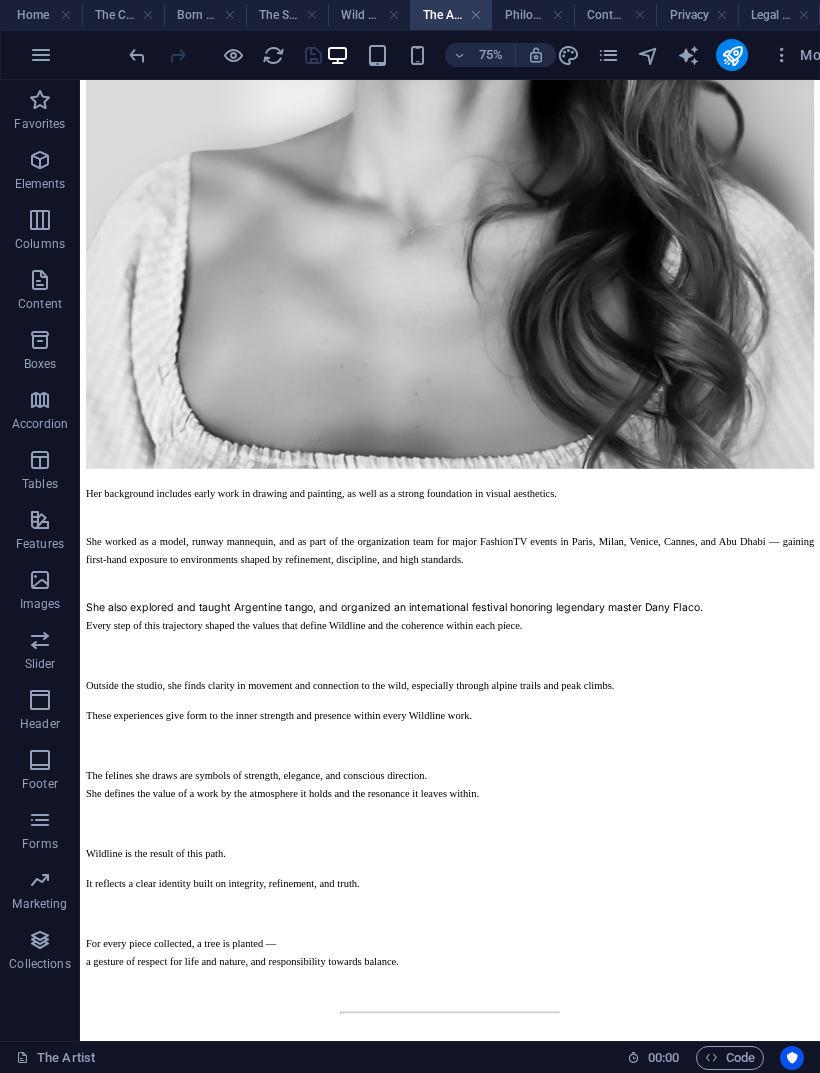 scroll, scrollTop: 1432, scrollLeft: 0, axis: vertical 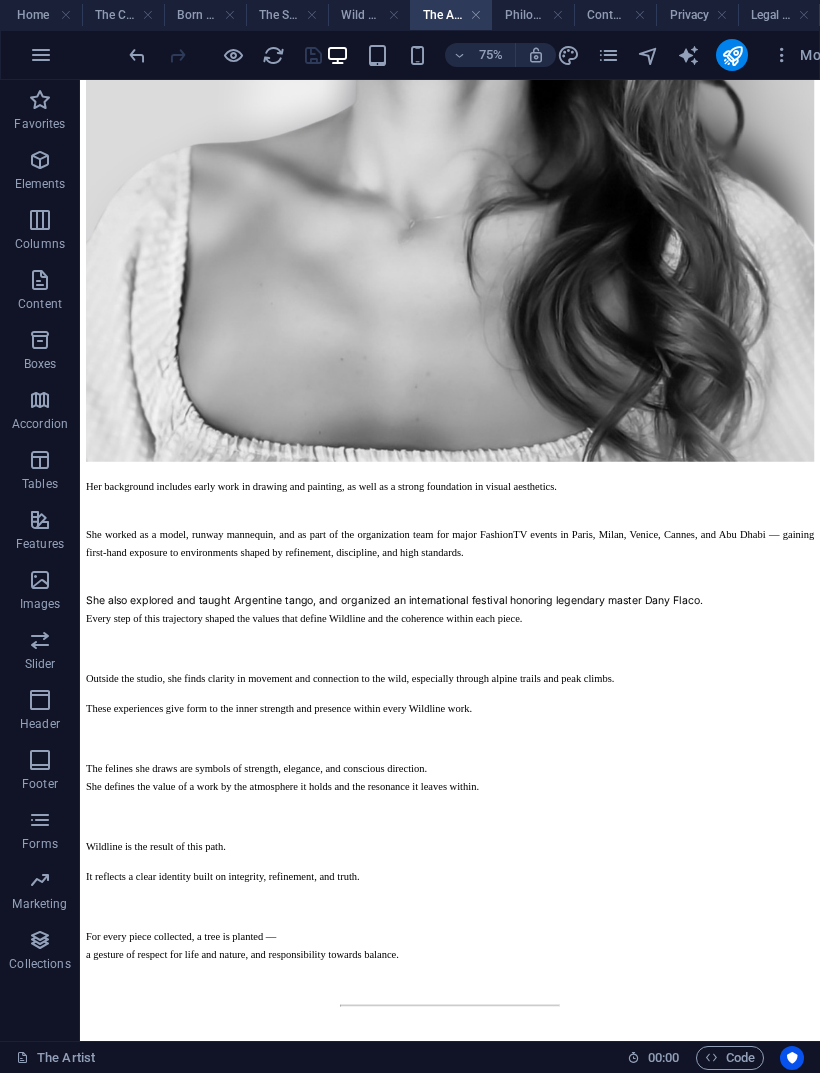 click on "Philosophy" at bounding box center (533, 15) 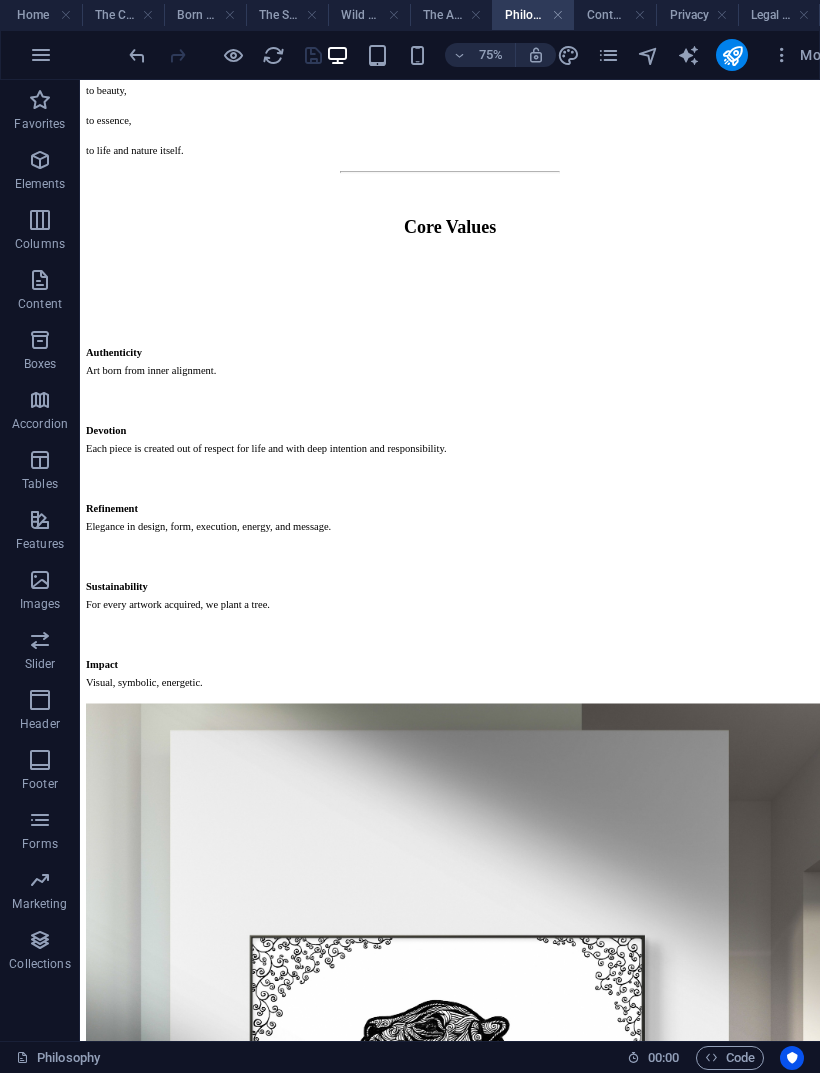 scroll, scrollTop: 1244, scrollLeft: 0, axis: vertical 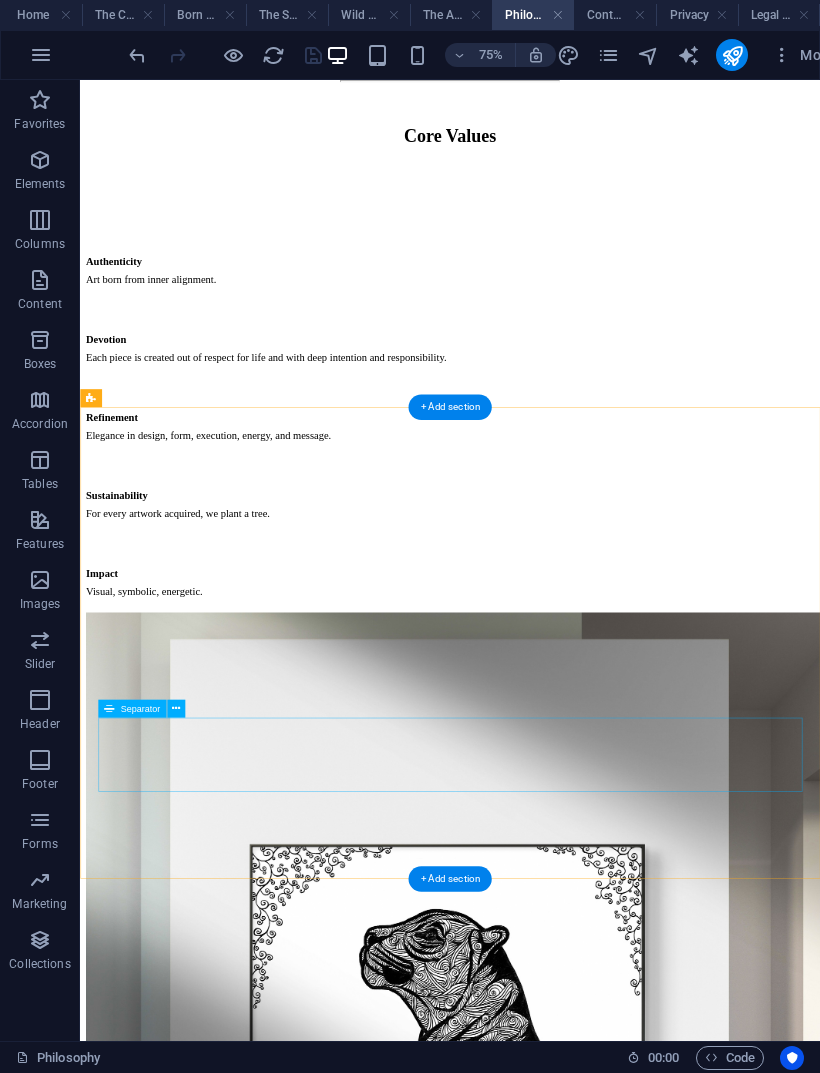 click at bounding box center [573, 2533] 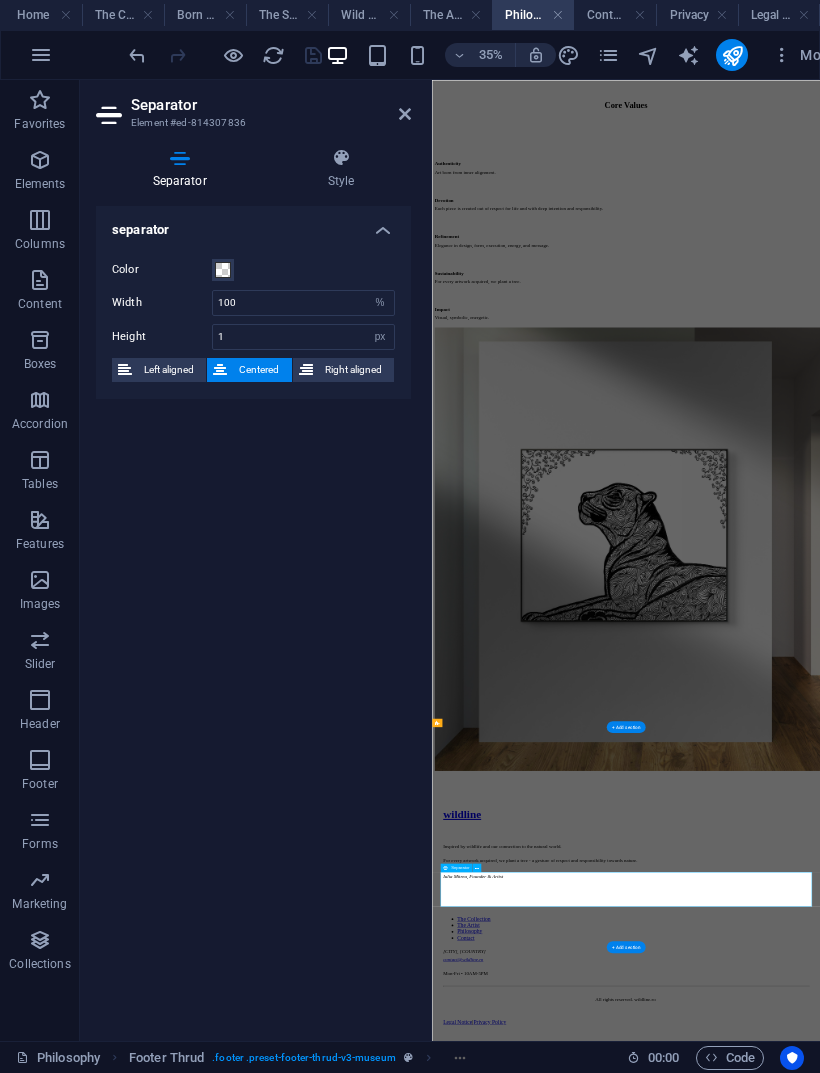 scroll, scrollTop: 0, scrollLeft: 0, axis: both 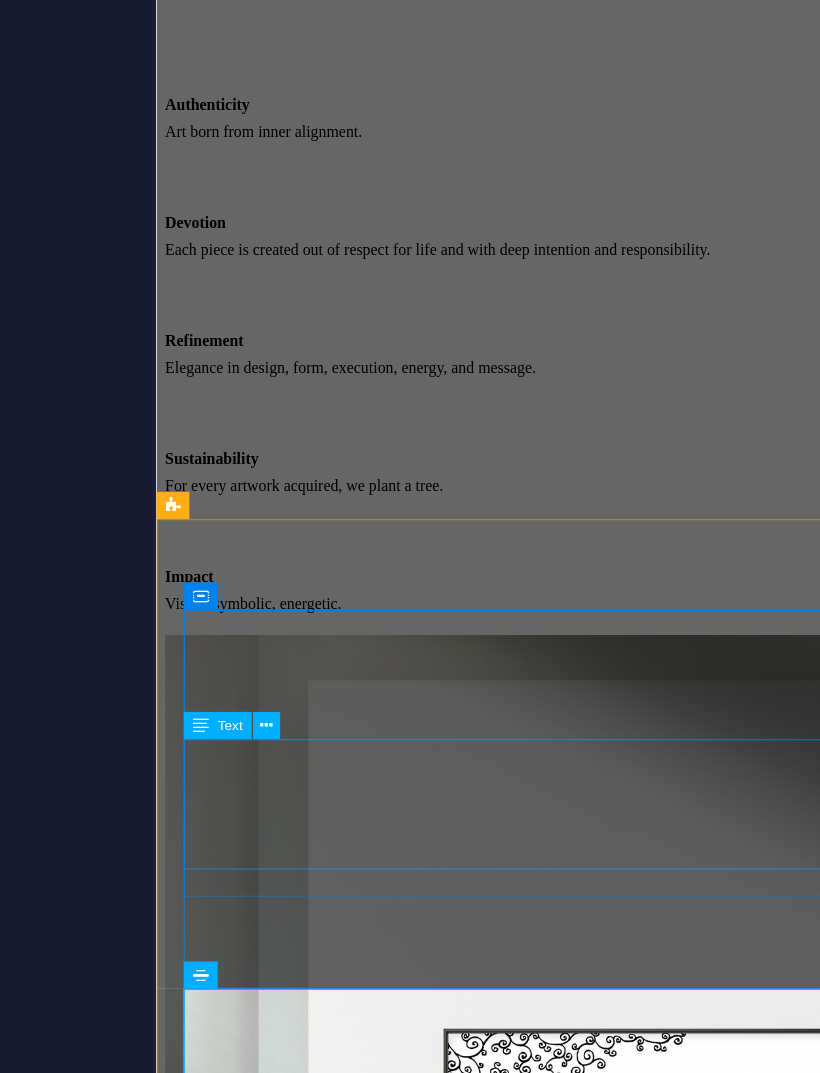 click on "Inspired by wildlife and our connection to the natural world.  For every artwork acquired, we plant a tree - a gesture of respect and responsibility towards nature. [FIRST] [LAST], Founder & Artist" at bounding box center (709, 1916) 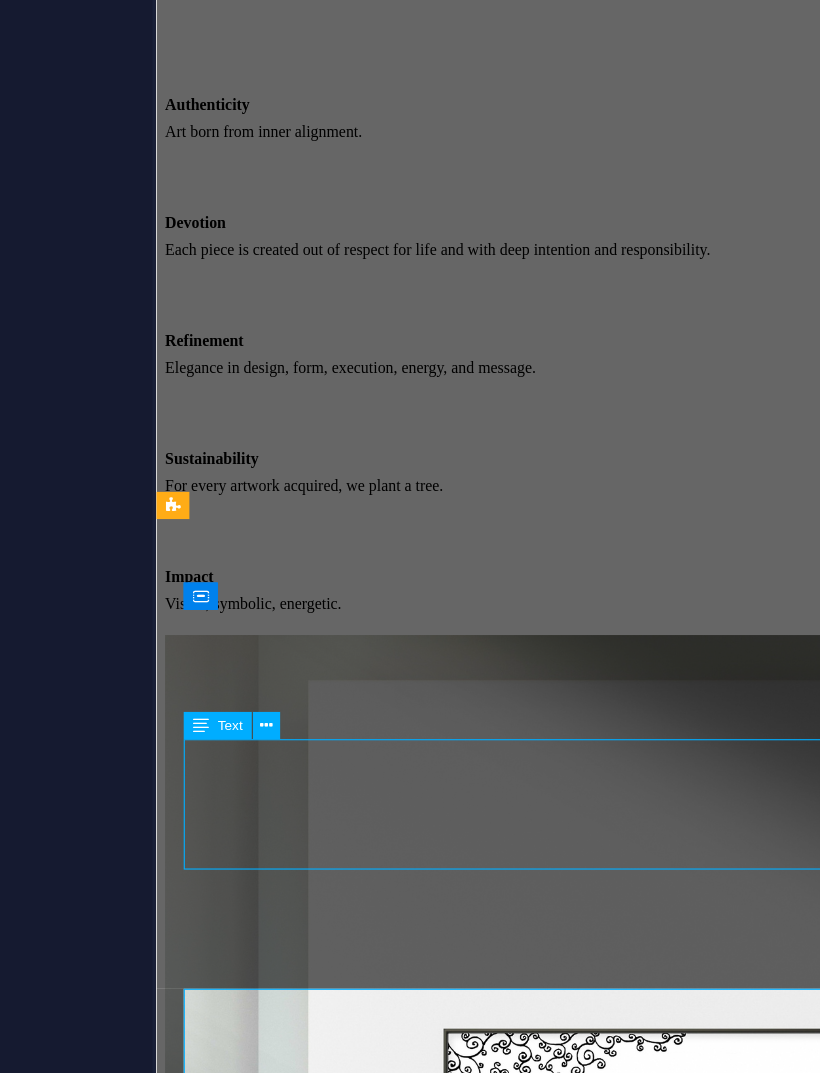 scroll, scrollTop: 1200, scrollLeft: 0, axis: vertical 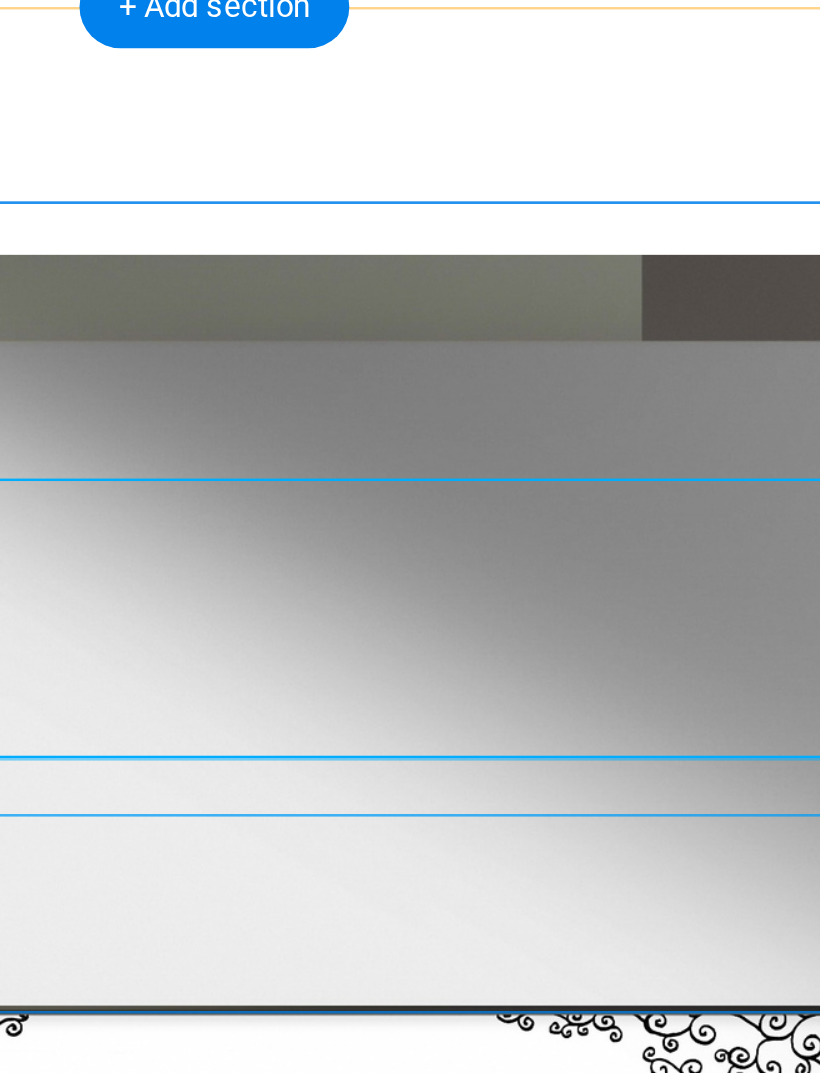 click at bounding box center [-492, 666] 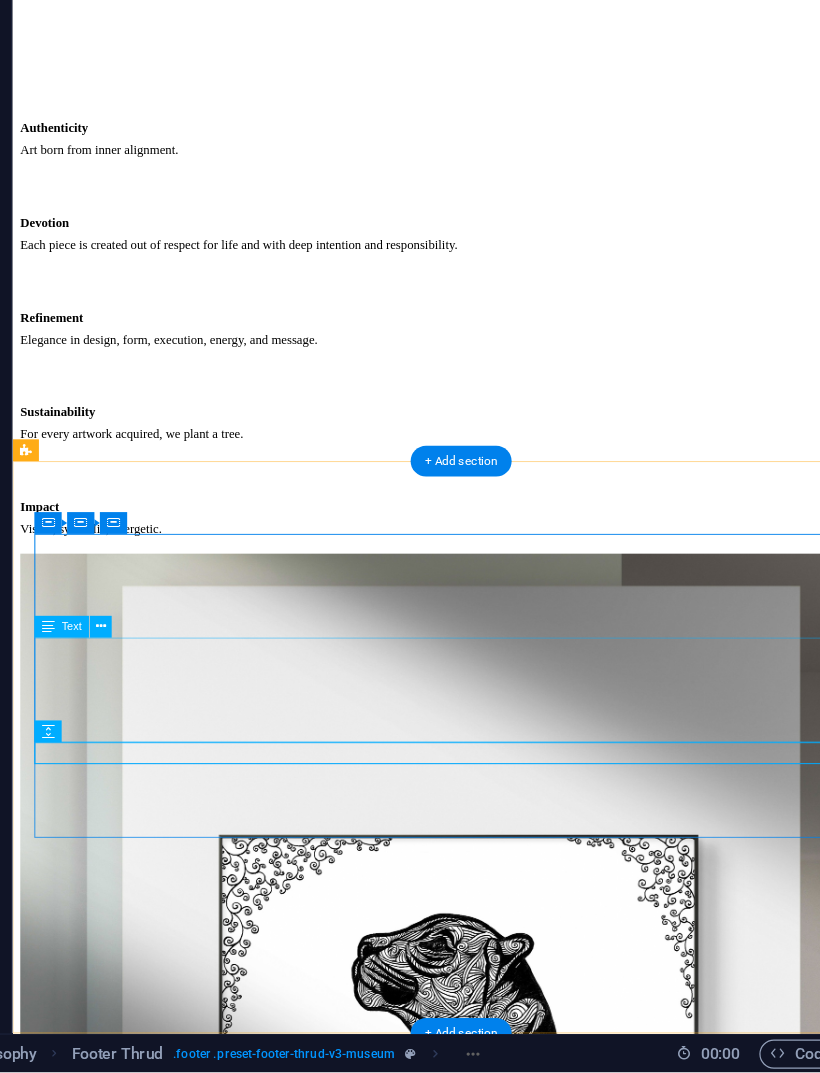 click on "Inspired by wildlife and our connection to the natural world.  For every artwork acquired, we plant a tree - a gesture of respect and responsibility towards nature. [FIRST] [LAST], Founder & Artist" at bounding box center [505, 2027] 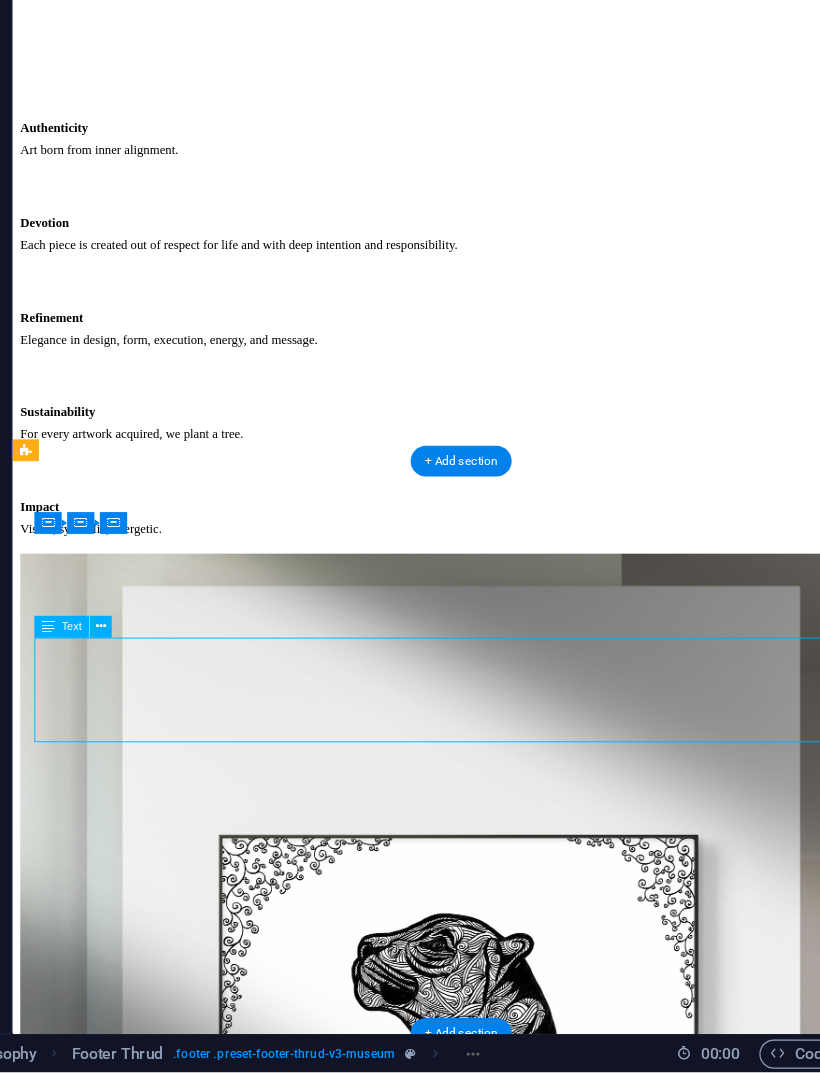 click on "Inspired by wildlife and our connection to the natural world.  For every artwork acquired, we plant a tree - a gesture of respect and responsibility towards nature. [FIRST] [LAST], Founder & Artist" at bounding box center (505, 2027) 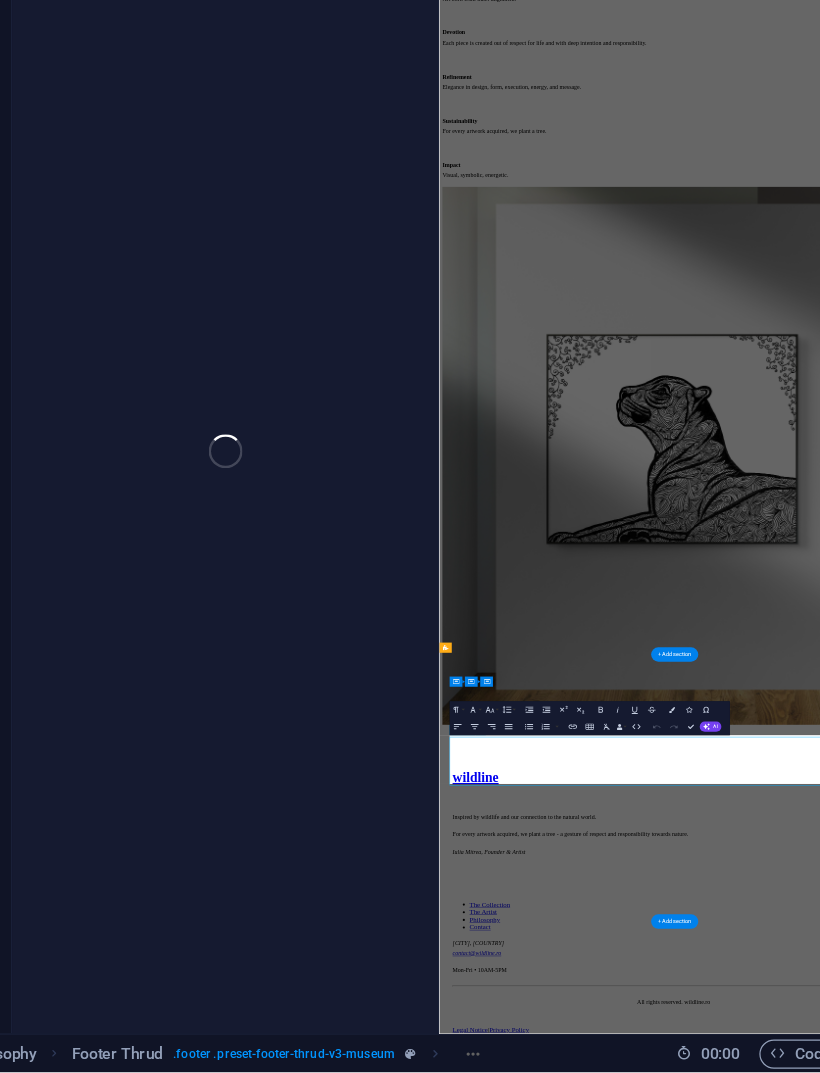 scroll, scrollTop: 0, scrollLeft: 0, axis: both 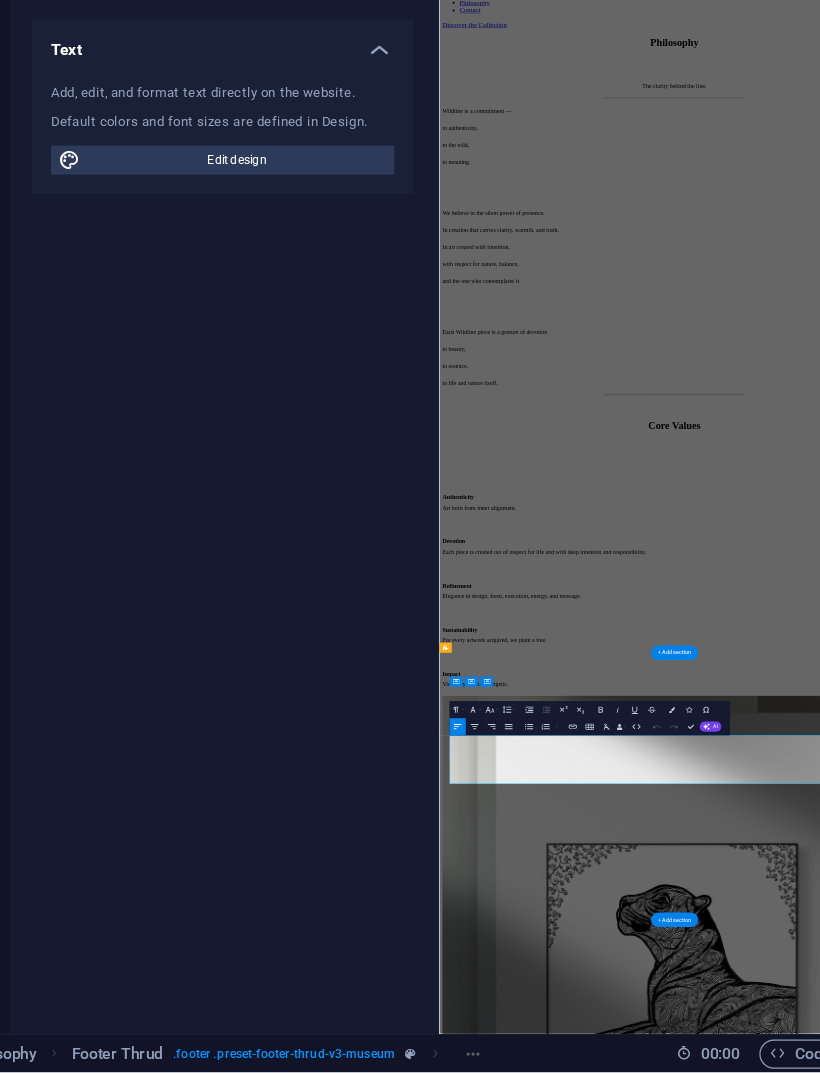 click on "Inspired by wildlife and our connection to the natural world." at bounding box center (993, 3301) 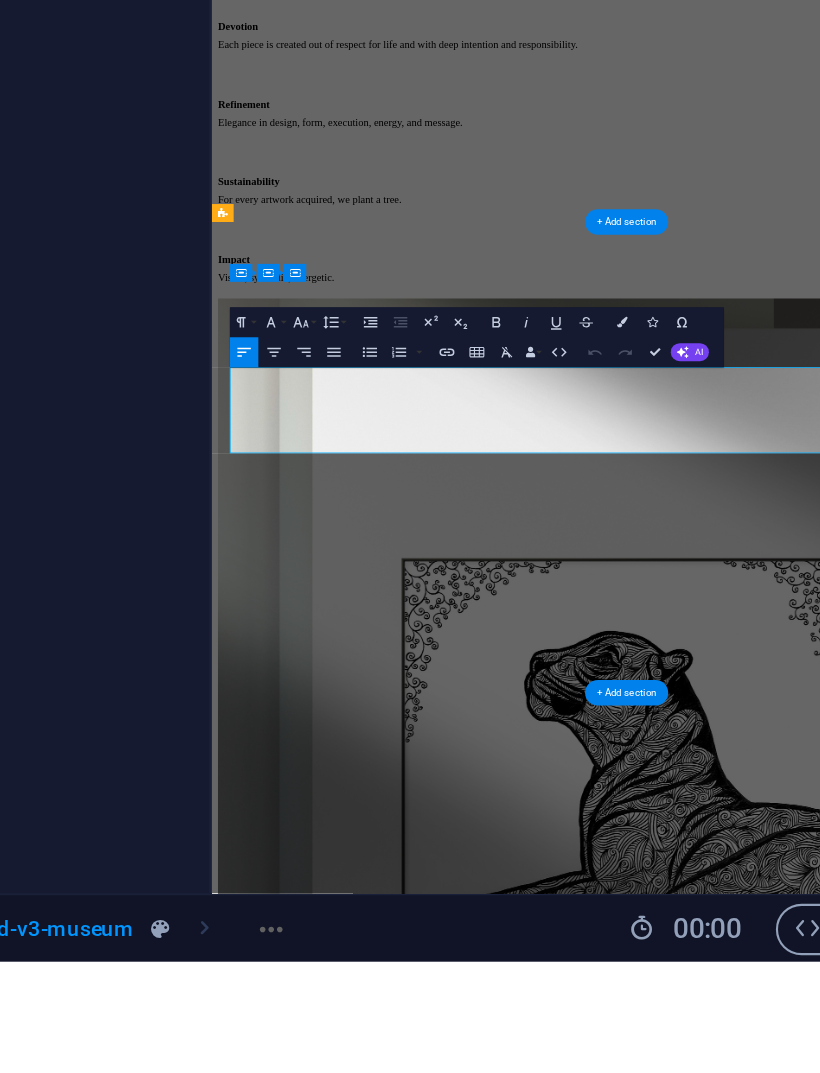 click on "For every artwork acquired, we plant a tree - a gesture of respect and responsibility towards nature." at bounding box center [520, 2312] 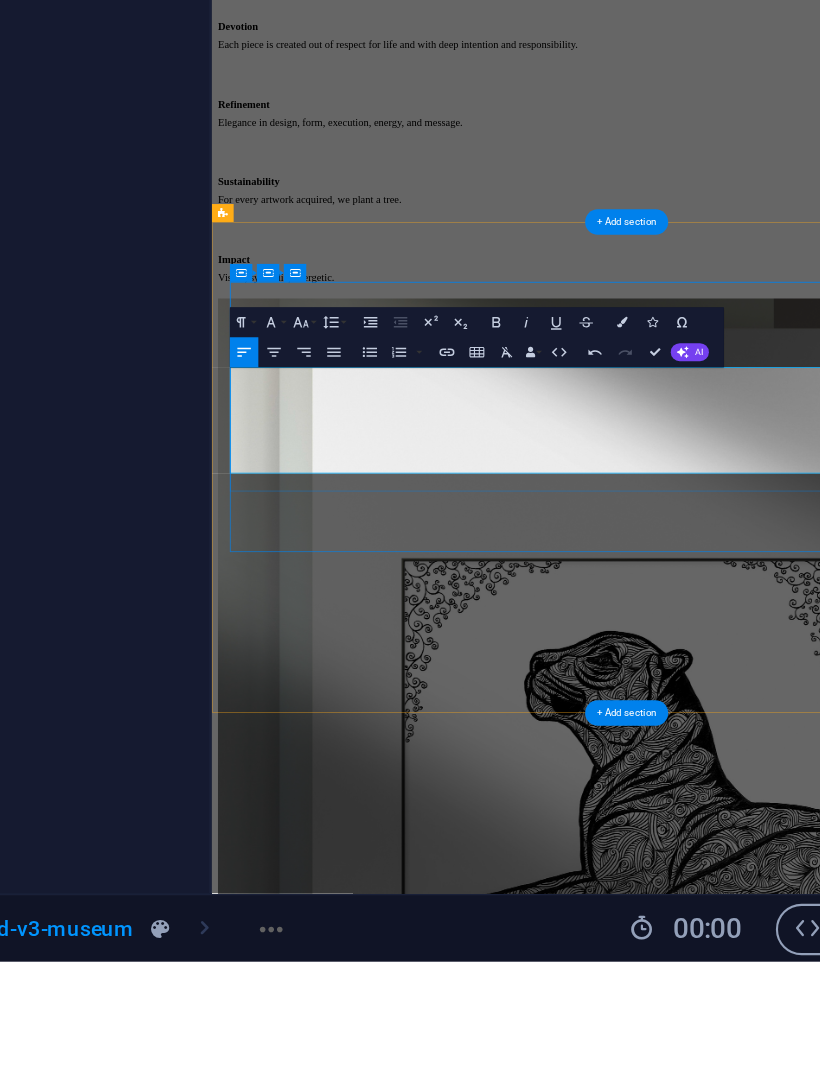 click on "For every artwork acquired, we plant a tree -" at bounding box center [765, 2312] 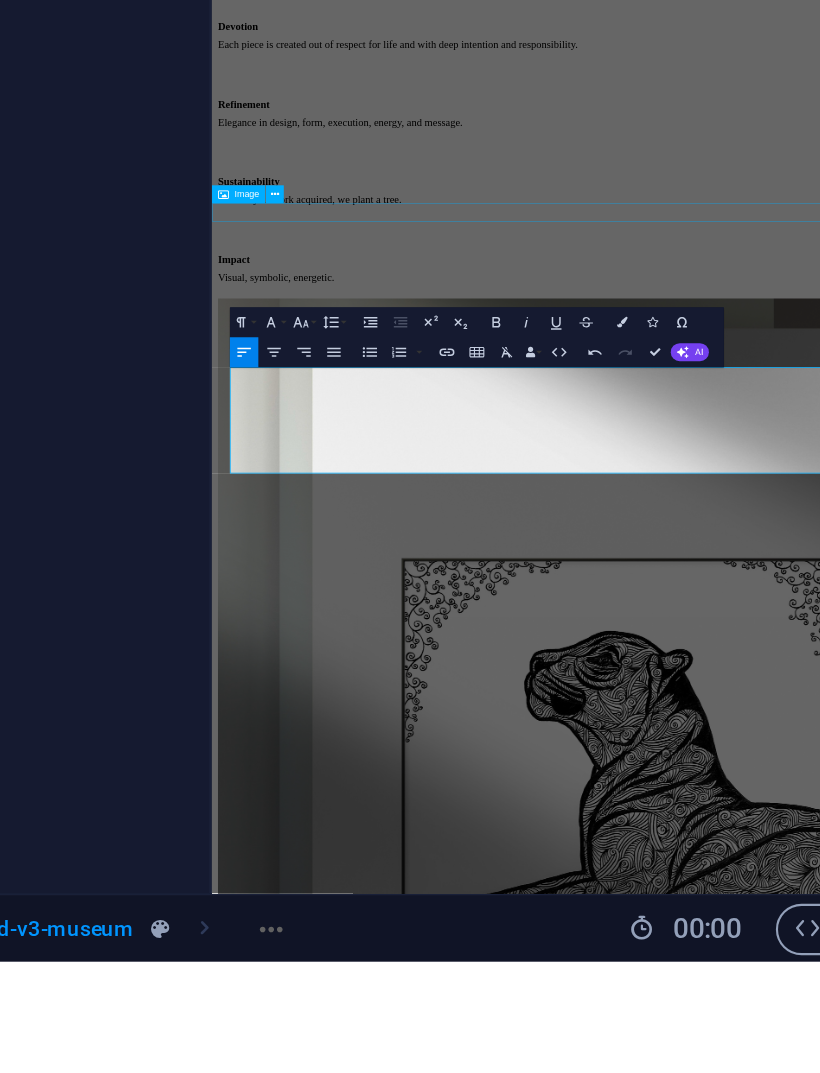 click at bounding box center [765, 1425] 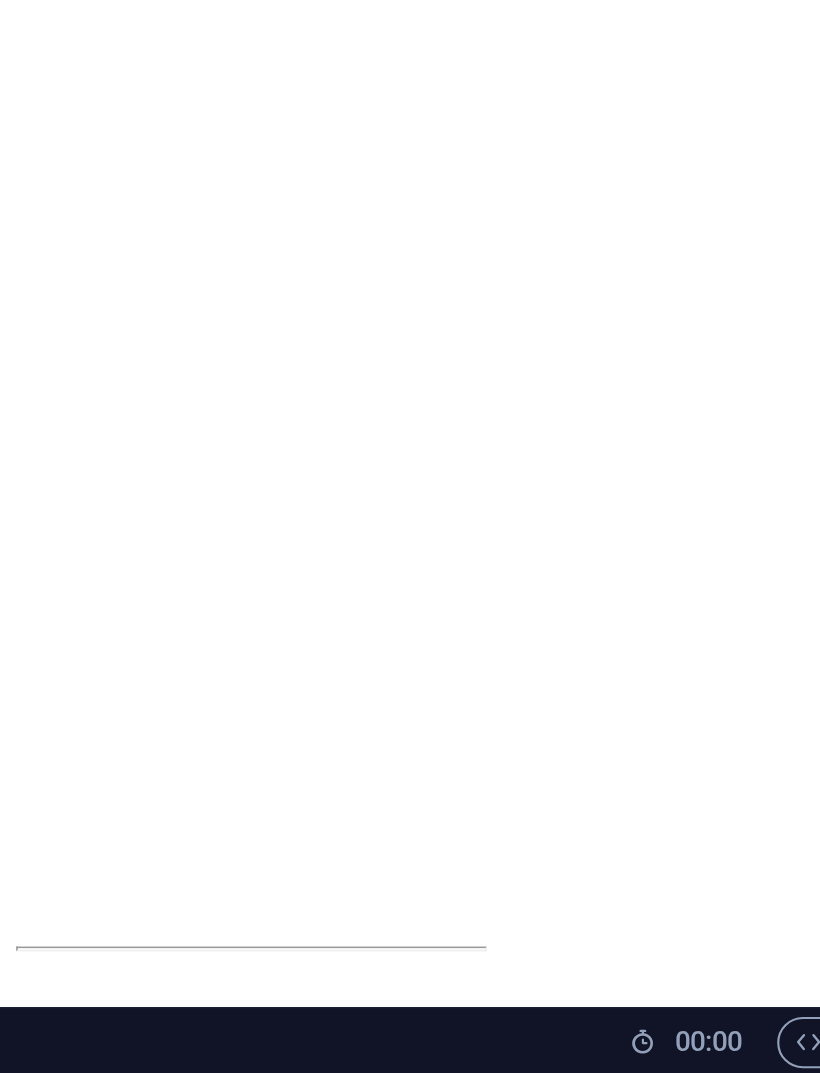 scroll, scrollTop: 1200, scrollLeft: 0, axis: vertical 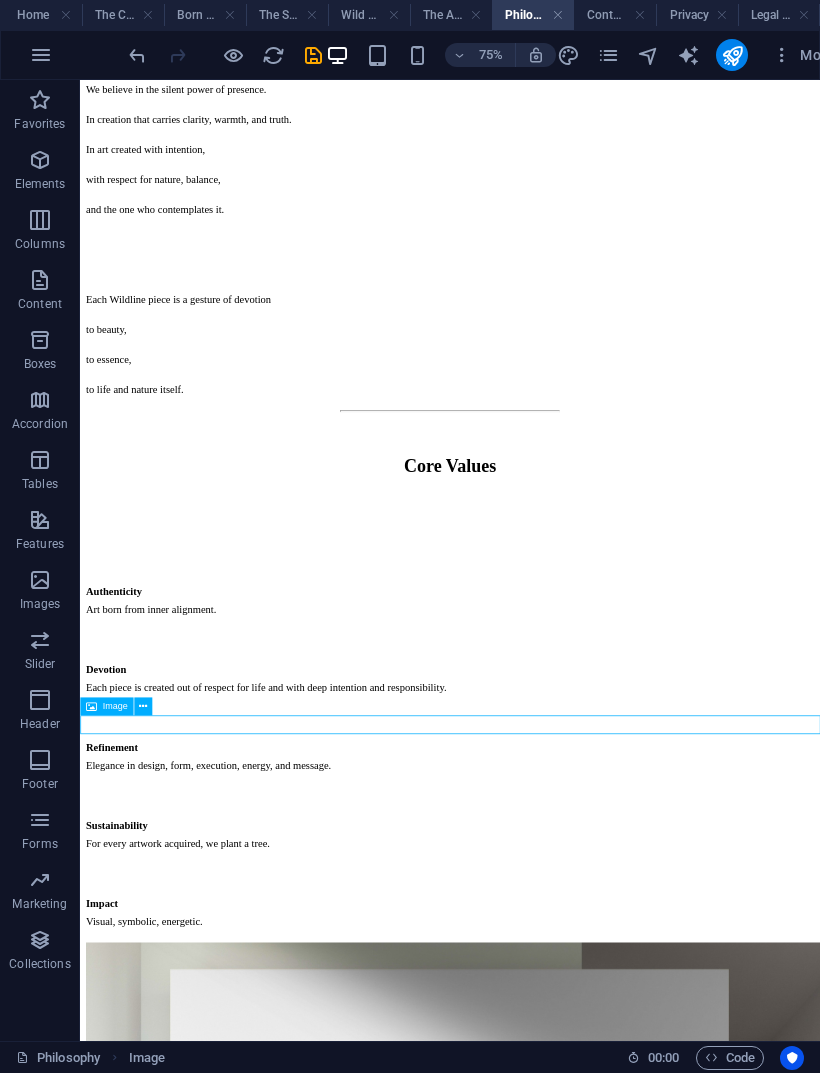 click at bounding box center (313, 55) 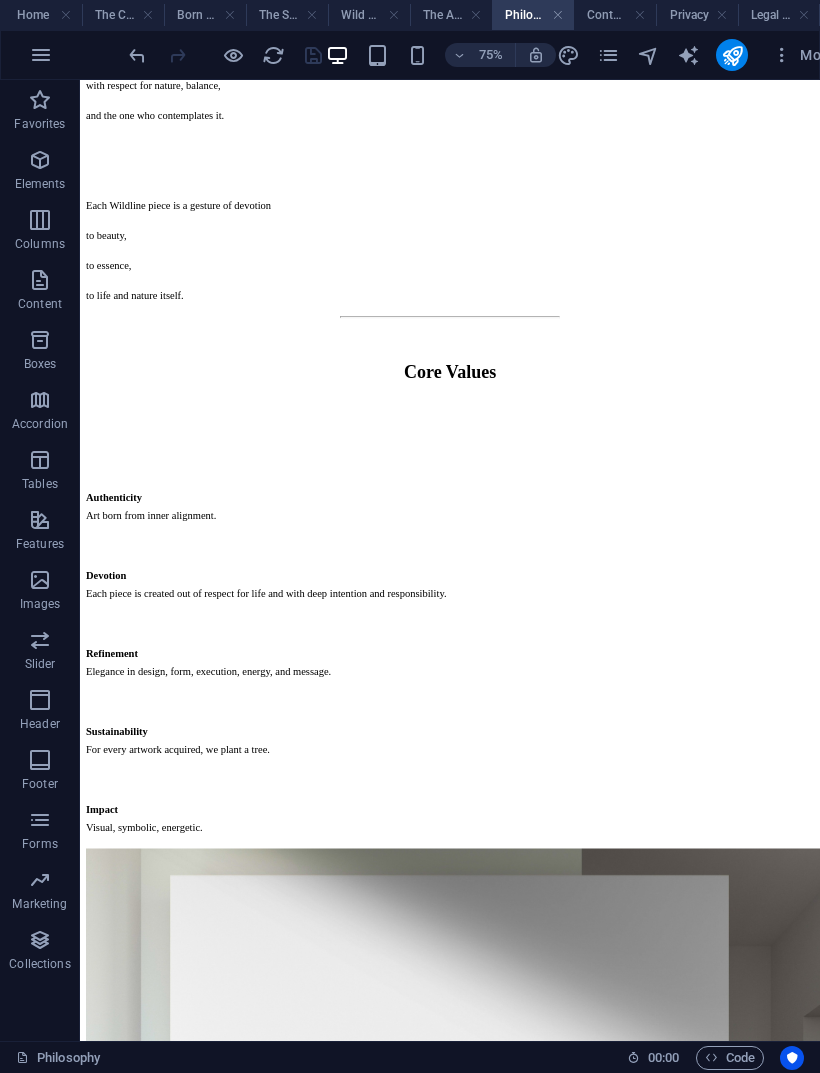 scroll, scrollTop: 751, scrollLeft: 0, axis: vertical 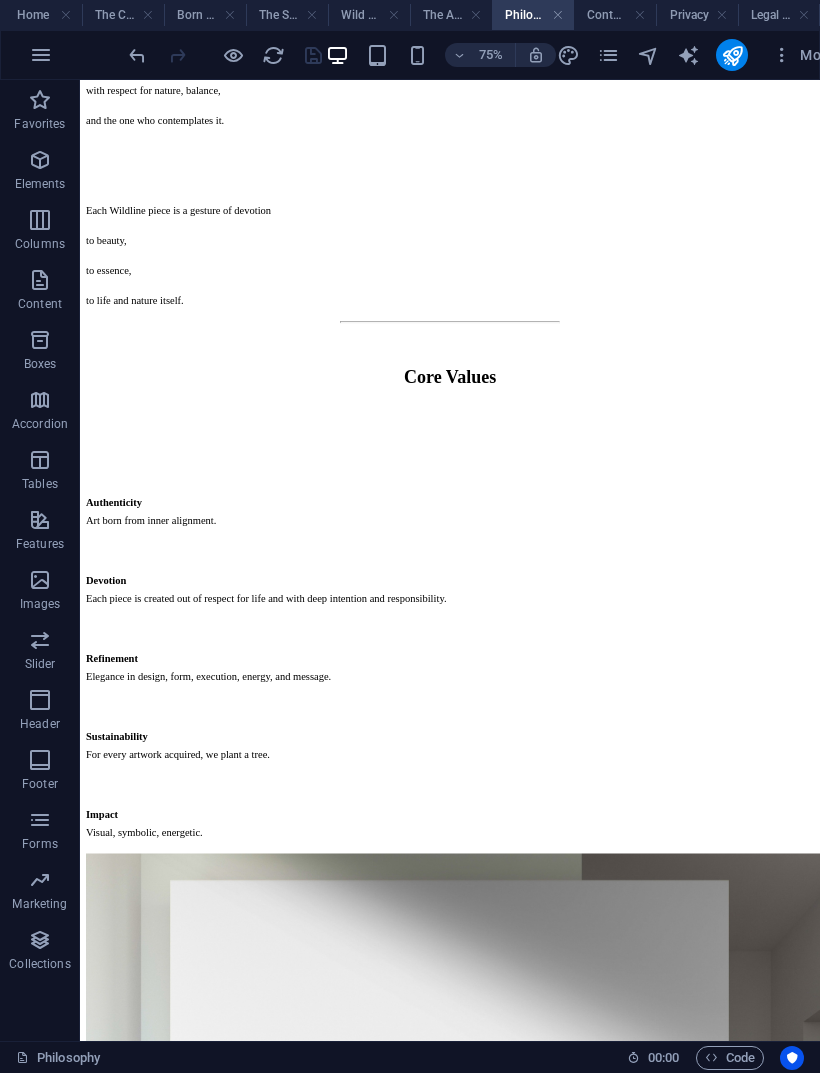 click on "Contact" at bounding box center (615, 15) 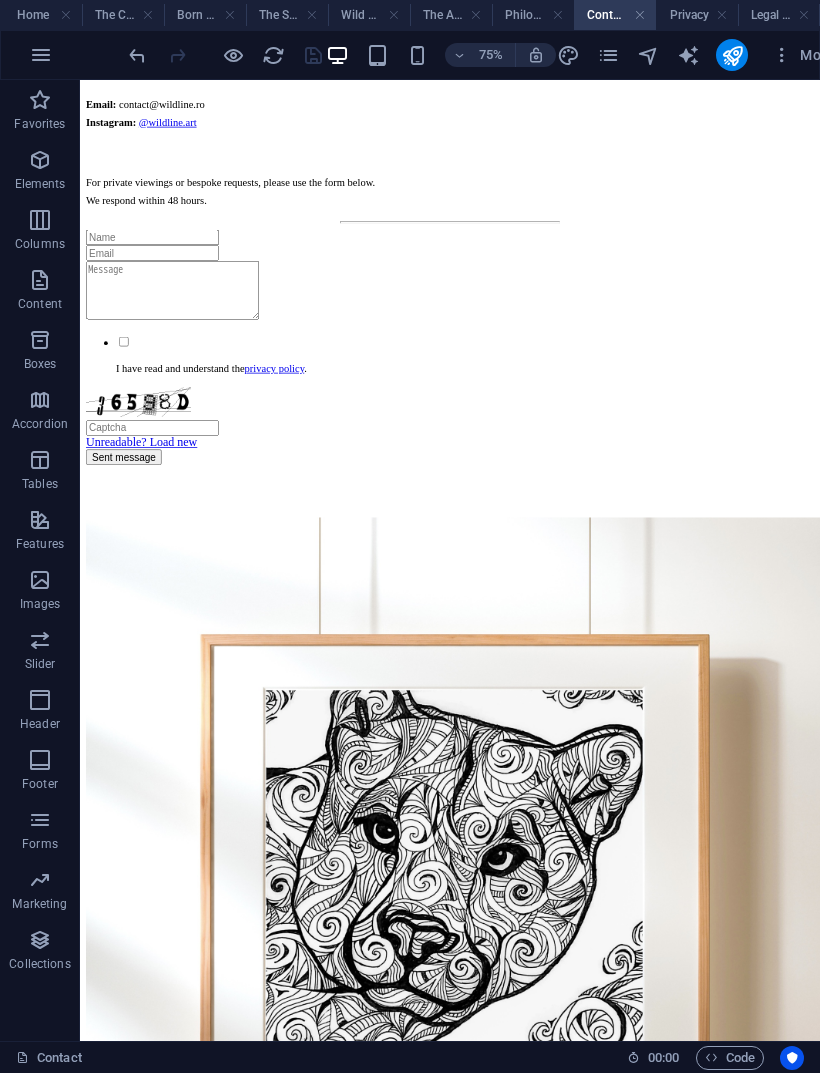 scroll, scrollTop: 425, scrollLeft: 0, axis: vertical 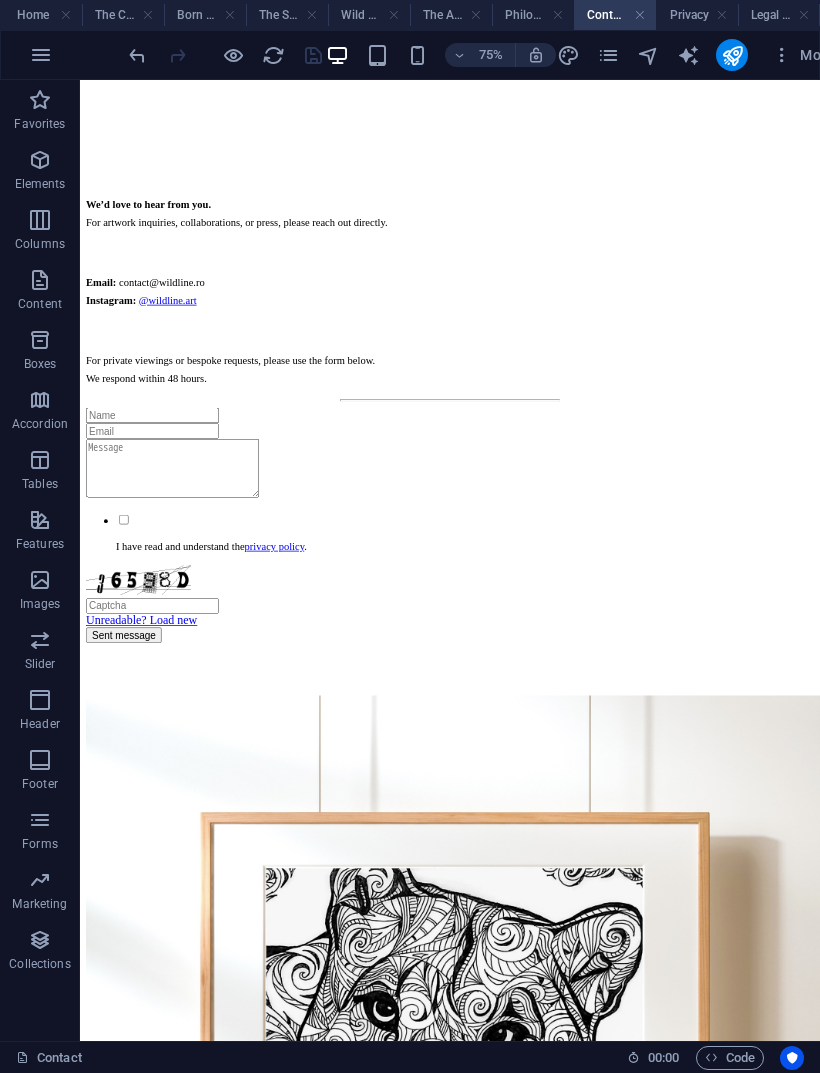 click on "Inspired by wildlife and our connection to the natural world.  For every artwork acquired, we plant a tree - a gesture of respect and responsibility towards nature. [FIRST] [LAST], Founder & Artist" at bounding box center [573, 2165] 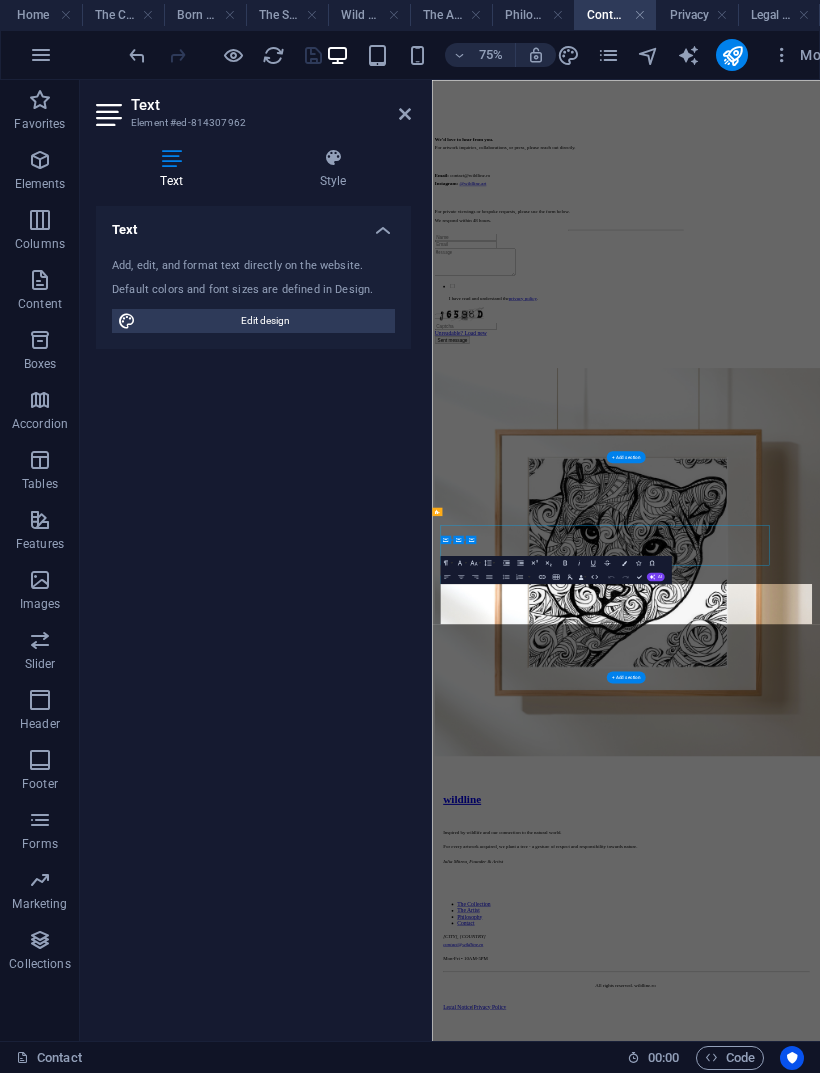 scroll, scrollTop: 0, scrollLeft: 0, axis: both 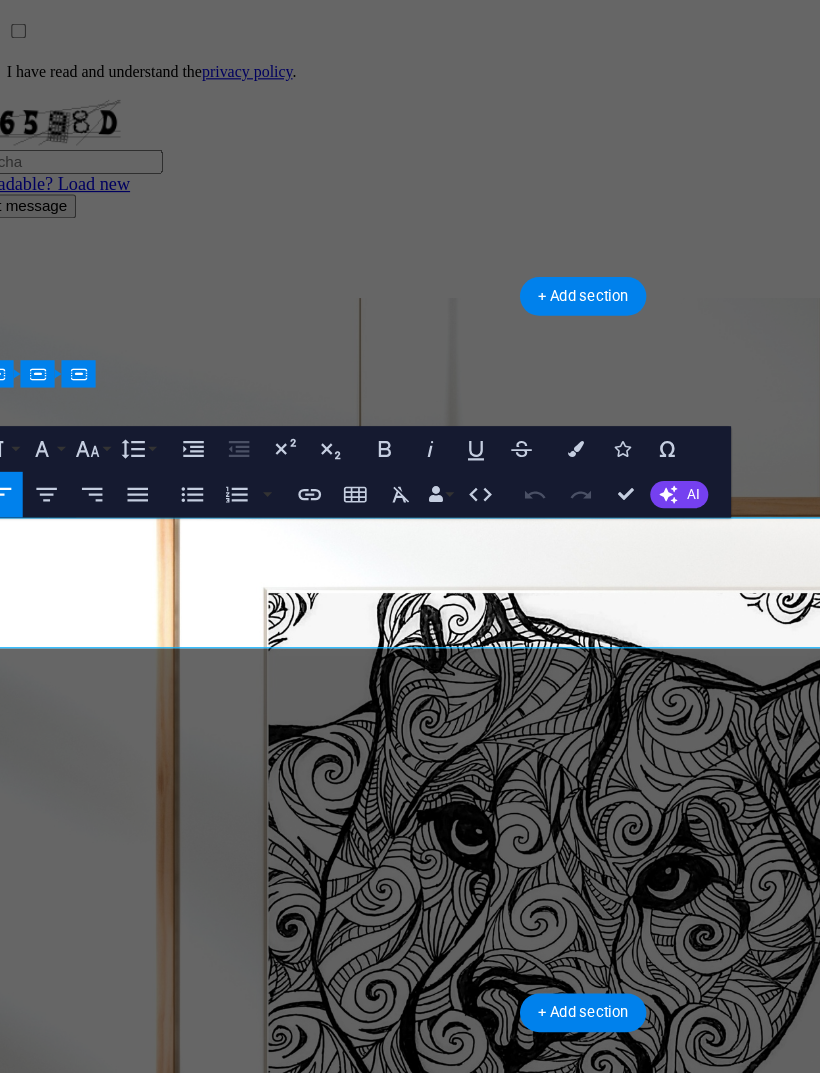 click on "For every artwork acquired, we plant a tree - a gesture of respect and responsibility towards nature." at bounding box center (261, 1489) 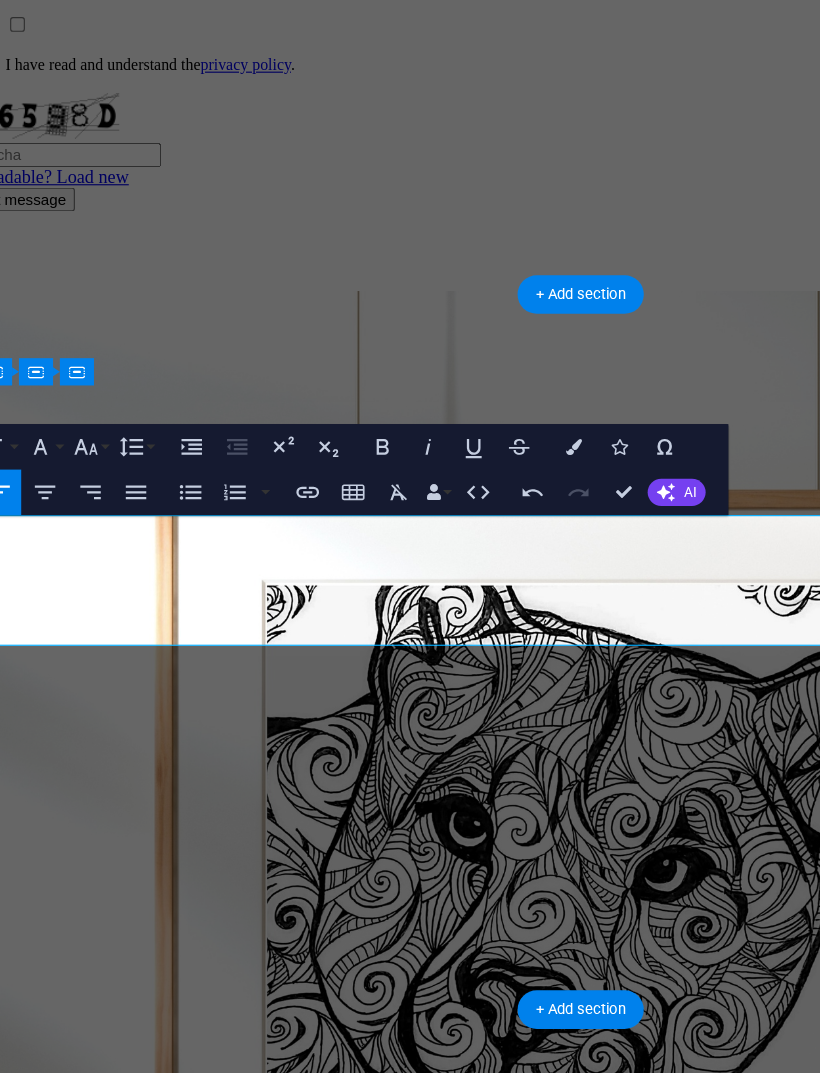 type 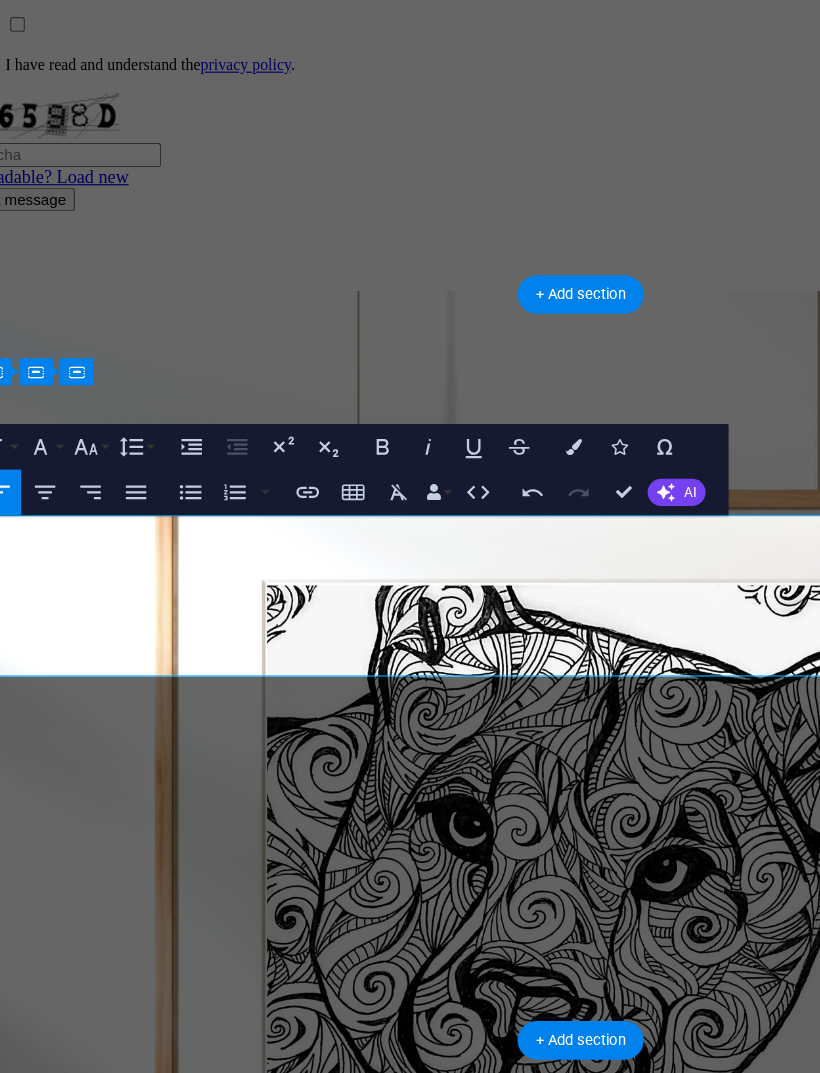 click at bounding box center [504, 85] 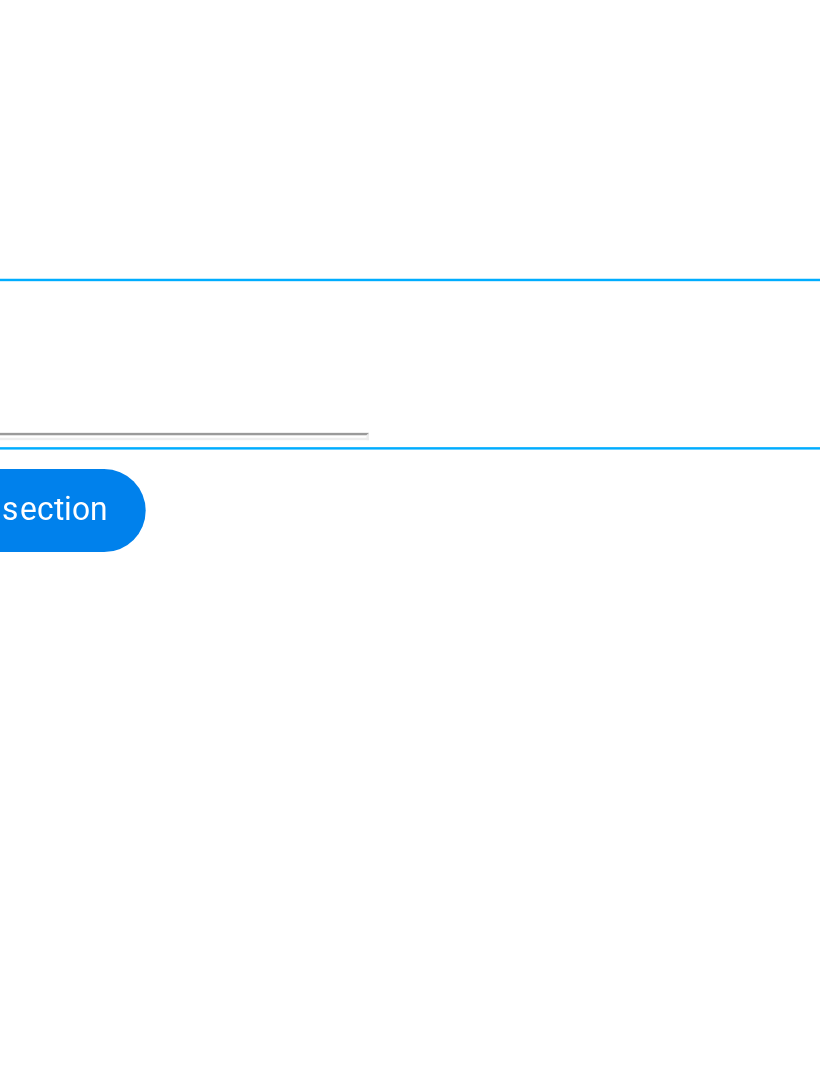 scroll, scrollTop: 624, scrollLeft: 0, axis: vertical 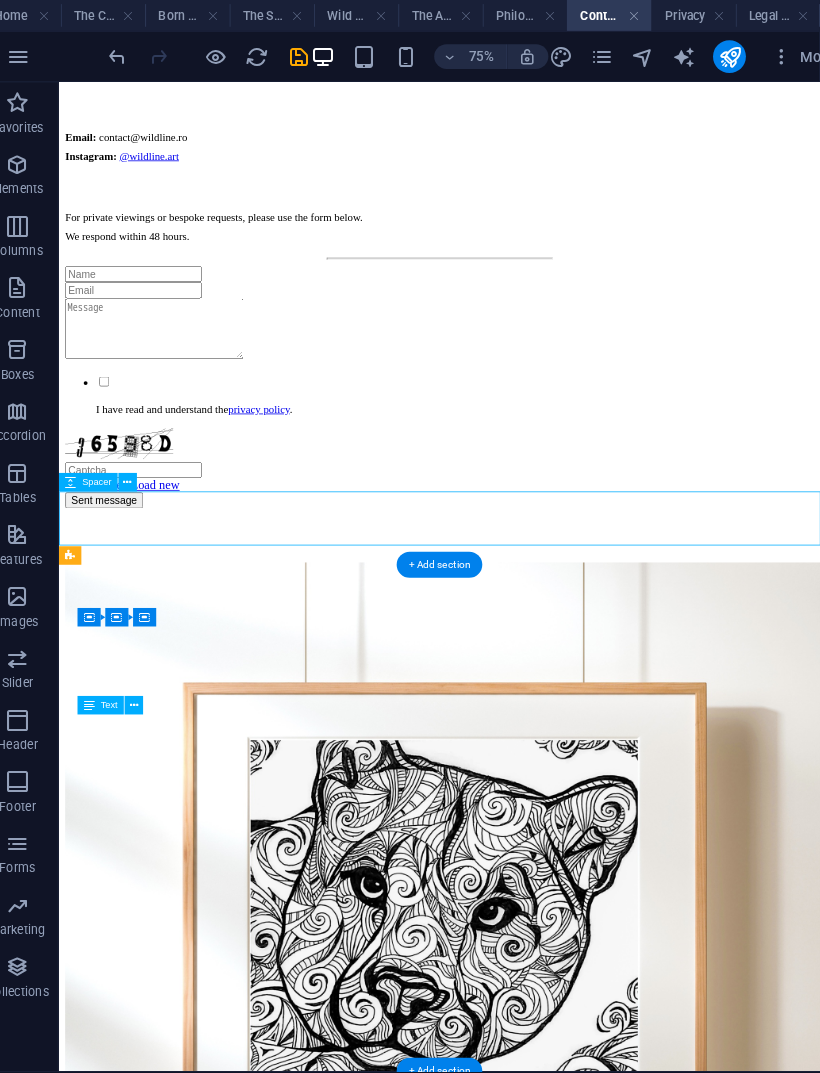 click at bounding box center [313, 55] 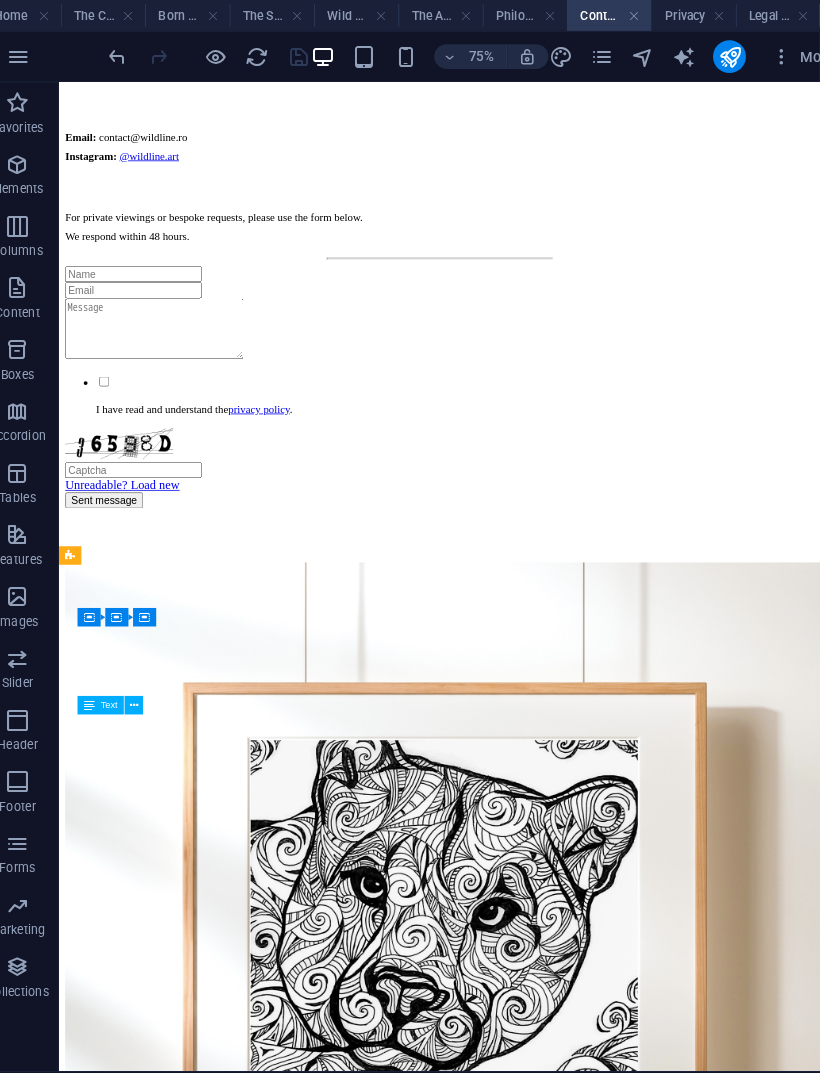 click on "Privacy" at bounding box center (697, 15) 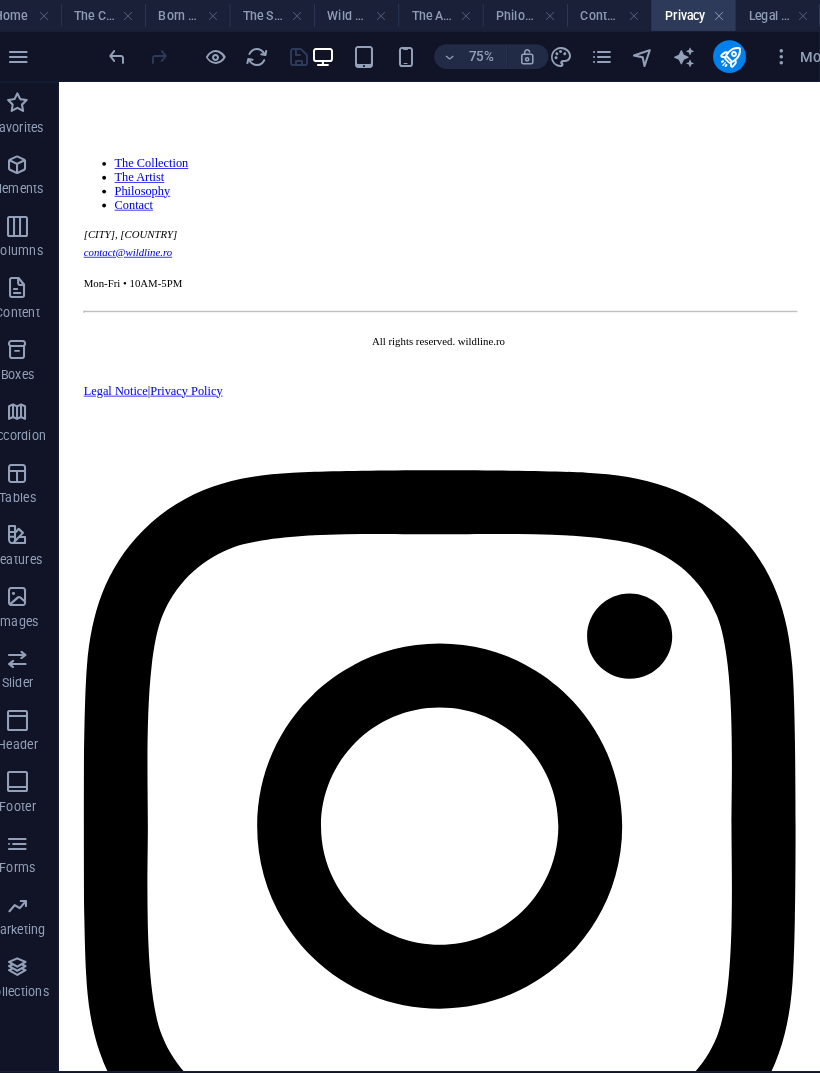scroll, scrollTop: 2537, scrollLeft: 0, axis: vertical 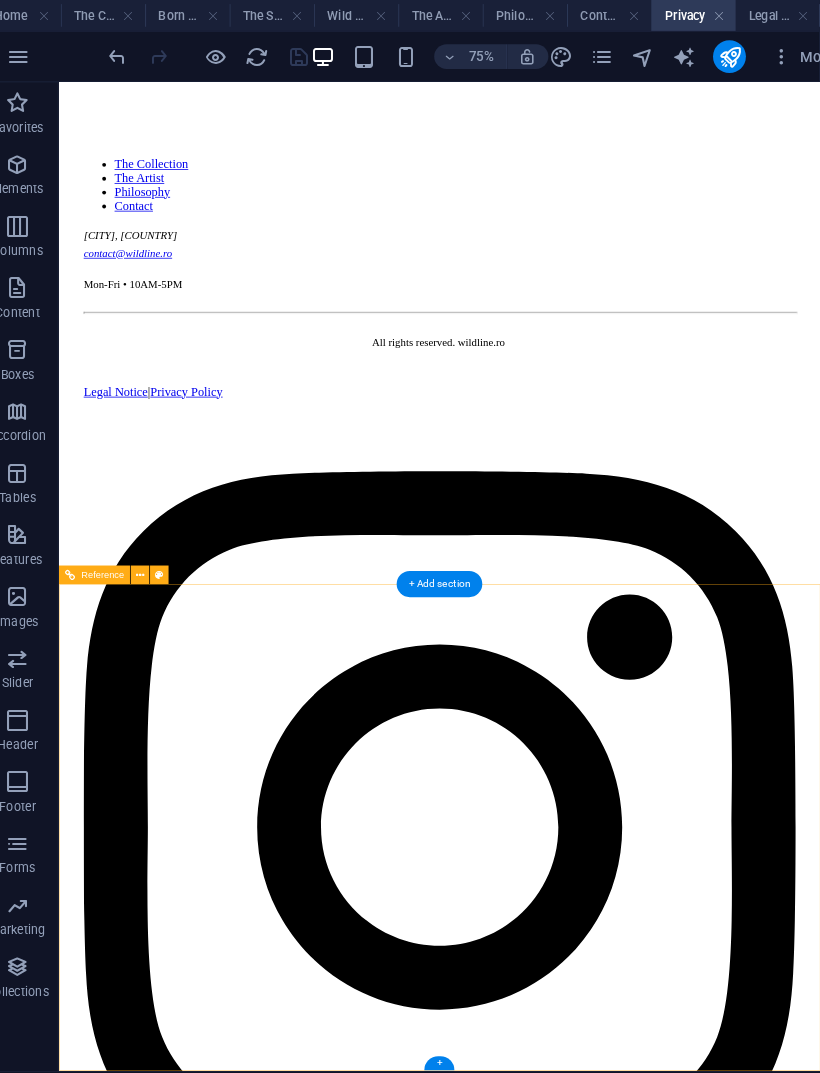 click on "Inspired by wildlife and our connection to the natural world.  For every artwork acquired, we plant a tree - a gesture of respect and responsibility towards nature. [FIRST] [LAST], Founder & Artist" at bounding box center [551, 23] 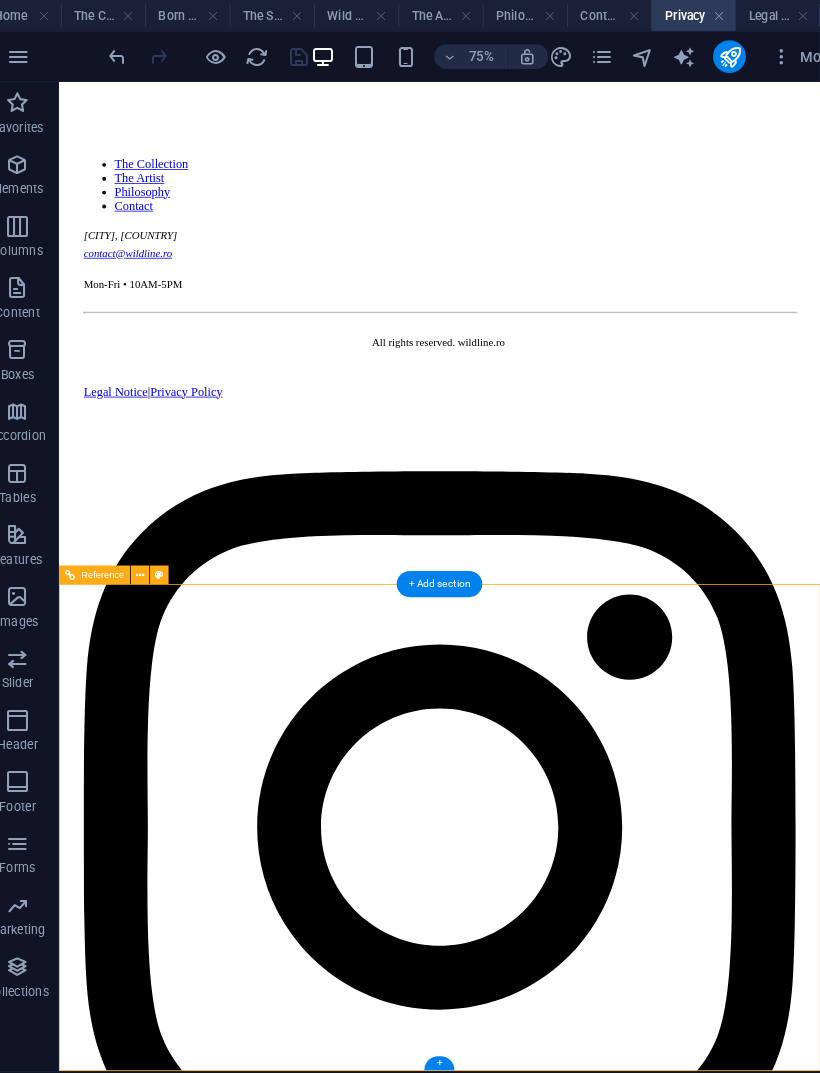 click on "Inspired by wildlife and our connection to the natural world.  For every artwork acquired, we plant a tree - a gesture of respect and responsibility towards nature. [FIRST] [LAST], Founder & Artist" at bounding box center [551, 23] 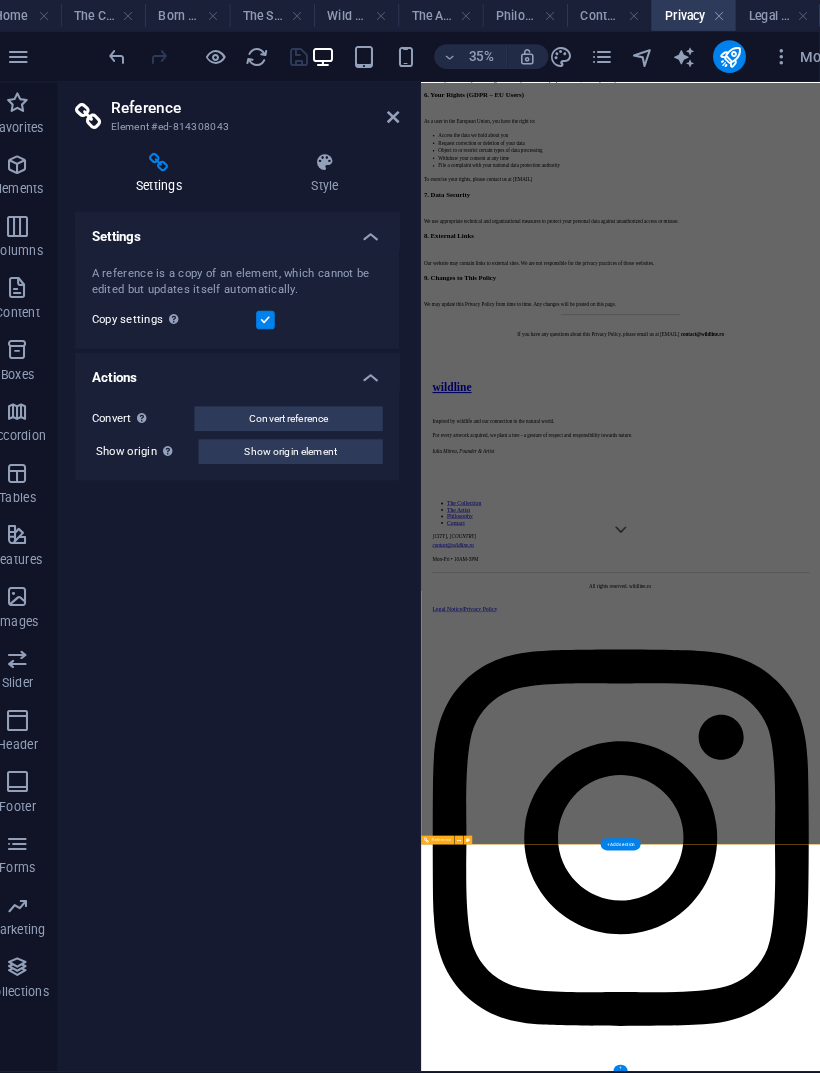 scroll, scrollTop: 1068, scrollLeft: 0, axis: vertical 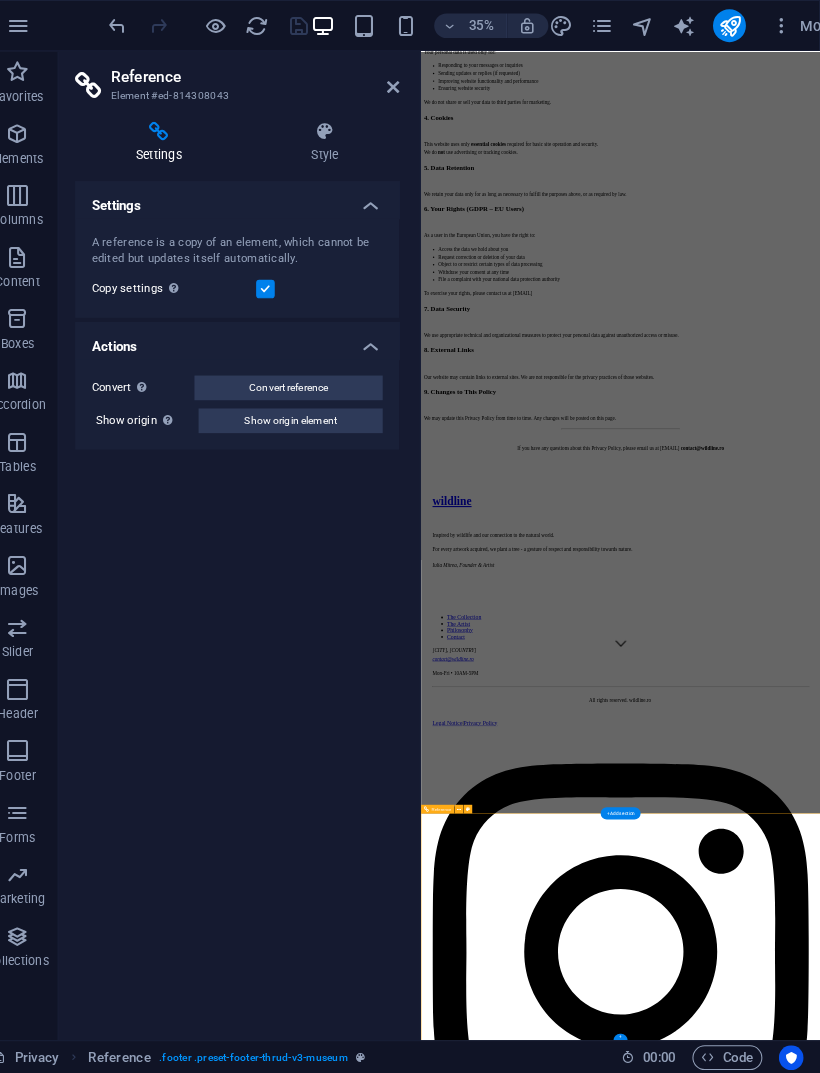 click on "Inspired by wildlife and our connection to the natural world.  For every artwork acquired, we plant a tree - a gesture of respect and responsibility towards nature. [FIRST] [LAST], Founder & Artist" at bounding box center (974, 1457) 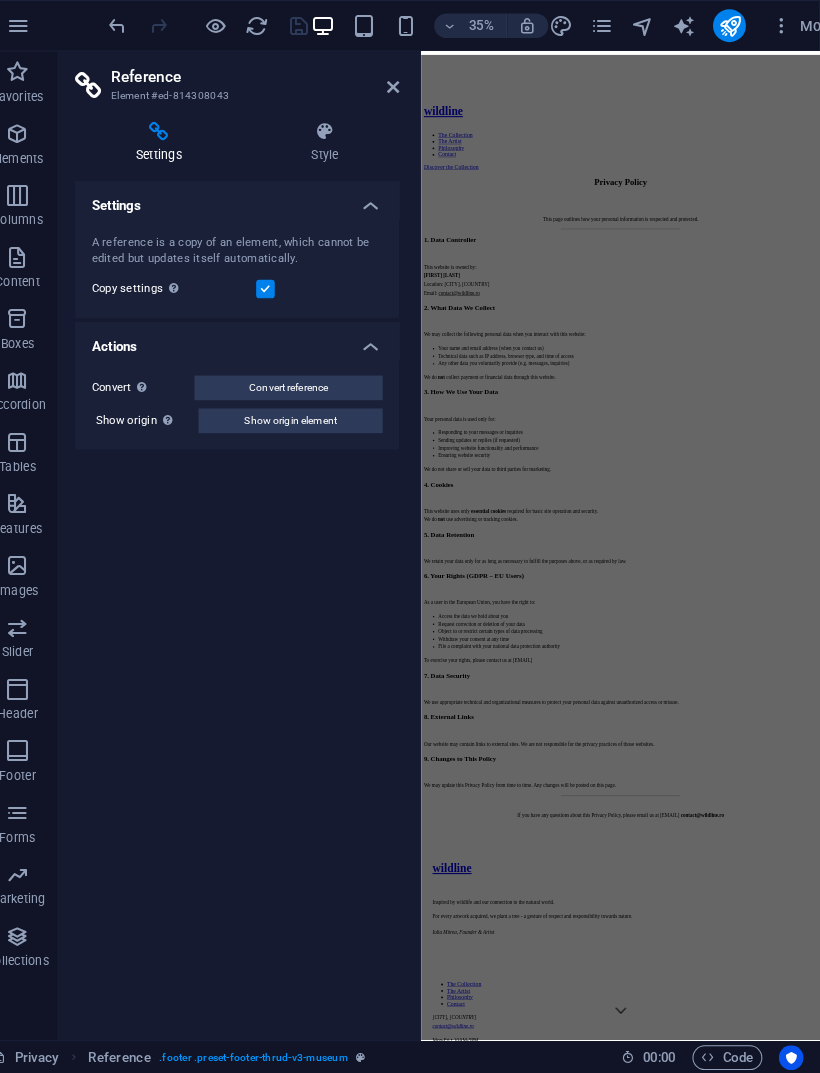 scroll, scrollTop: 63, scrollLeft: 0, axis: vertical 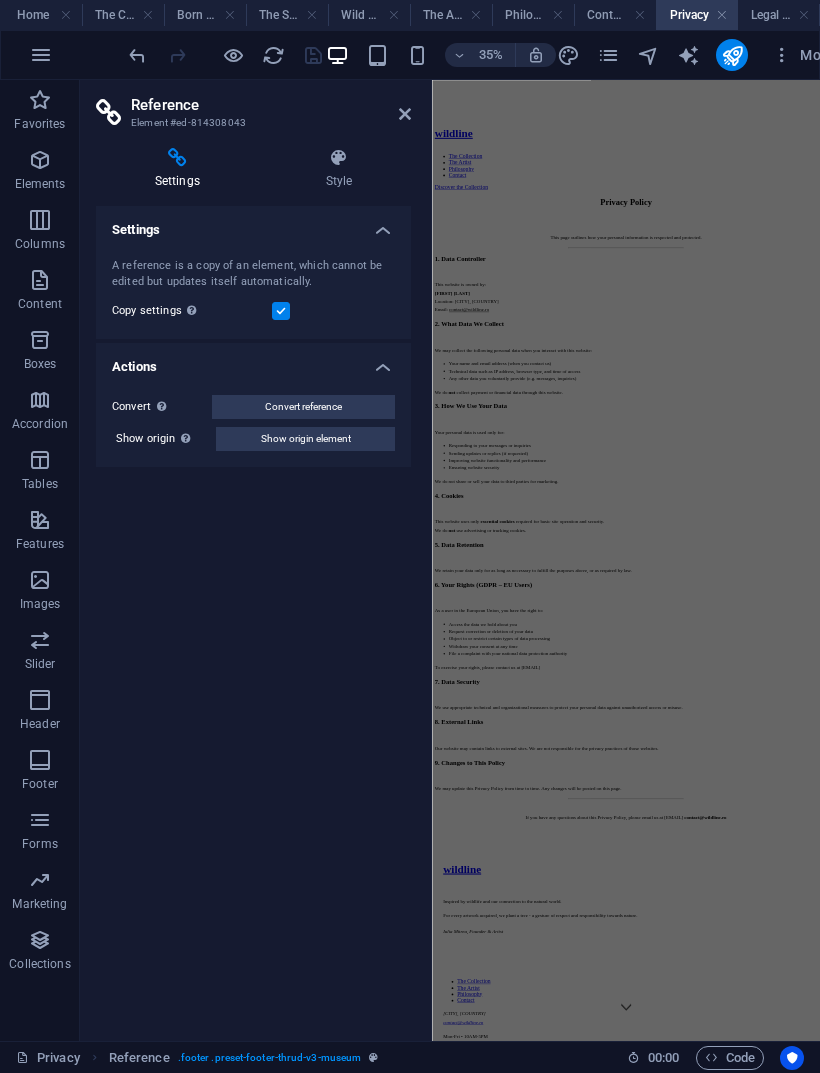click on "Legal Notice" at bounding box center (779, 15) 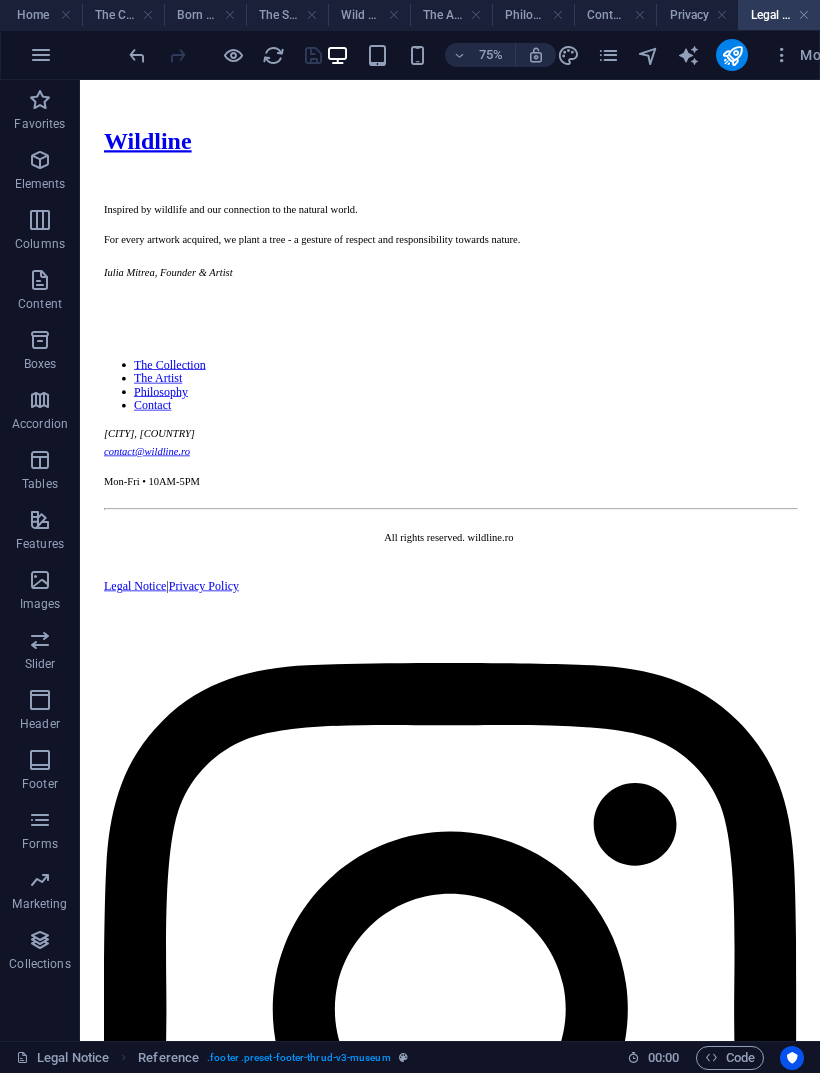 scroll, scrollTop: 1504, scrollLeft: 0, axis: vertical 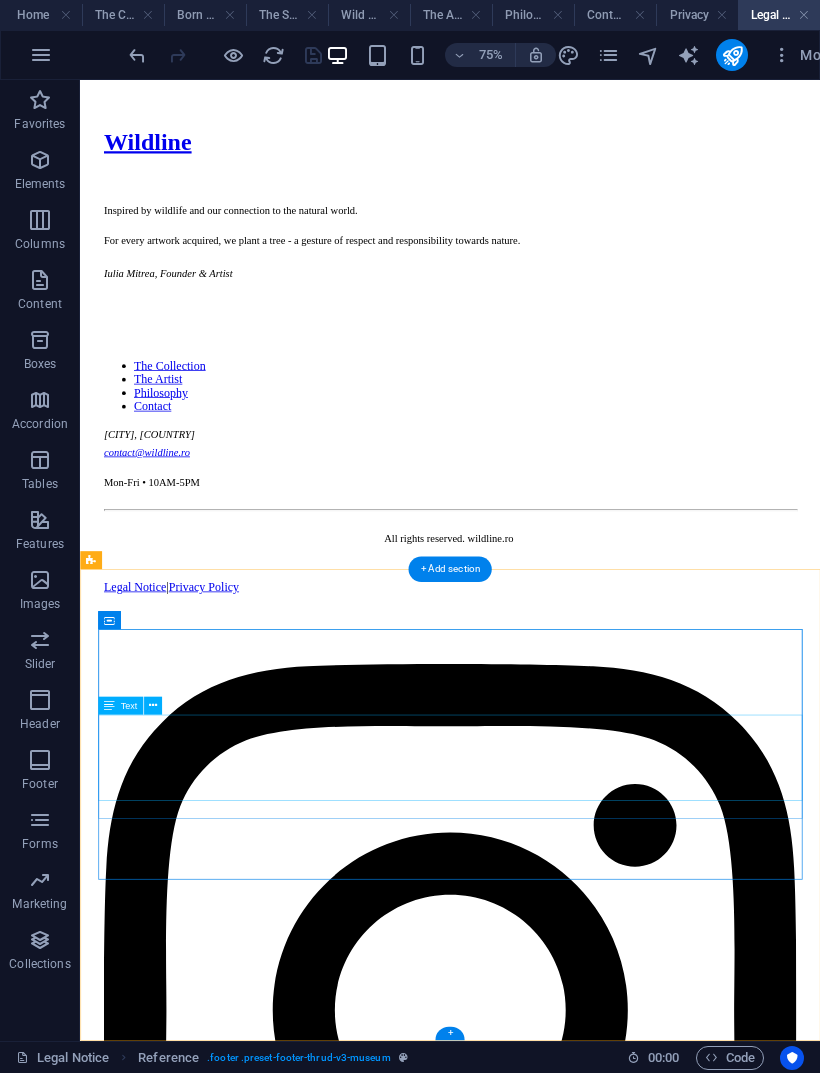 click on "Inspired by wildlife and our connection to the natural world.  For every artwork acquired, we plant a tree - a gesture of respect and responsibility towards nature. [FIRST] [LAST], Founder & Artist" at bounding box center [573, 315] 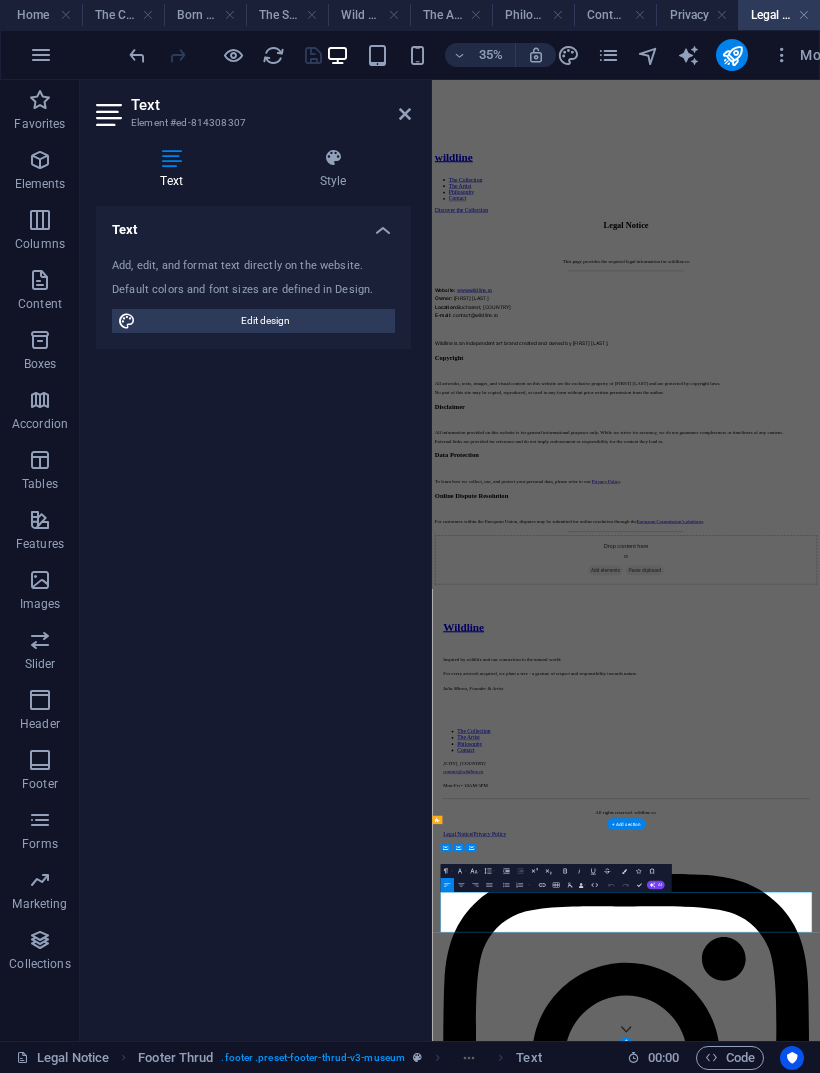 scroll, scrollTop: 1068, scrollLeft: 0, axis: vertical 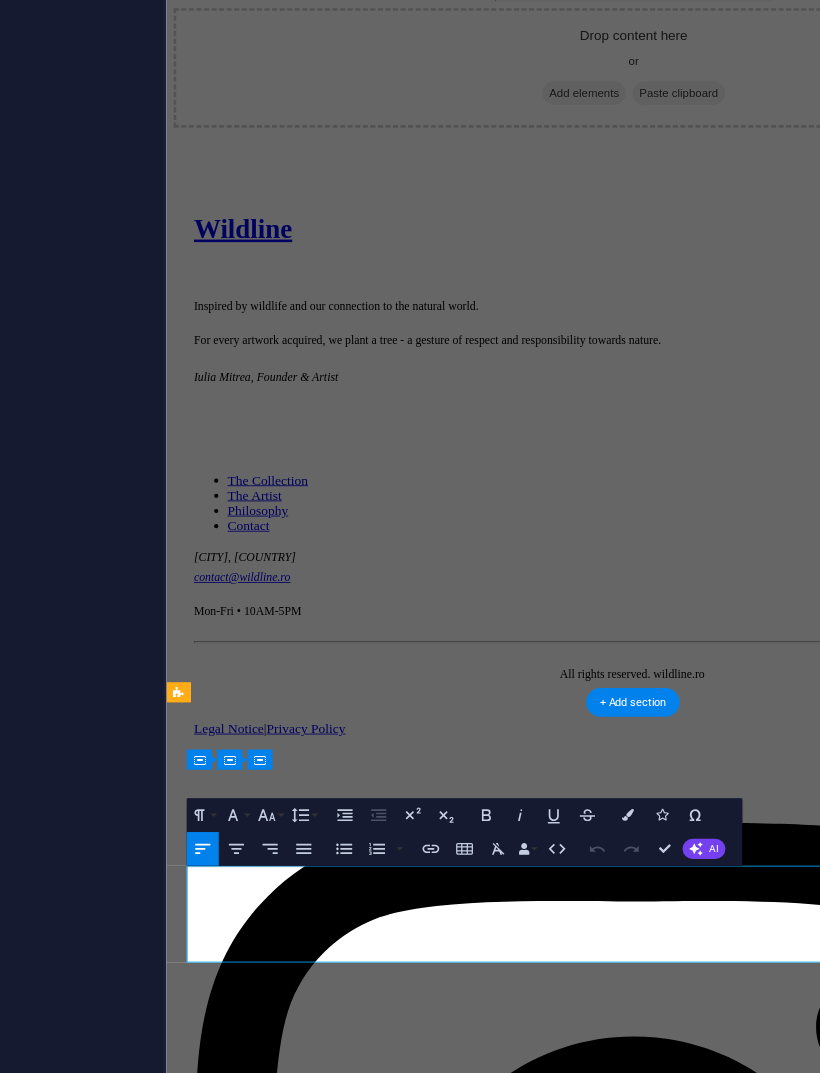 click on "For every artwork acquired, we plant a tree - a gesture of respect and responsibility towards nature." at bounding box center (474, 608) 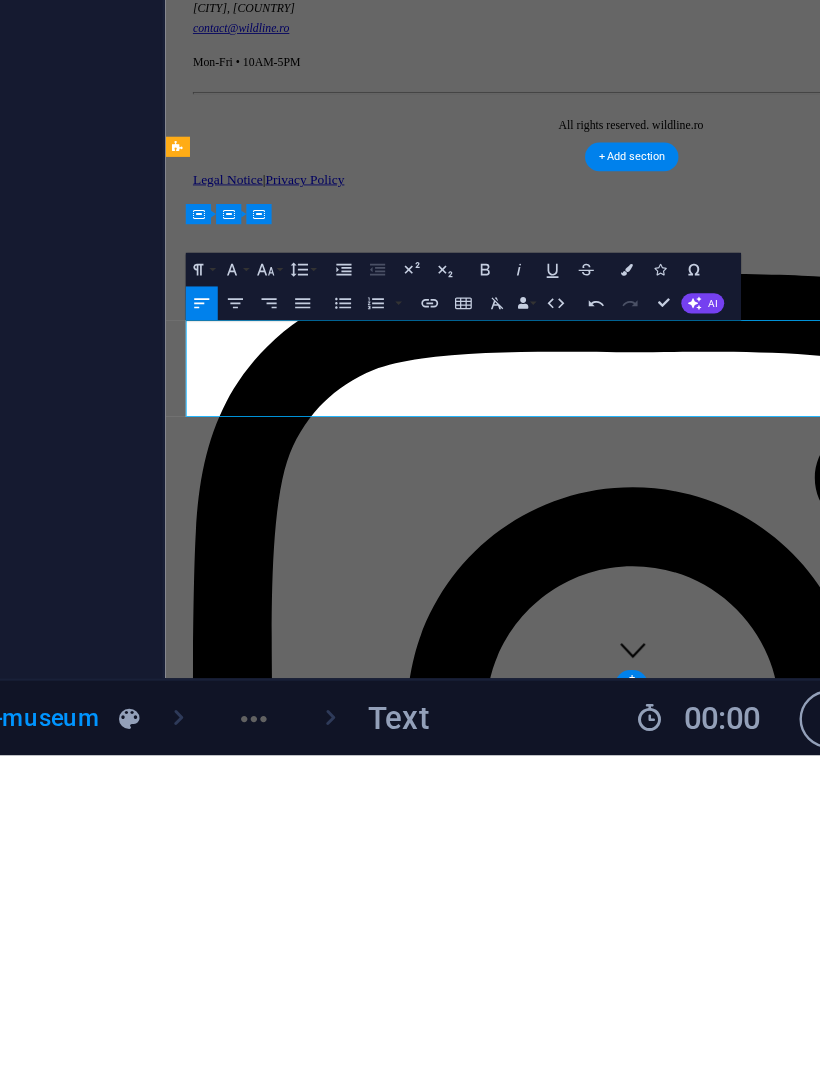 type 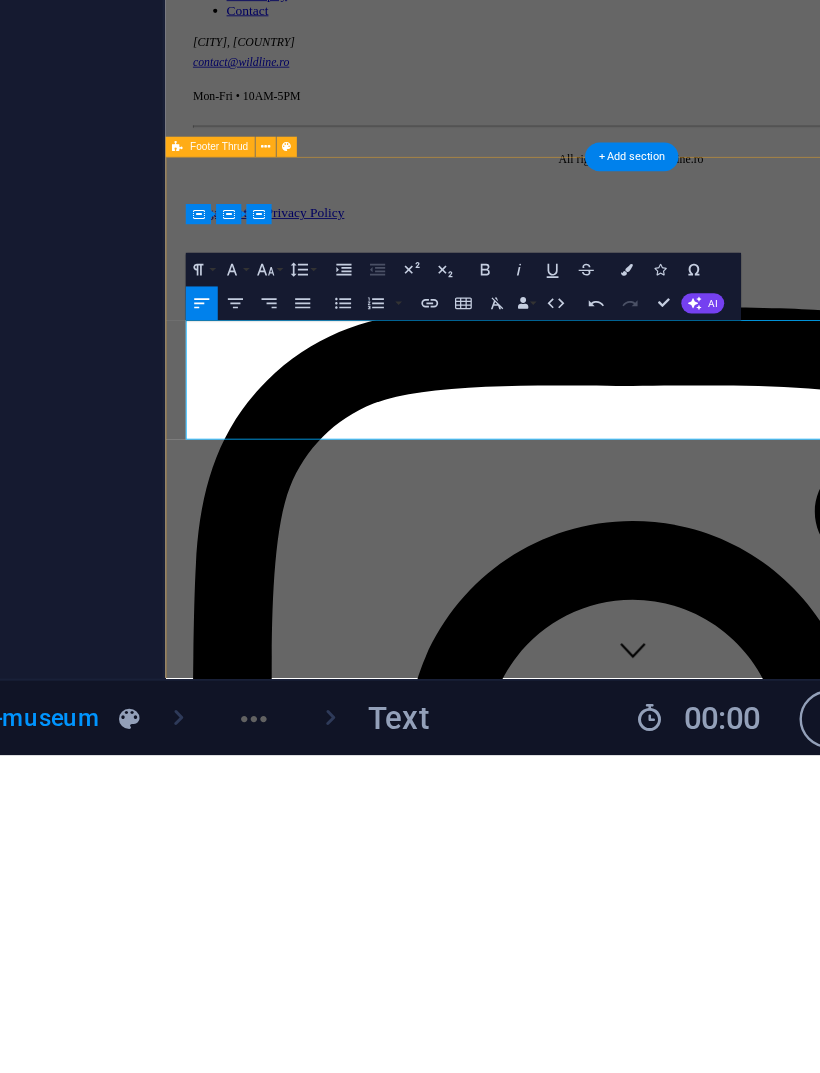 click on "Wildline Inspired by wildlife and our connection to the natural world.  For every artwork acquired, we plant a tree — a gesture of respect and responsibility towards nature. [FIRST] [LAST], Founder & Artist   The Collection The Artist Philosophy Contact [CITY], [COUNTRY] [EMAIL] Mon-Fri • 10AM-5PM
All rights reserved.    wildline.ro   Legal Notice  |  Privacy Policy" at bounding box center (718, 821) 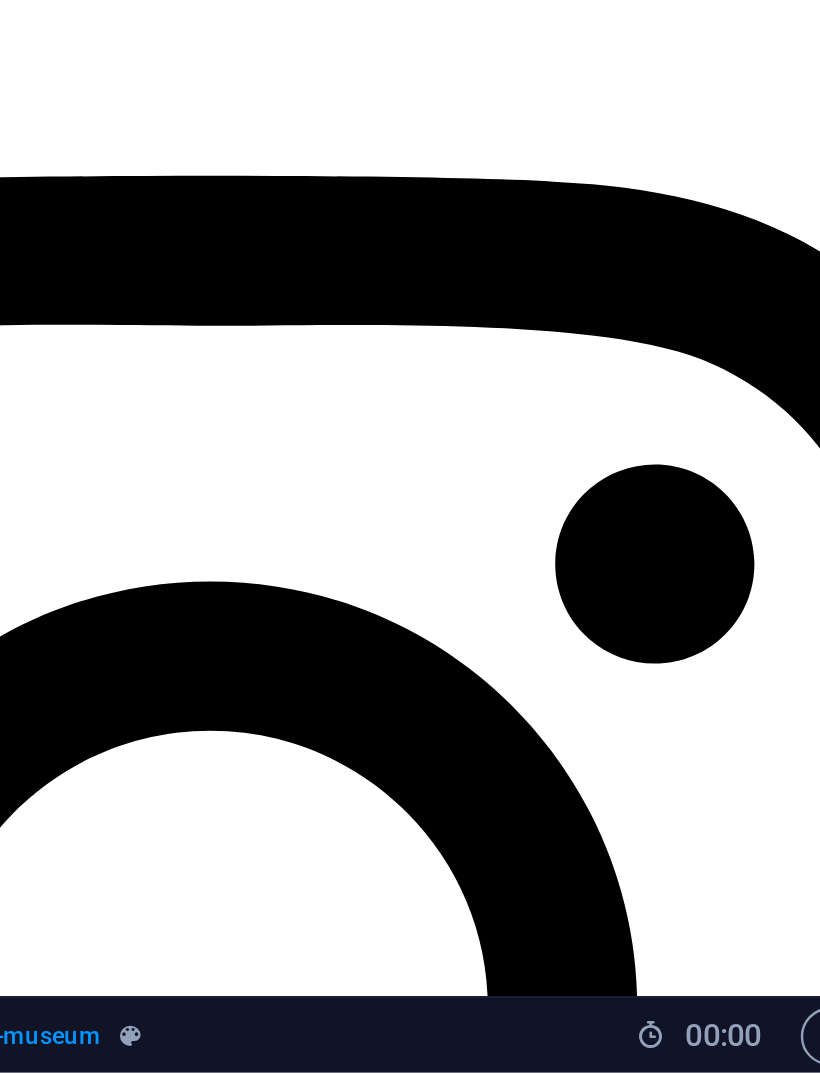 scroll, scrollTop: 1497, scrollLeft: 0, axis: vertical 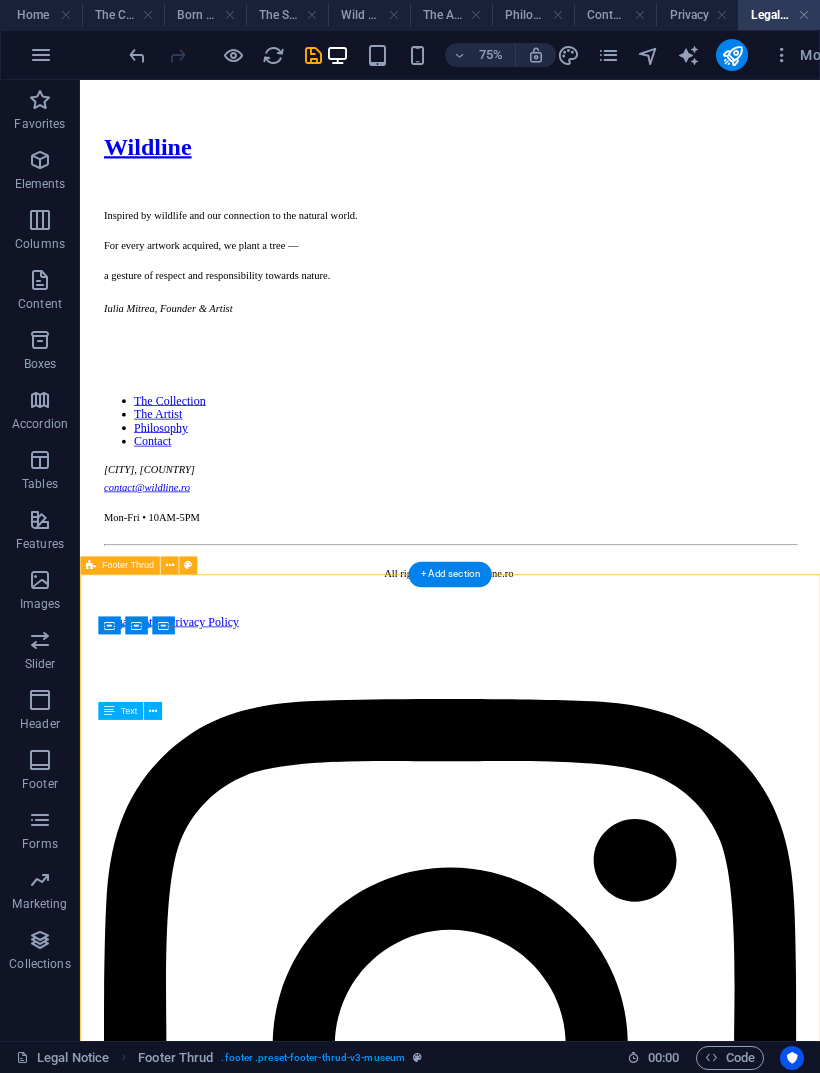 click at bounding box center [313, 55] 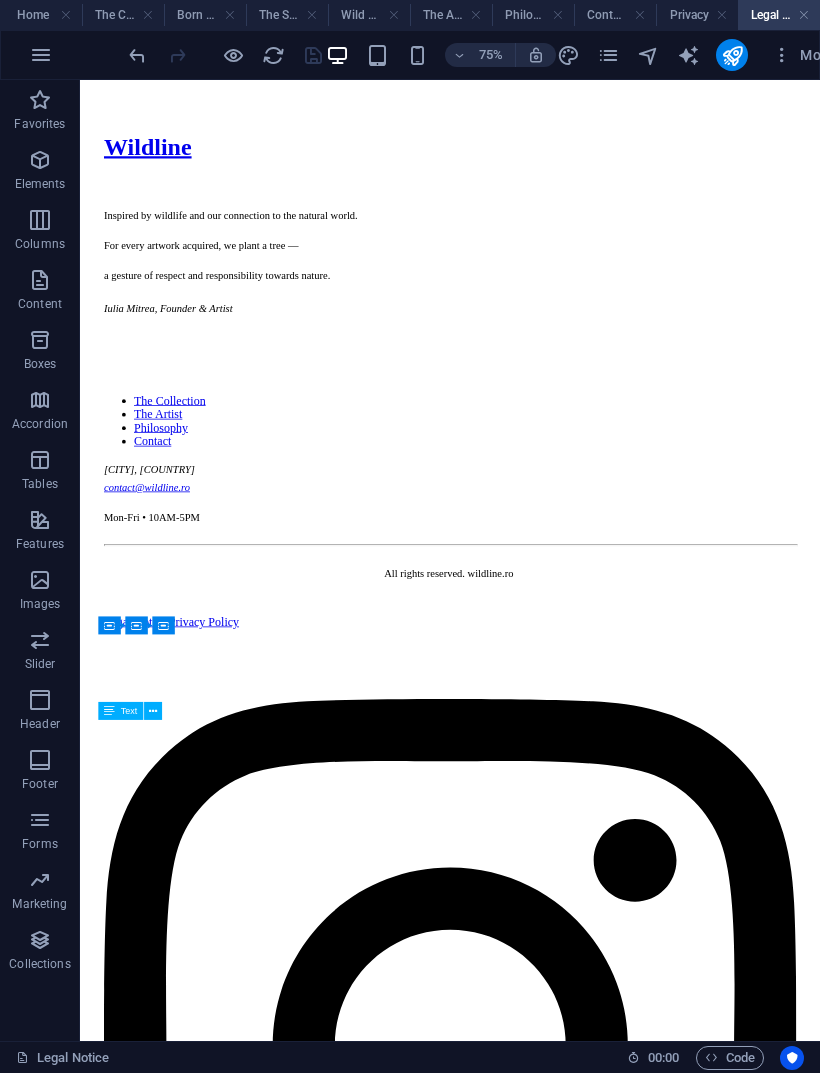 click at bounding box center (732, 55) 